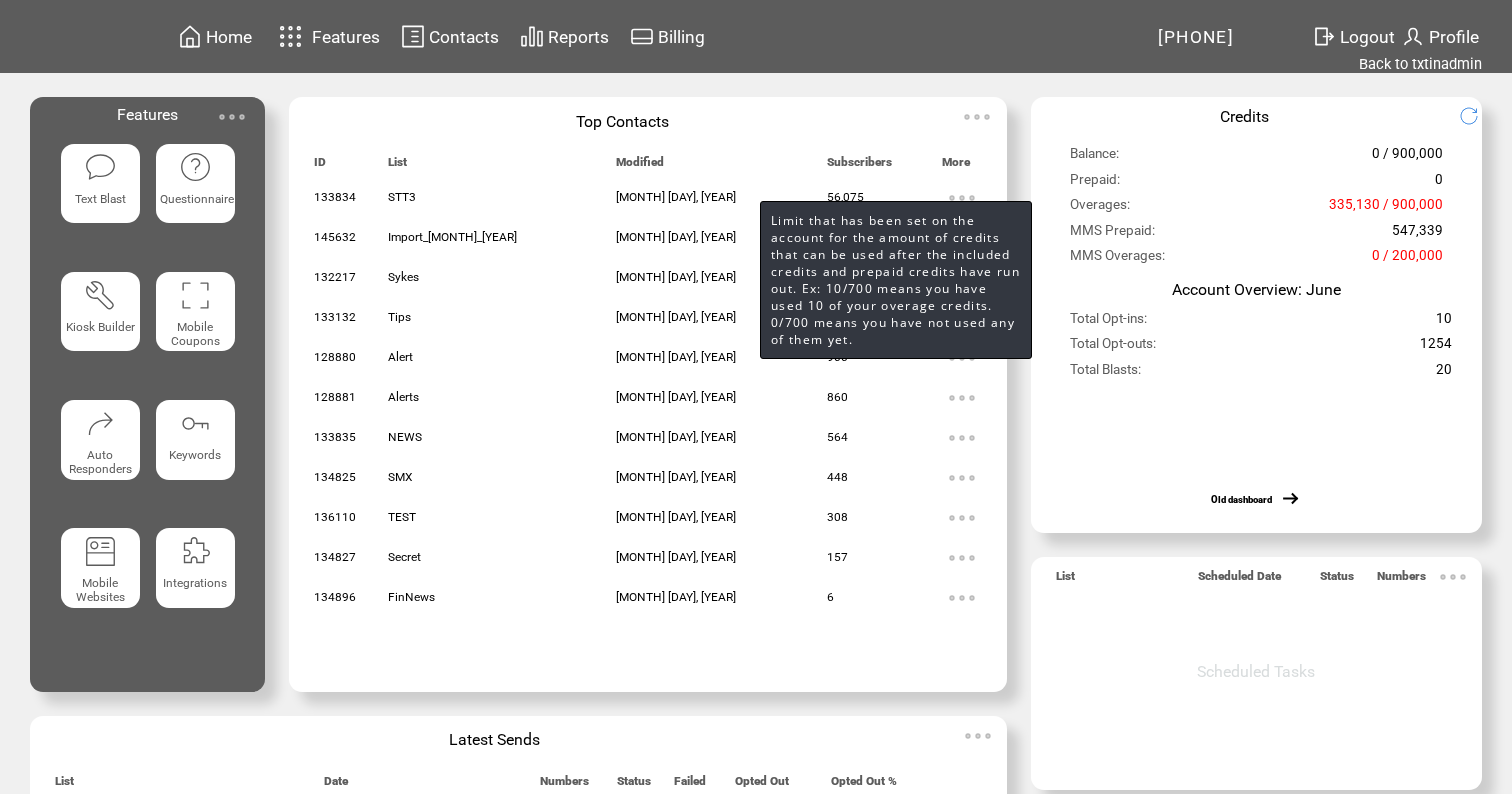 scroll, scrollTop: 0, scrollLeft: 0, axis: both 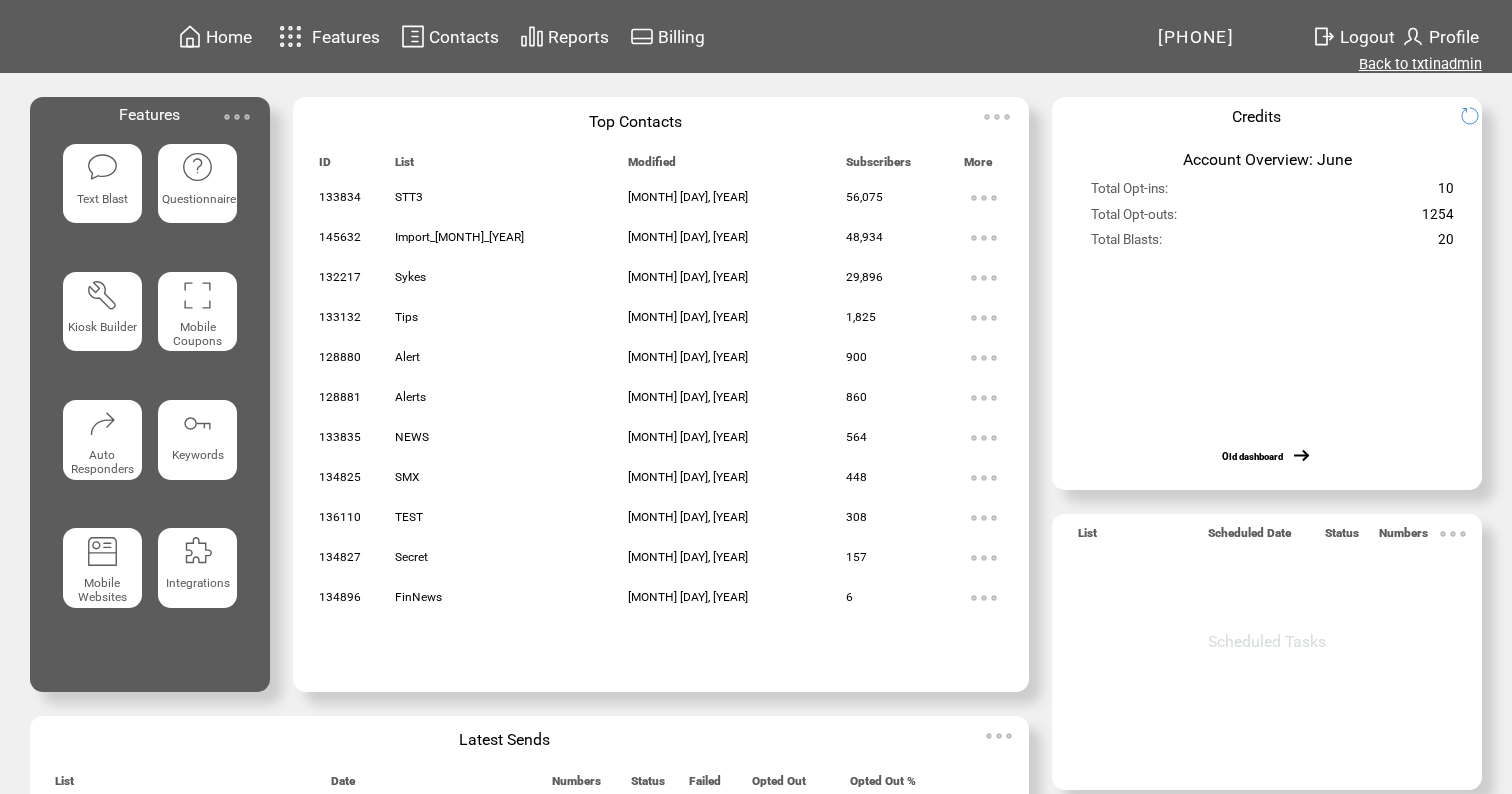 click on "Back to txtinadmin" at bounding box center (1420, 64) 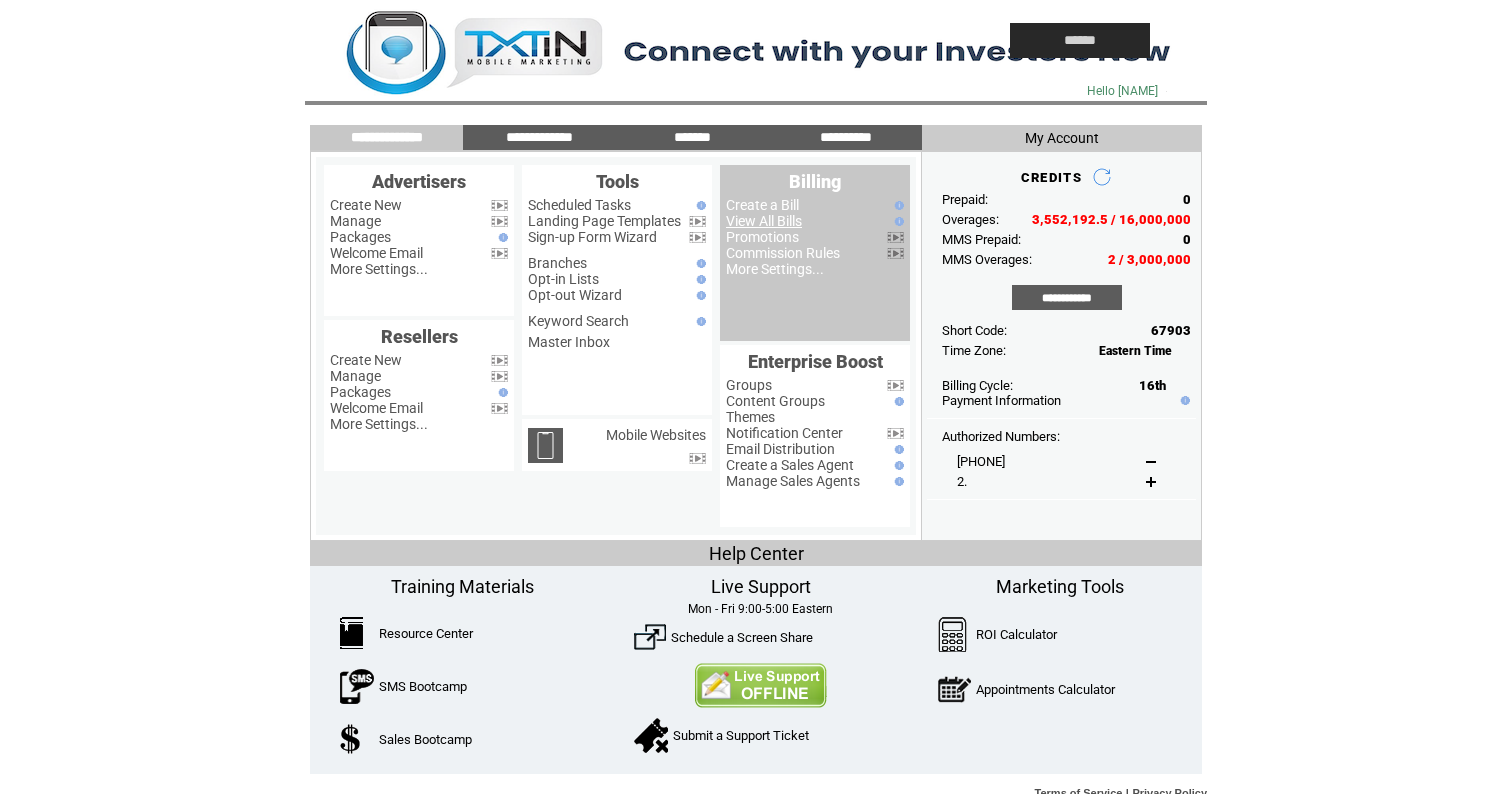 scroll, scrollTop: 0, scrollLeft: 0, axis: both 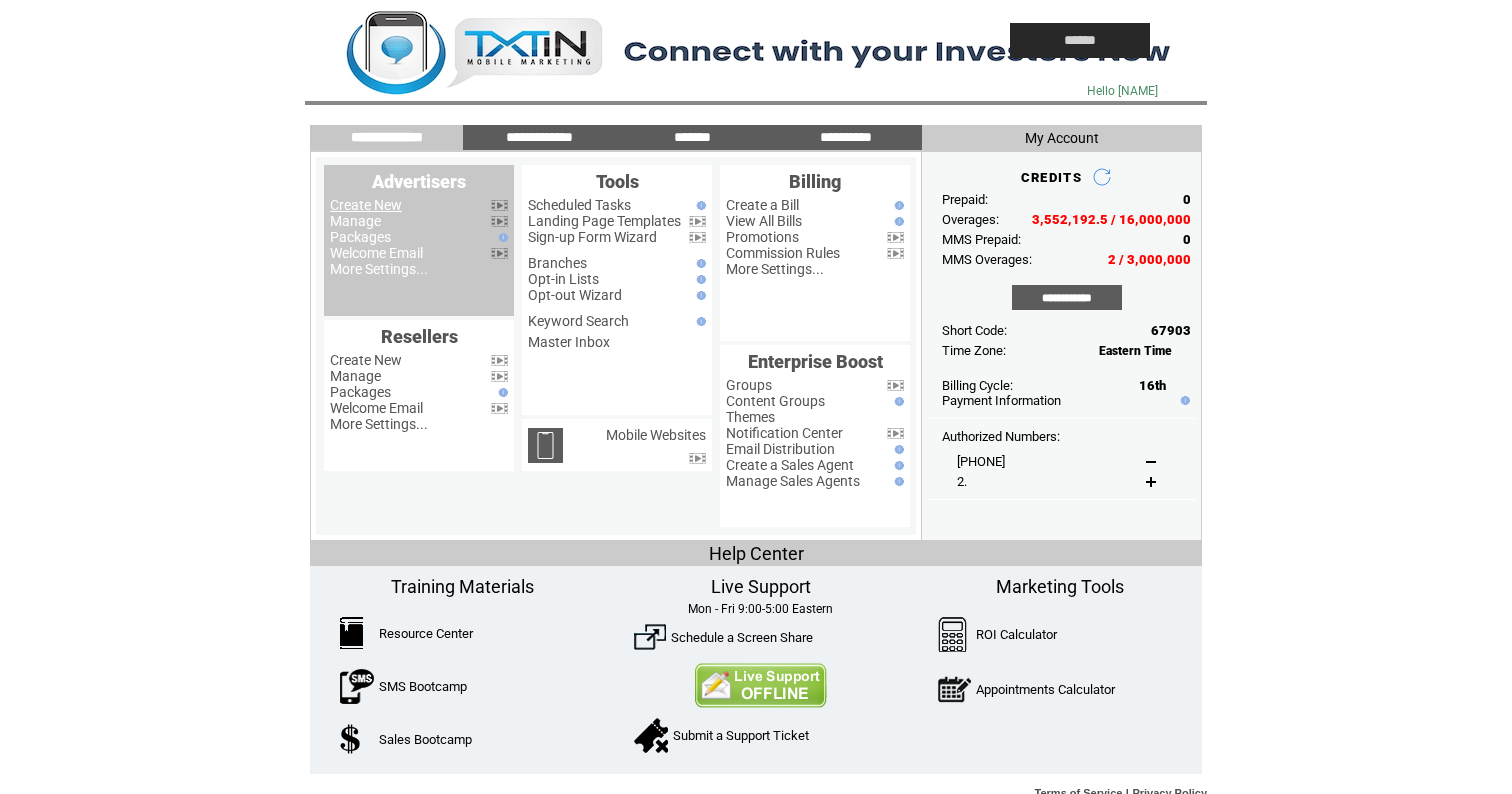 click on "Create New" at bounding box center [366, 205] 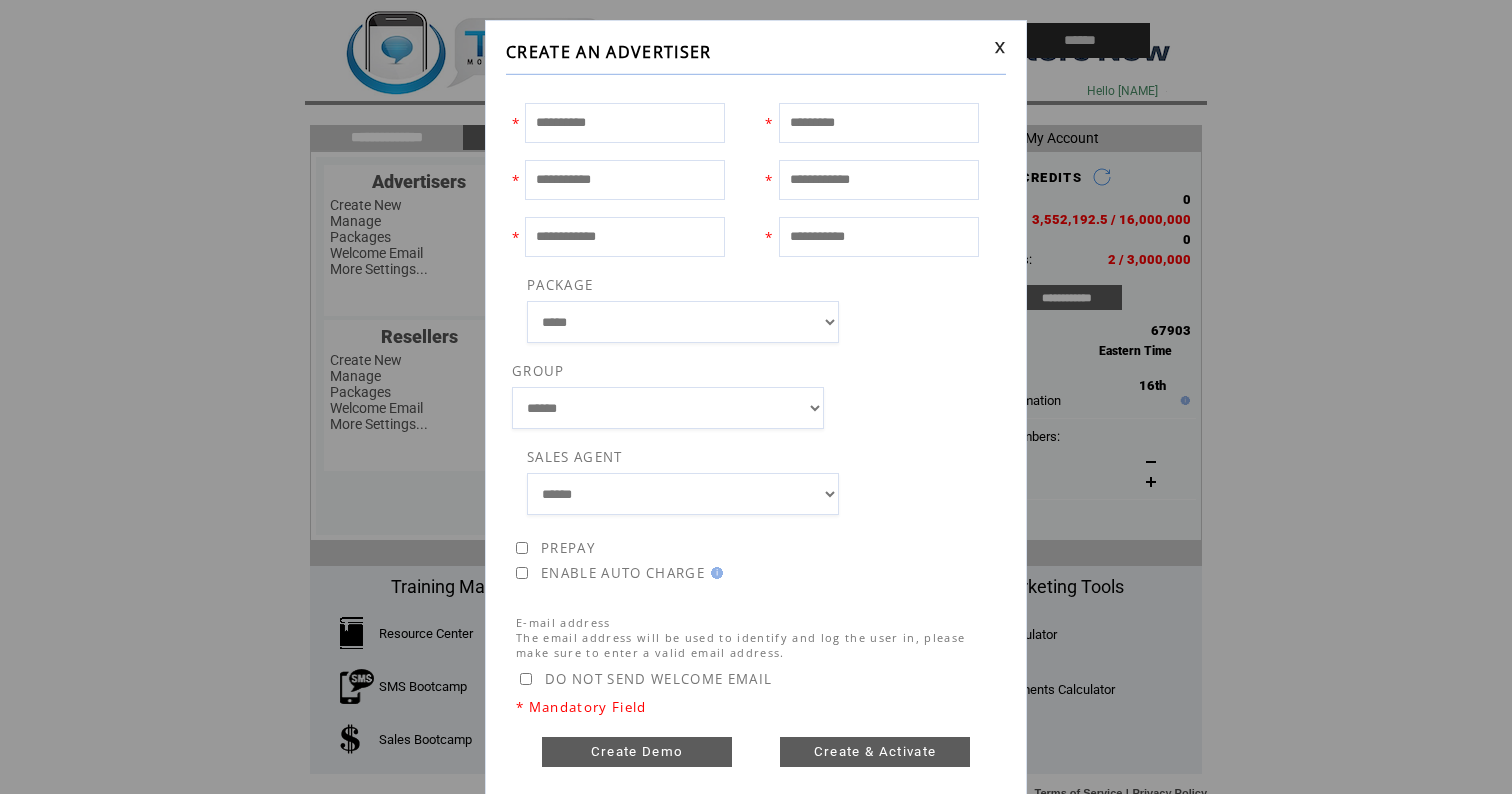 click at bounding box center (1000, 47) 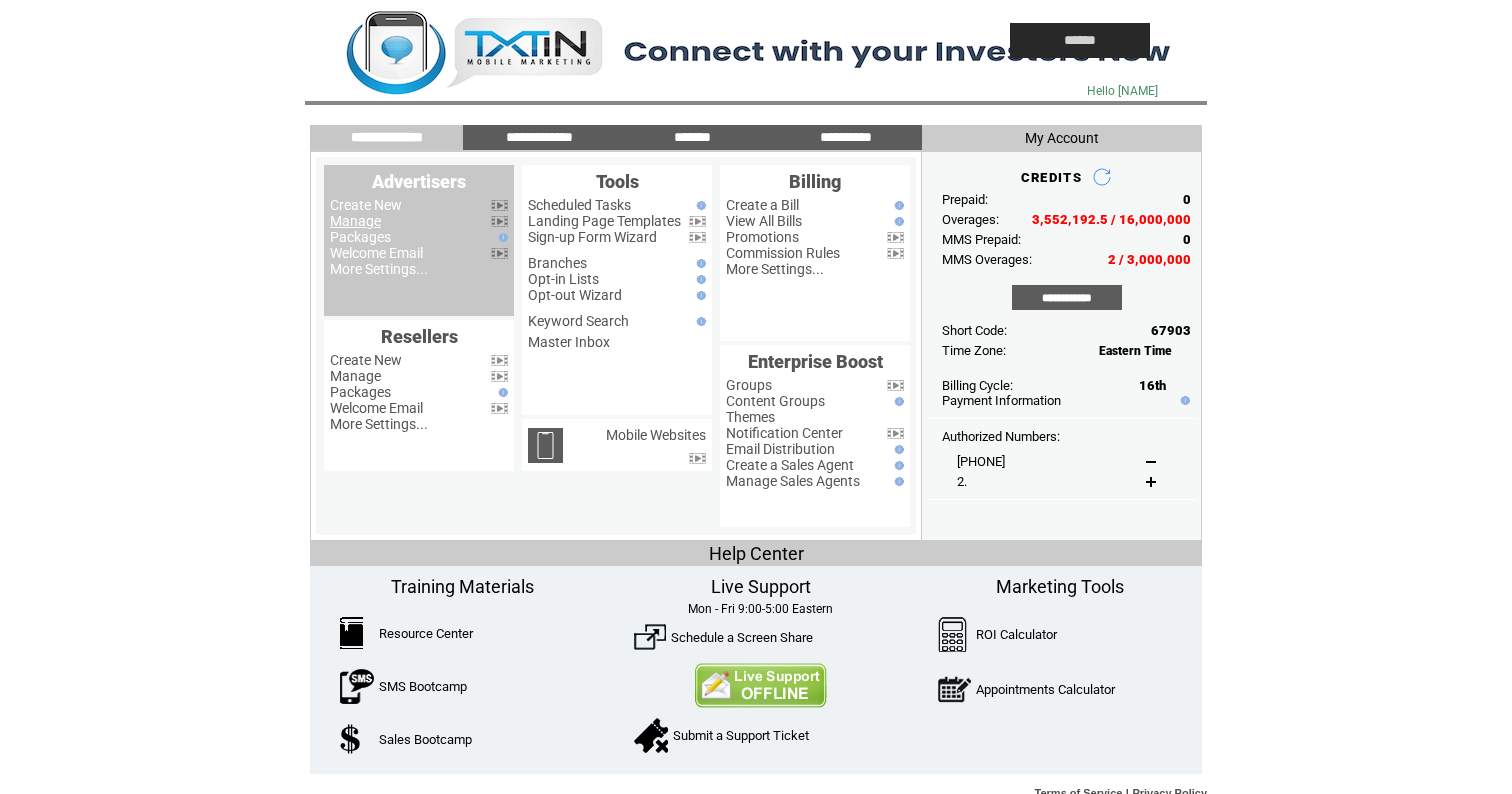 click on "Manage" at bounding box center (355, 221) 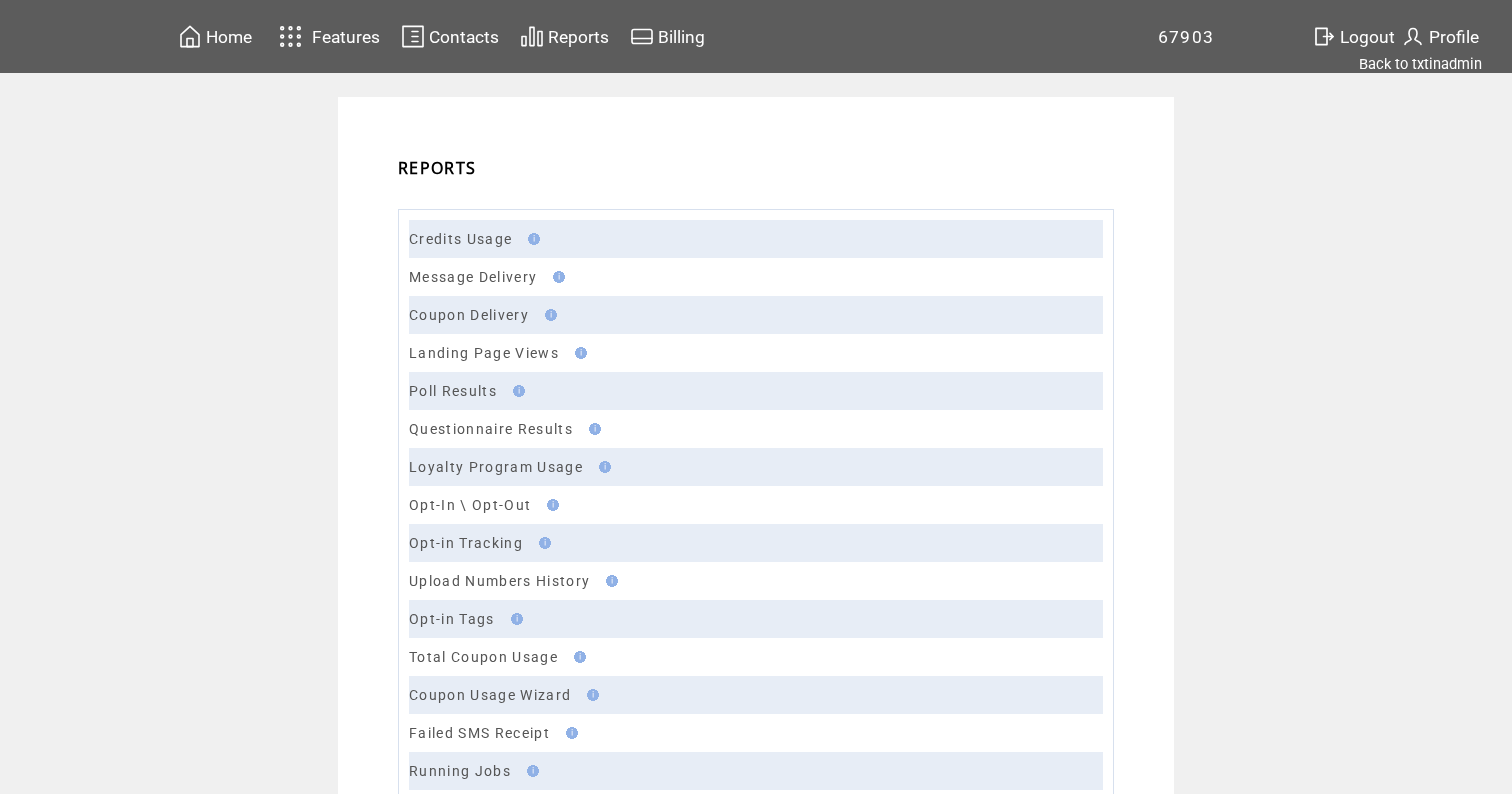 scroll, scrollTop: 0, scrollLeft: 0, axis: both 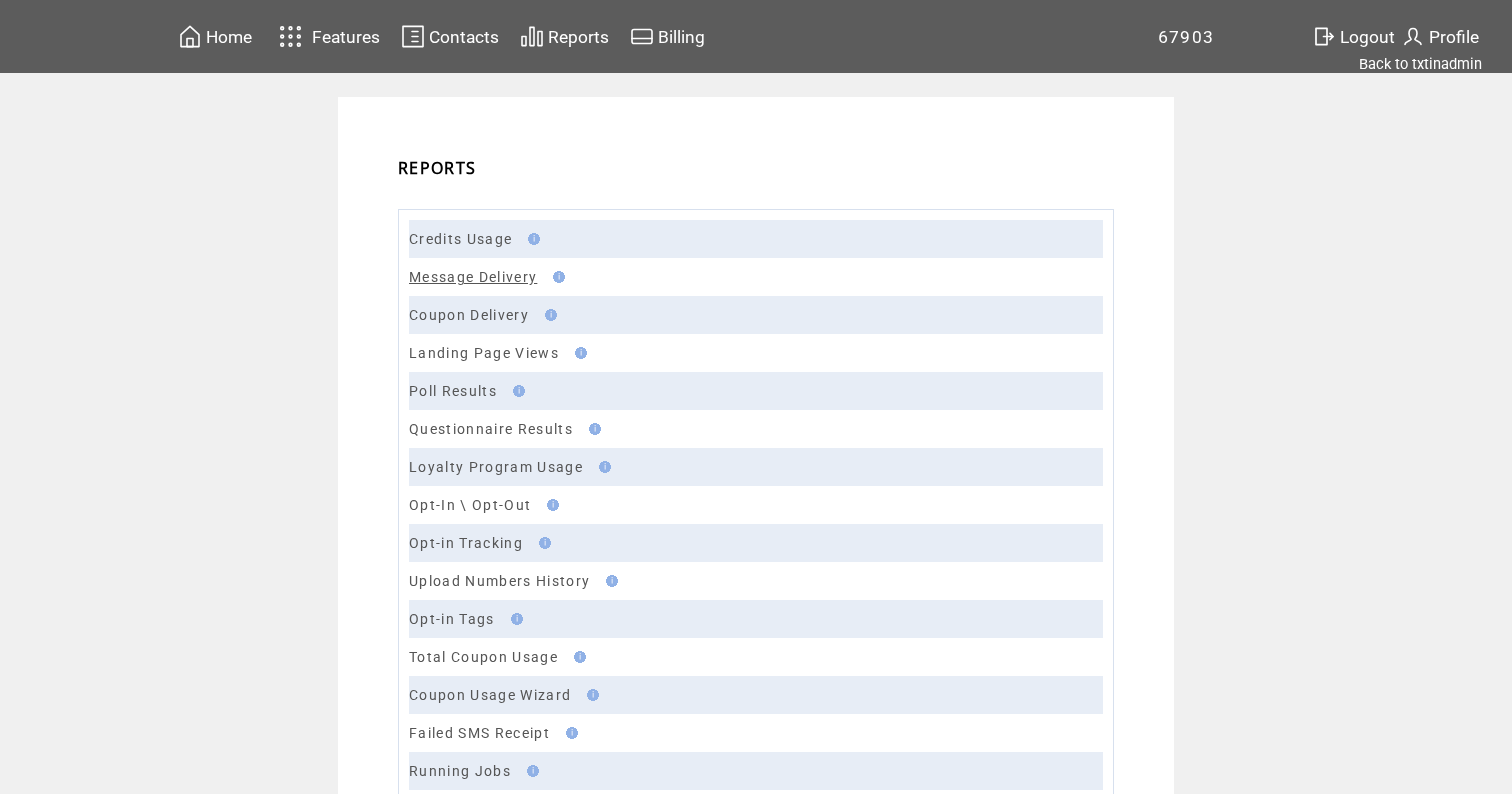 click on "Message Delivery" at bounding box center [473, 277] 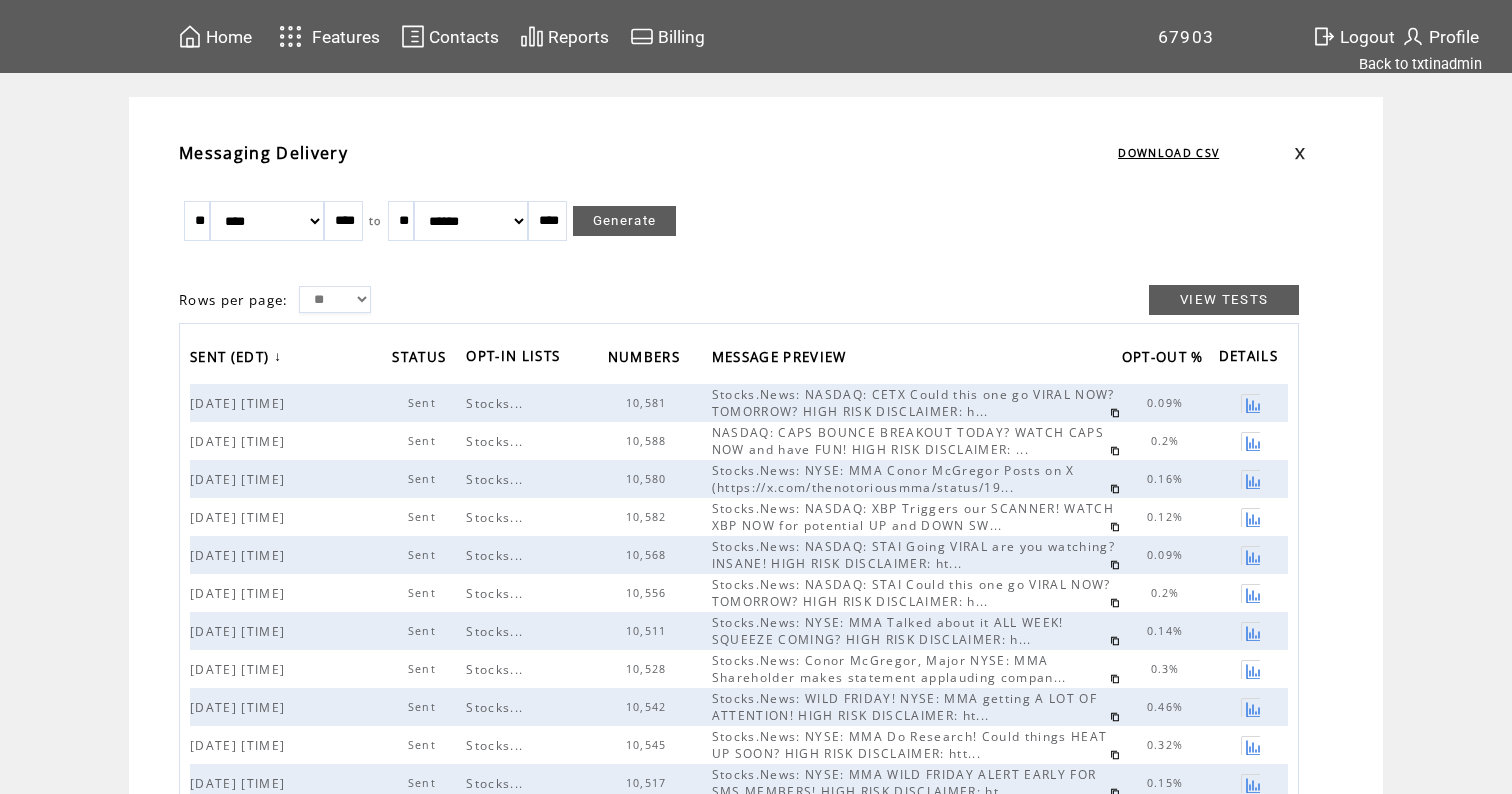 scroll, scrollTop: 0, scrollLeft: 0, axis: both 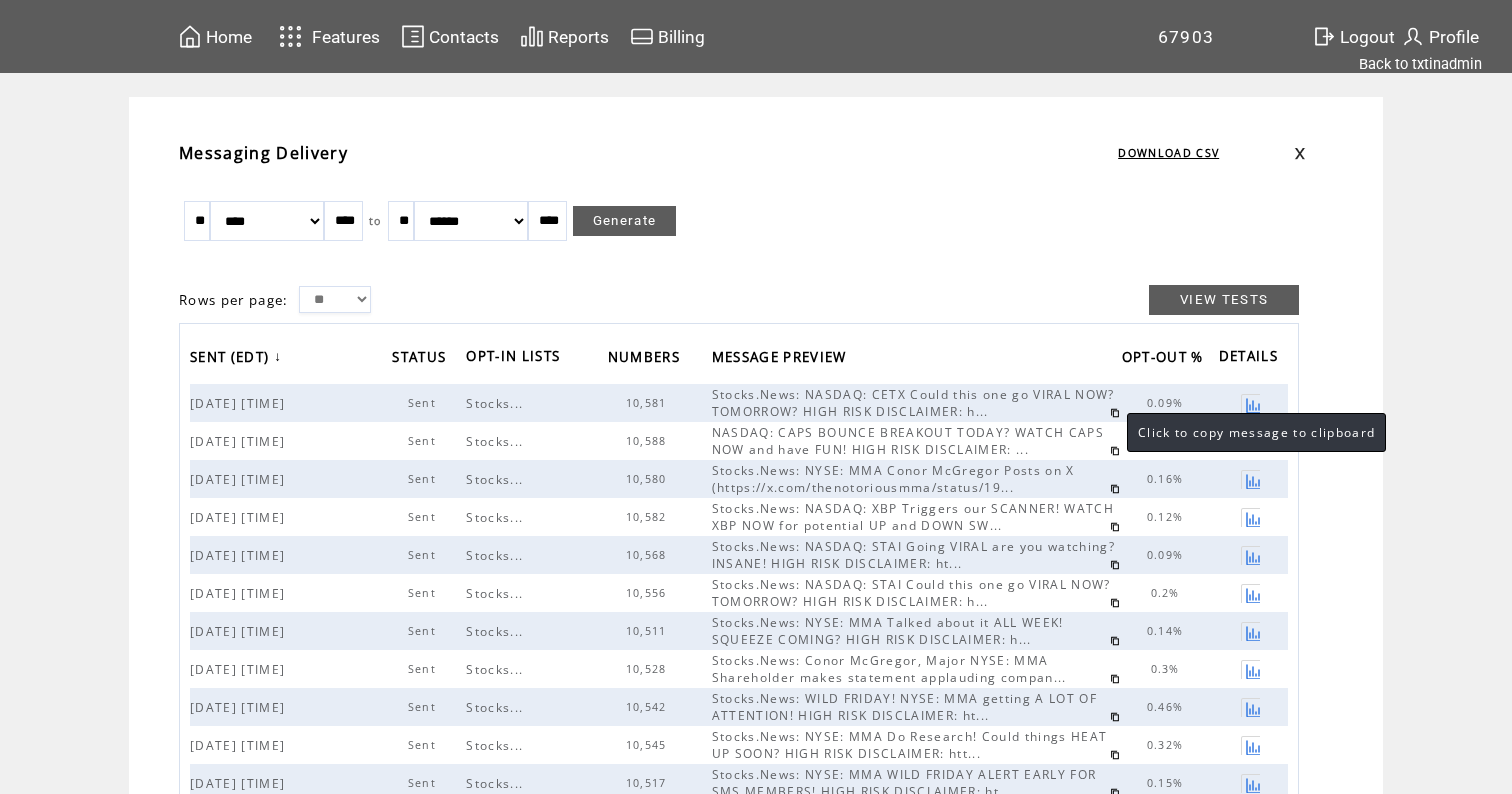click at bounding box center [1115, 413] 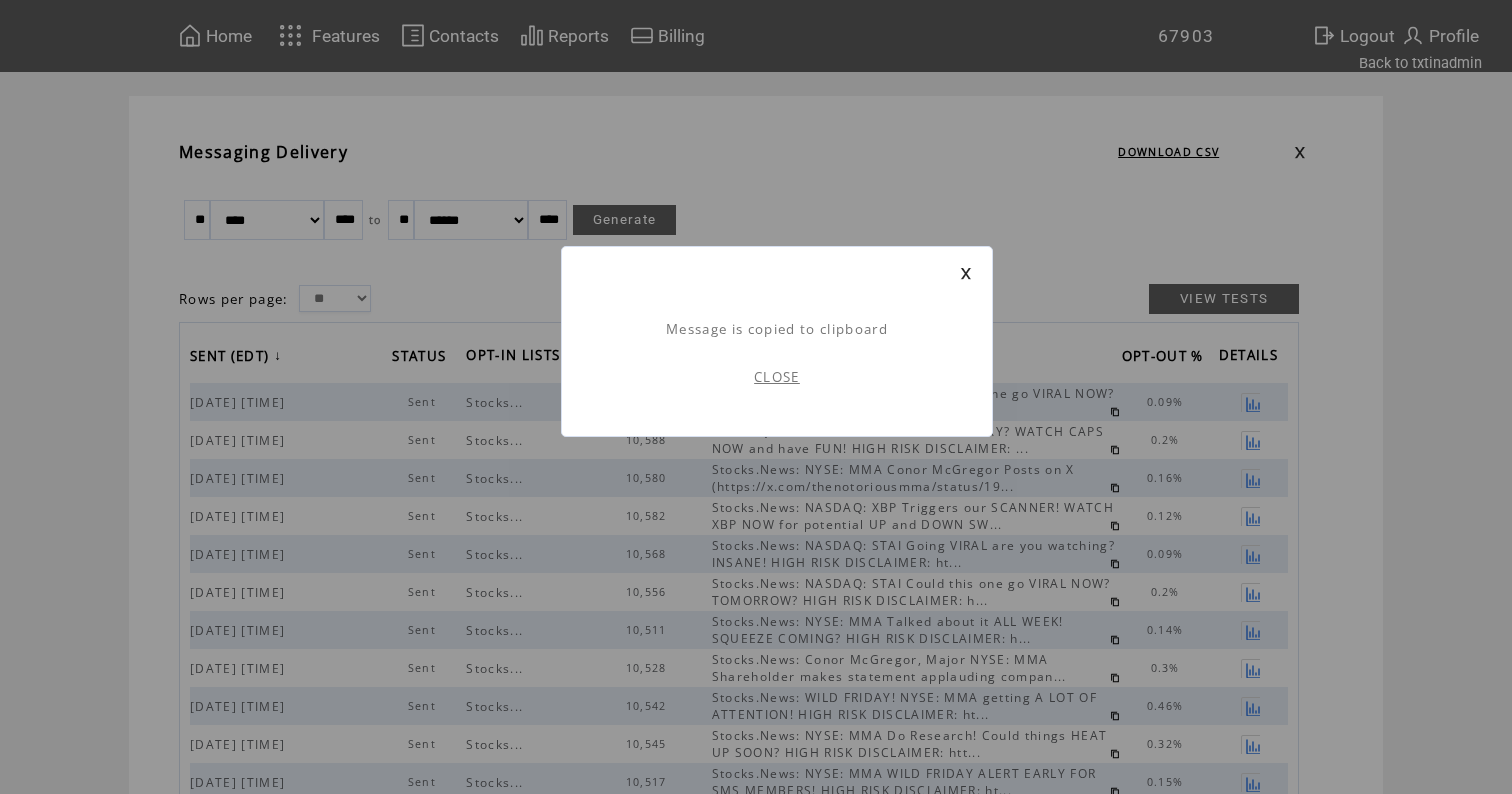 click on "CLOSE" at bounding box center [777, 377] 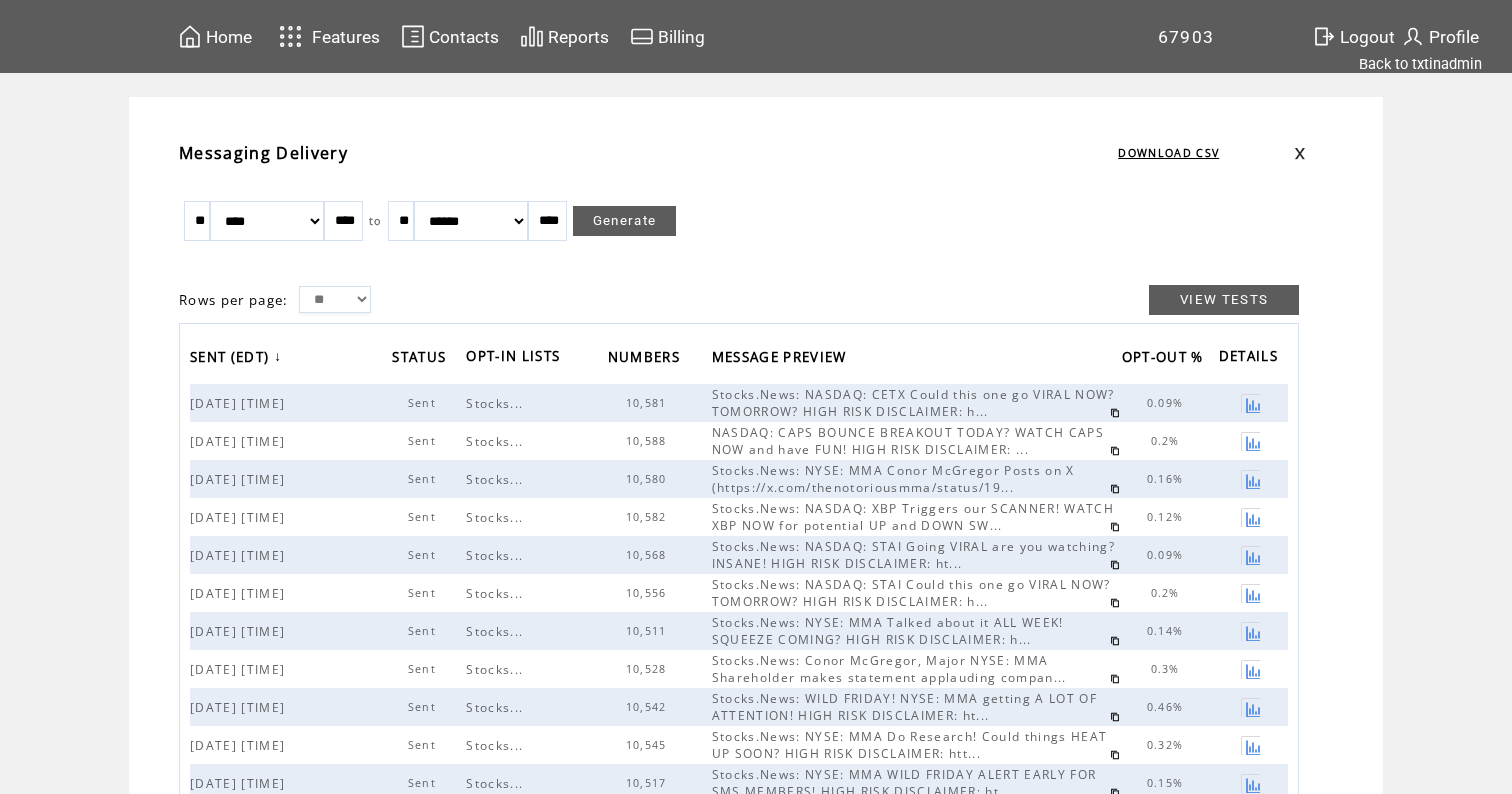 click on "Home" at bounding box center (229, 37) 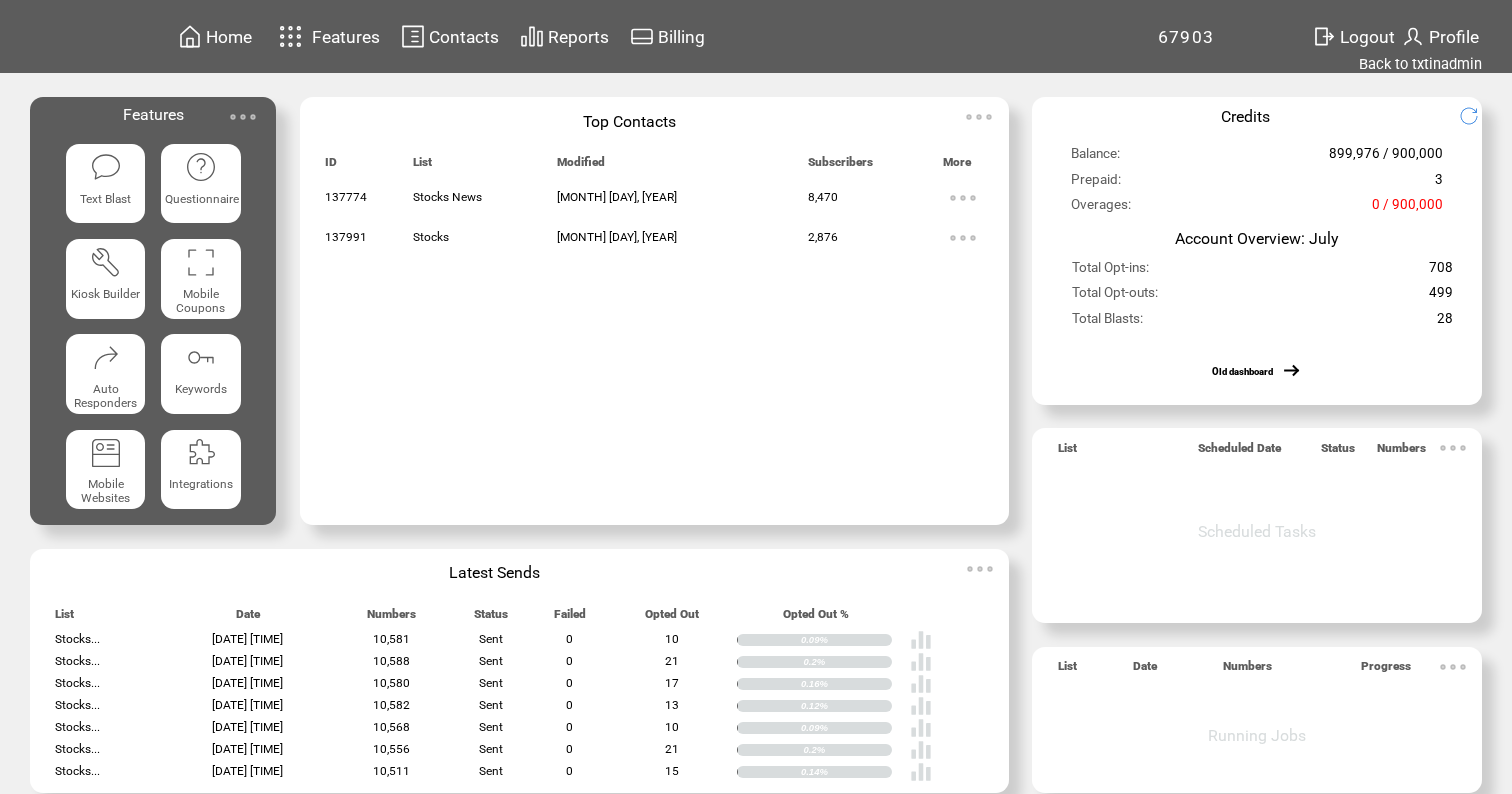 scroll, scrollTop: 0, scrollLeft: 0, axis: both 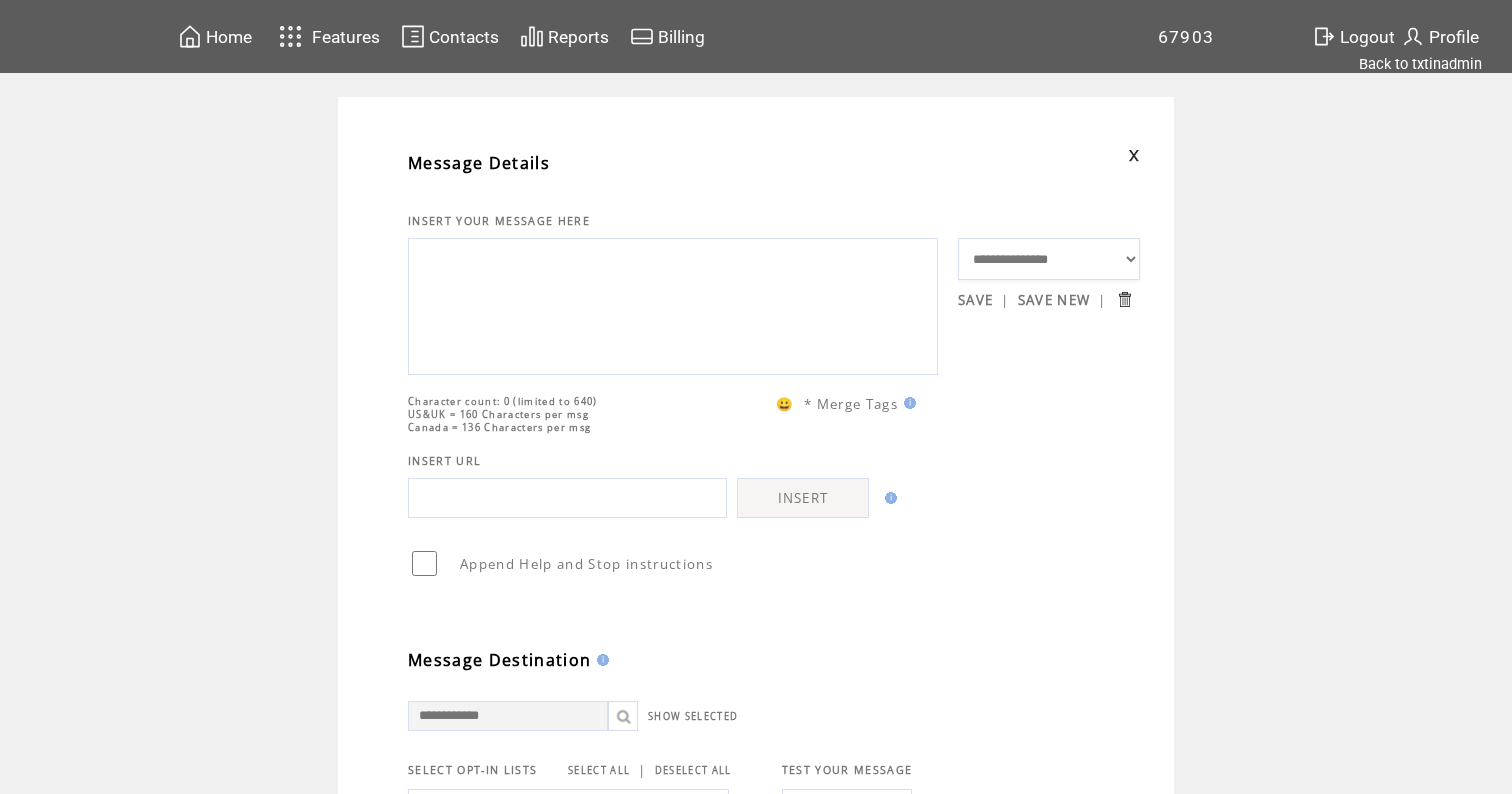 click at bounding box center (673, 304) 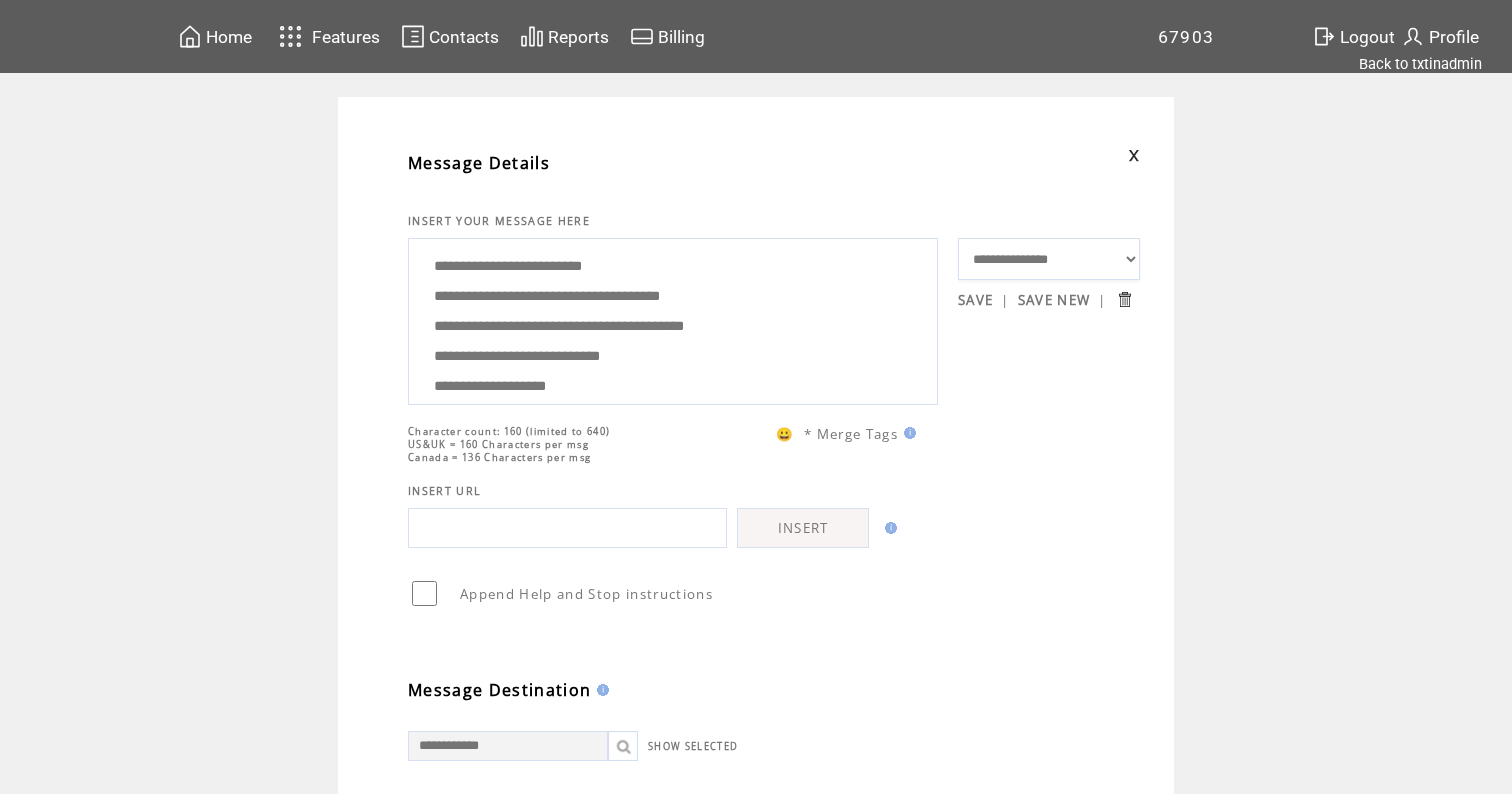 scroll, scrollTop: 0, scrollLeft: 0, axis: both 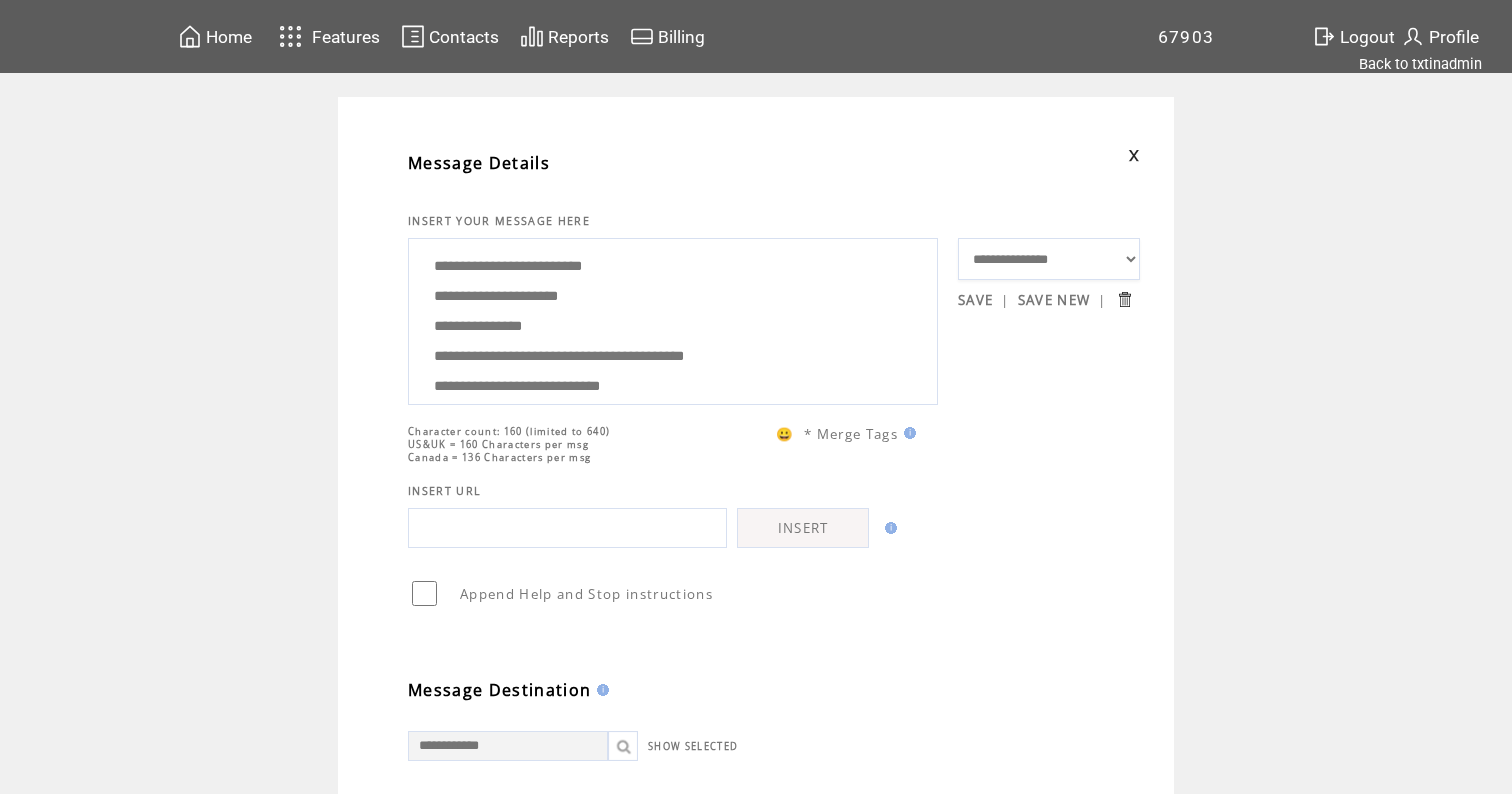 click on "**********" at bounding box center (673, 319) 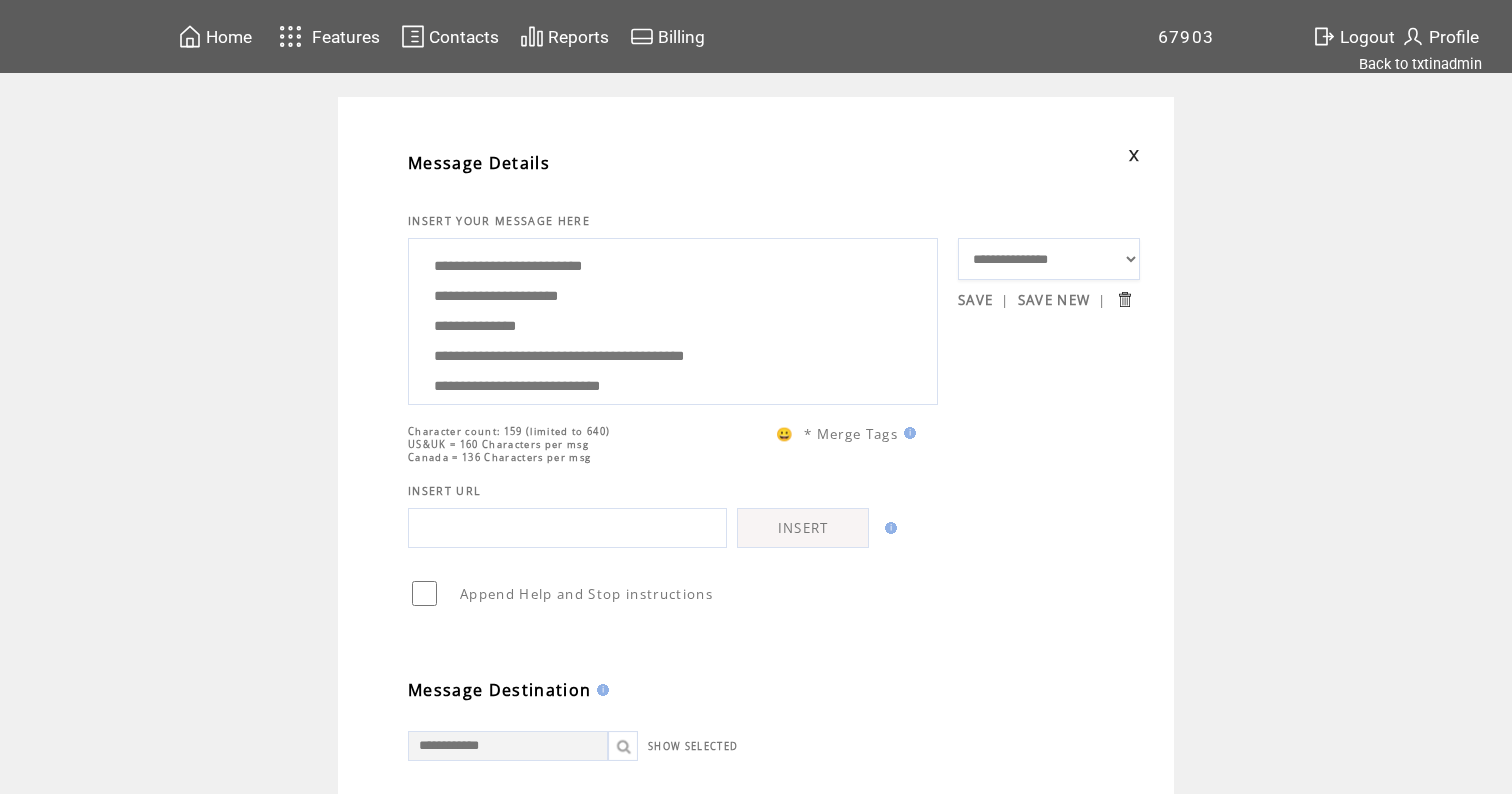 click on "**********" at bounding box center (673, 319) 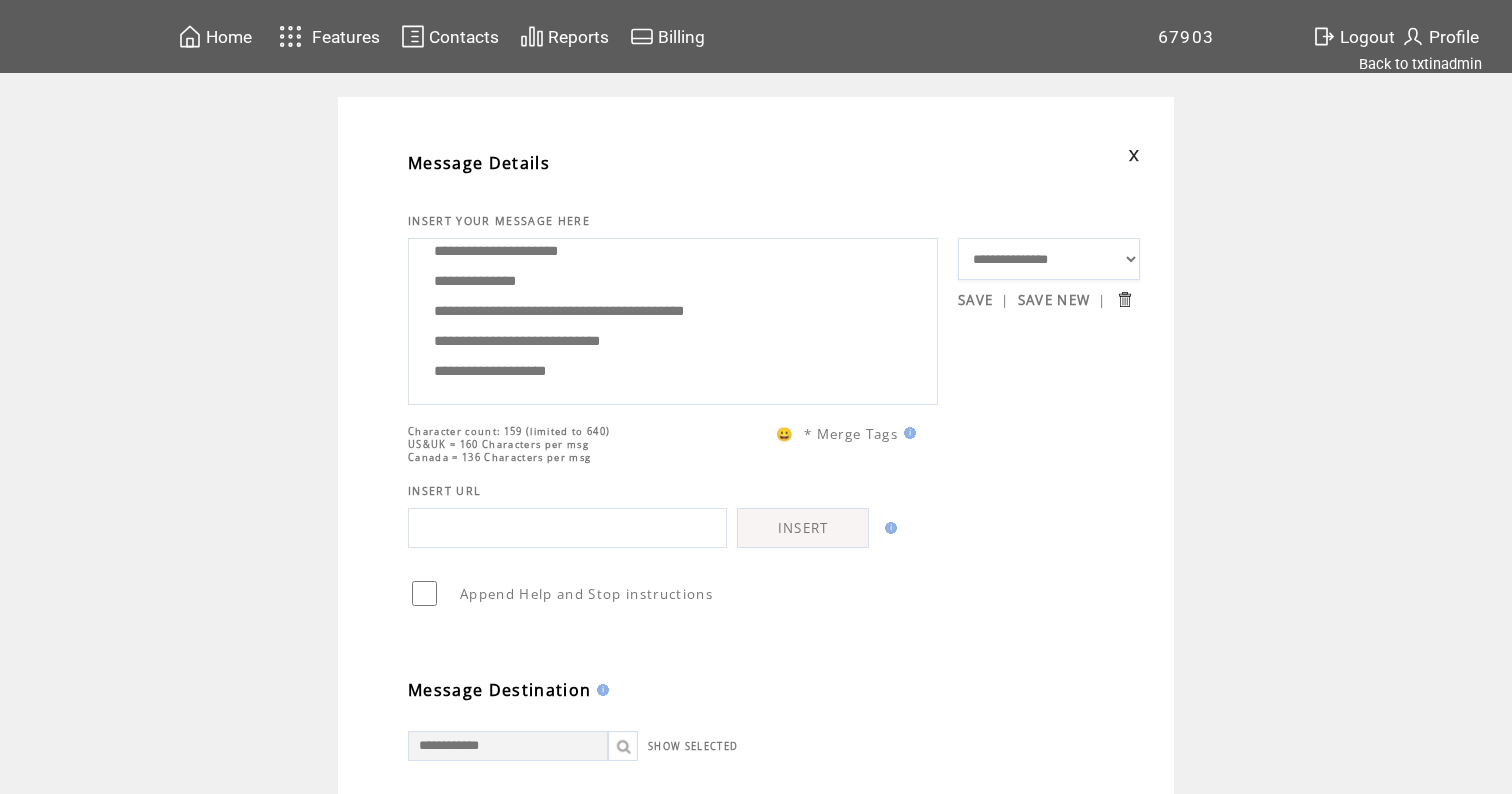 scroll, scrollTop: 100, scrollLeft: 0, axis: vertical 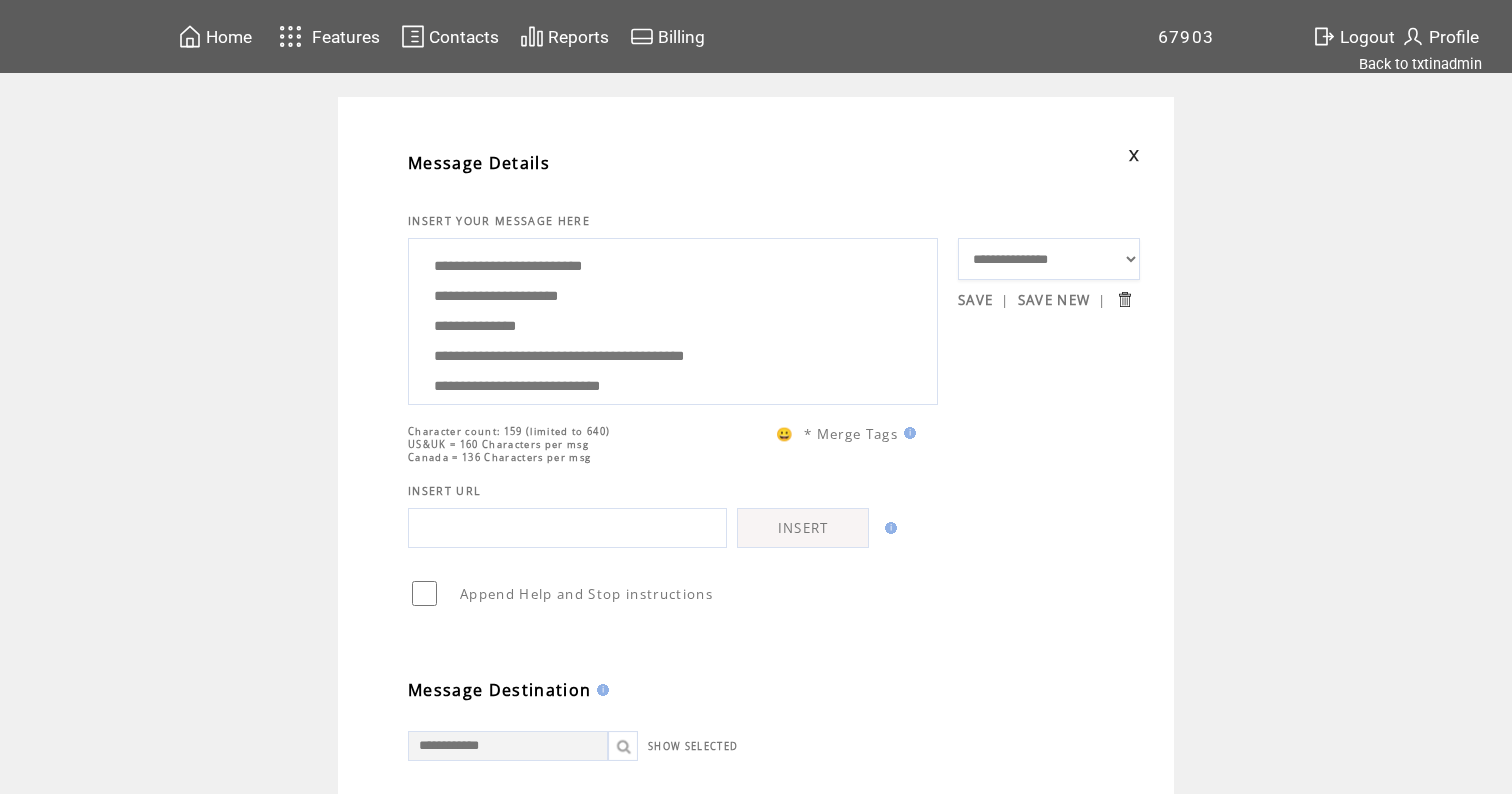 drag, startPoint x: 623, startPoint y: 381, endPoint x: 585, endPoint y: 207, distance: 178.10109 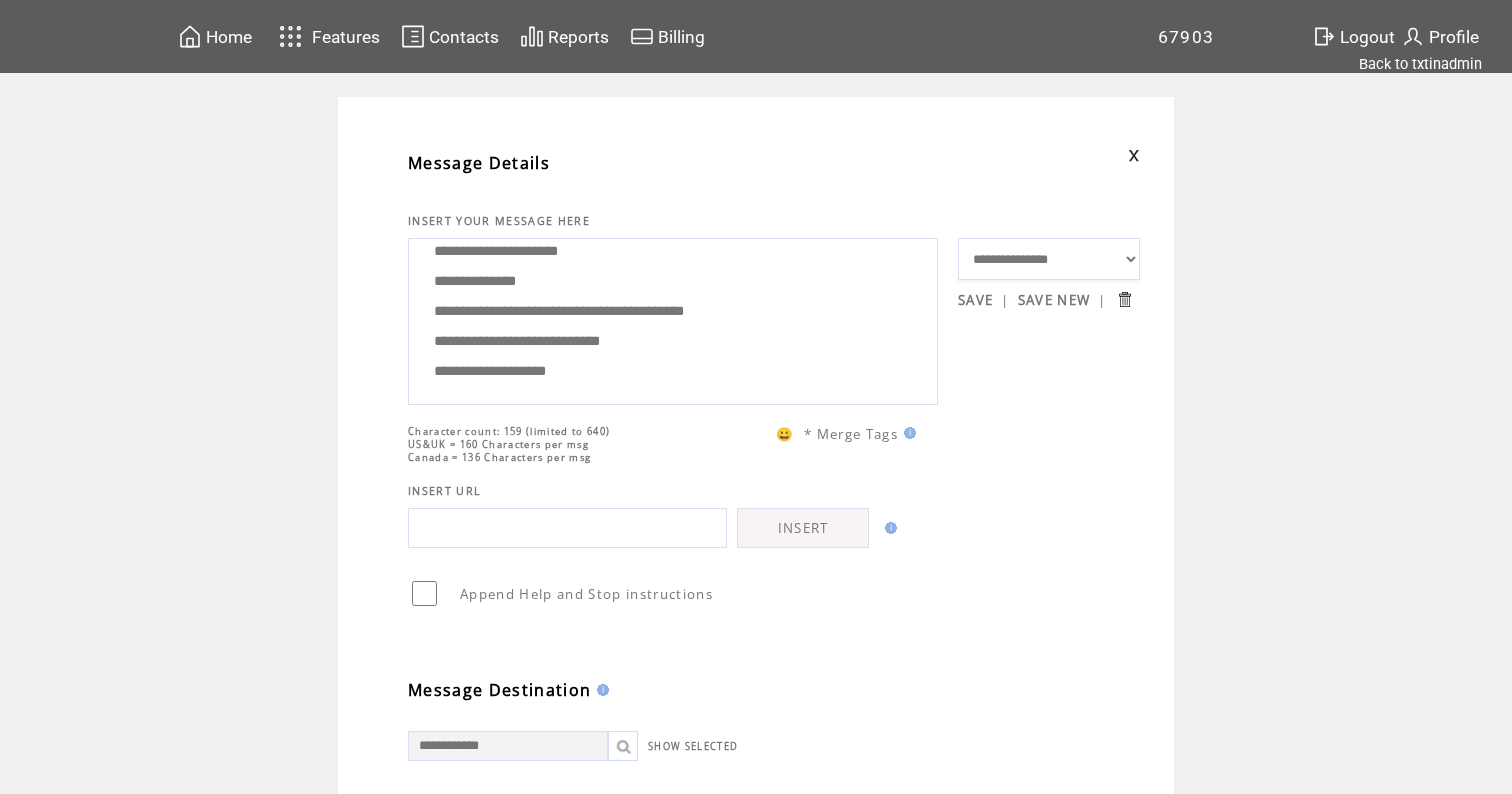 scroll, scrollTop: 100, scrollLeft: 0, axis: vertical 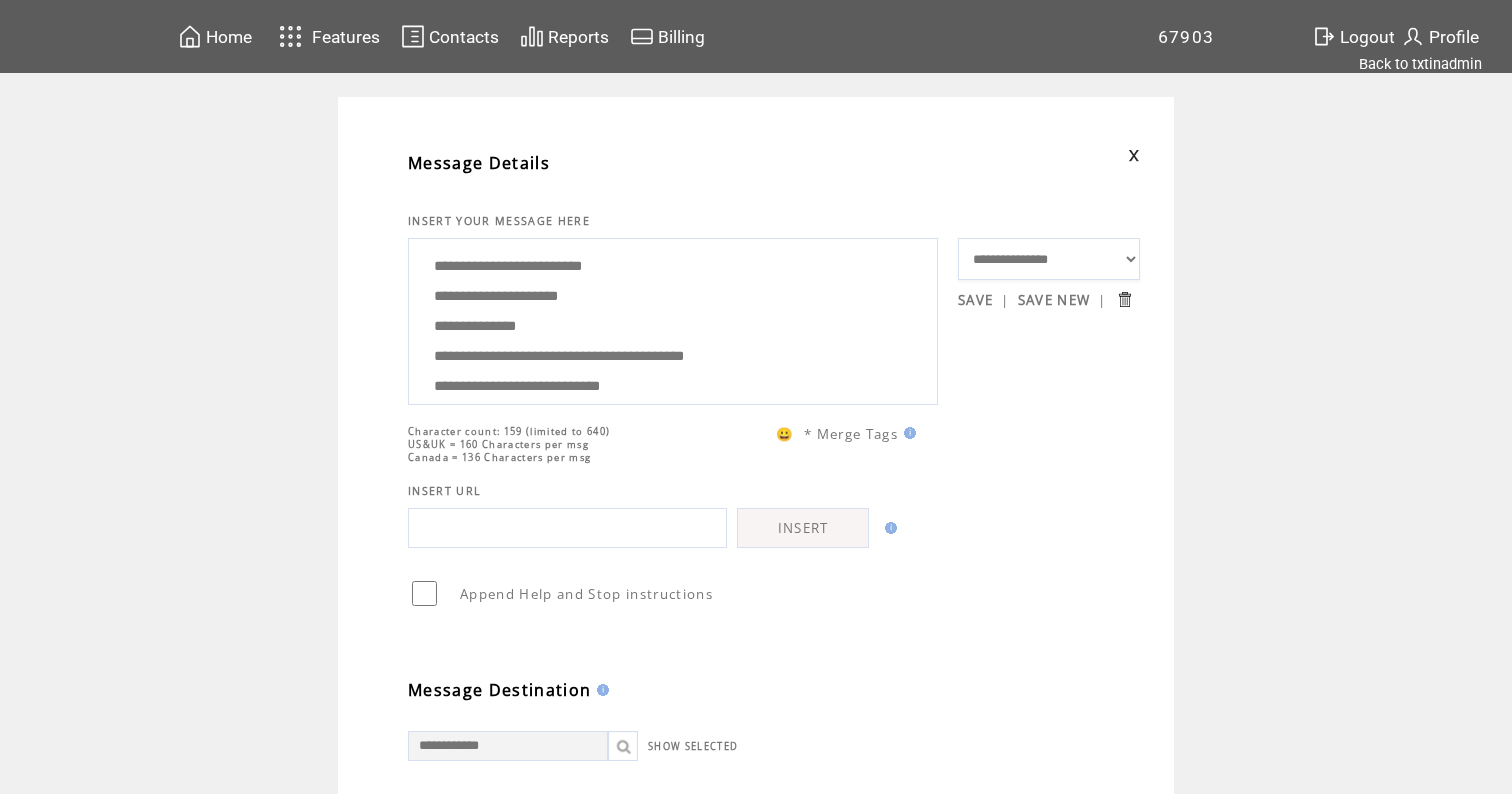 click on "**********" at bounding box center [673, 319] 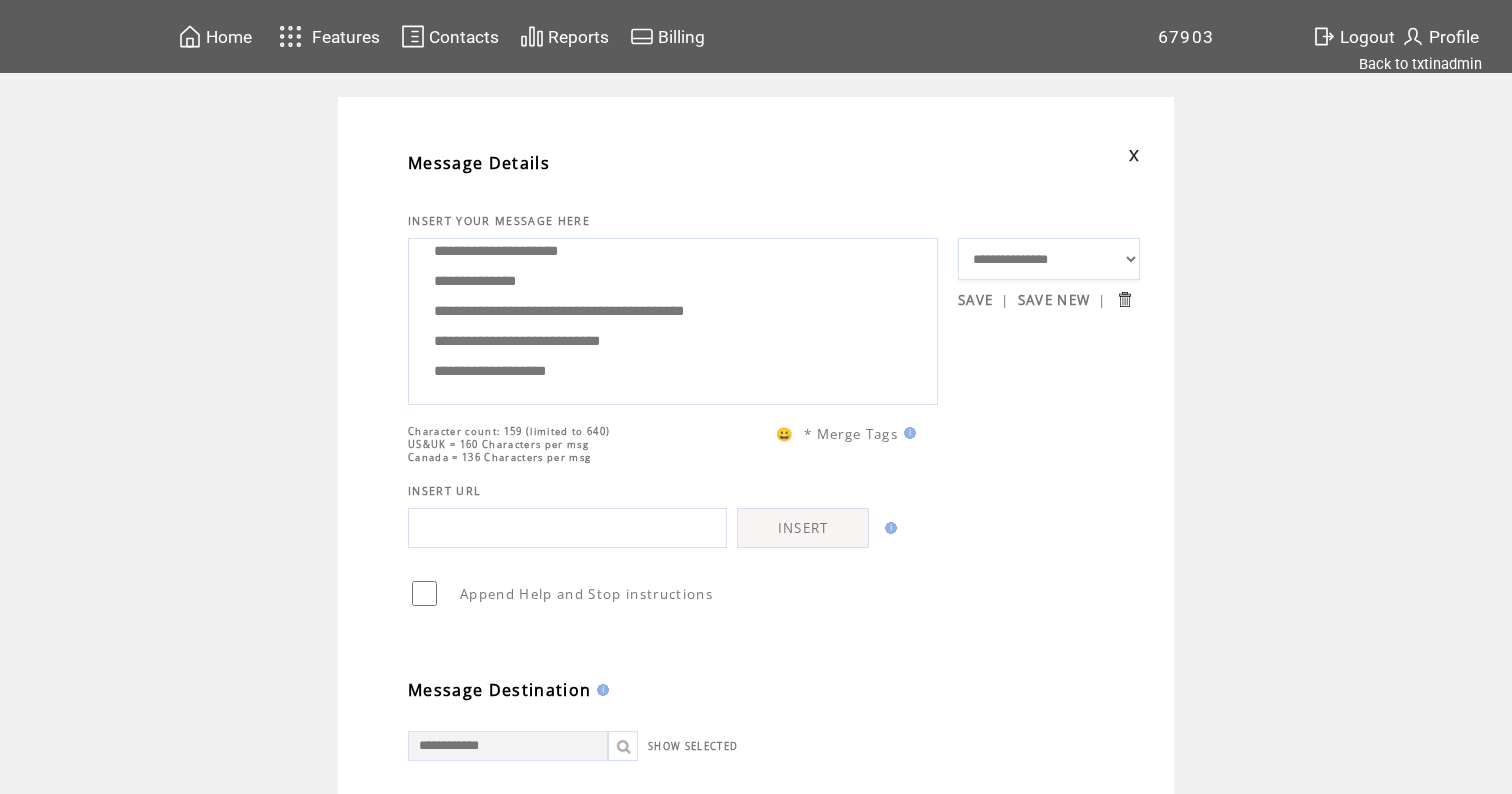 click on "**********" at bounding box center [673, 319] 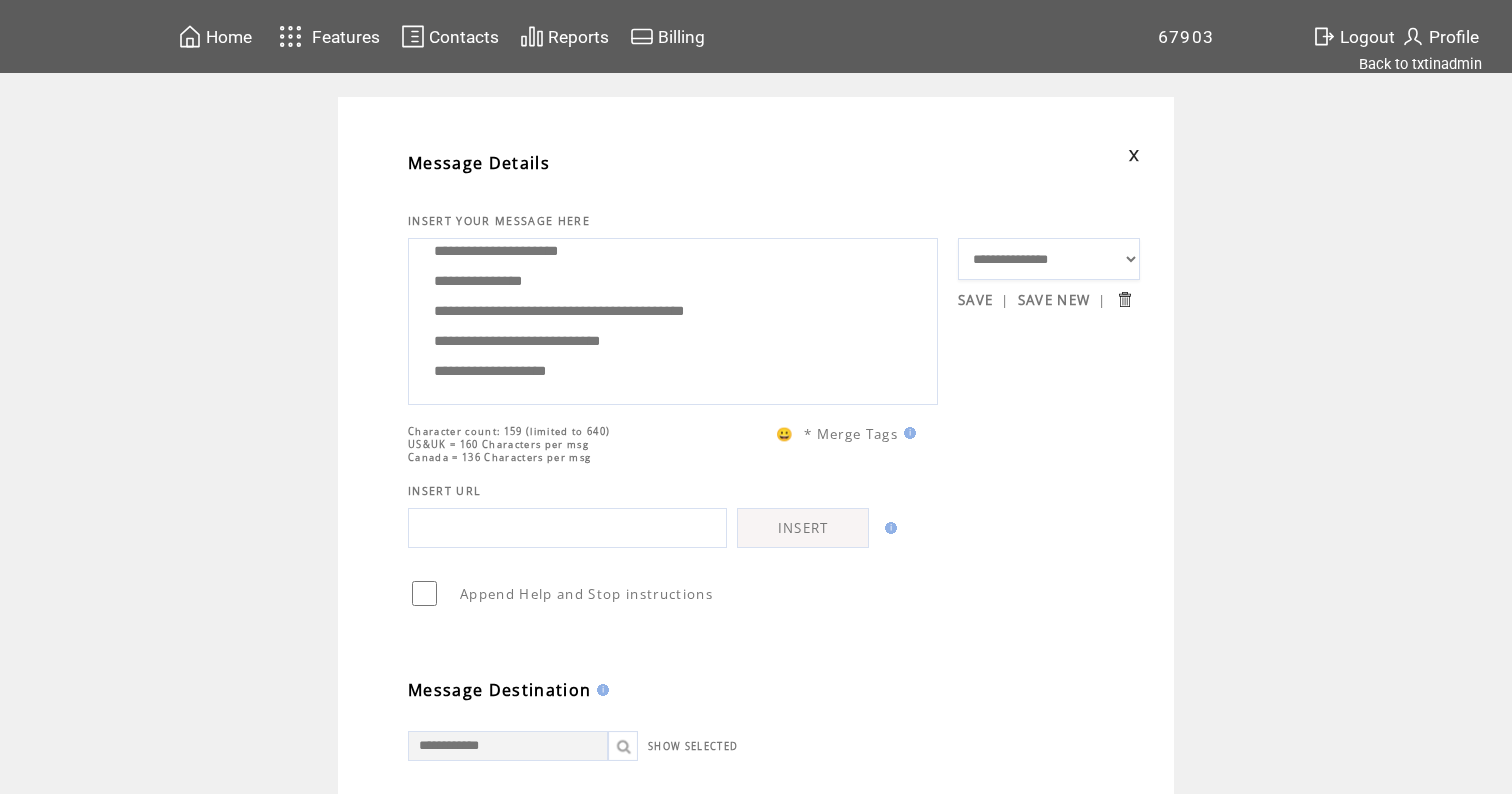 scroll, scrollTop: 95, scrollLeft: 0, axis: vertical 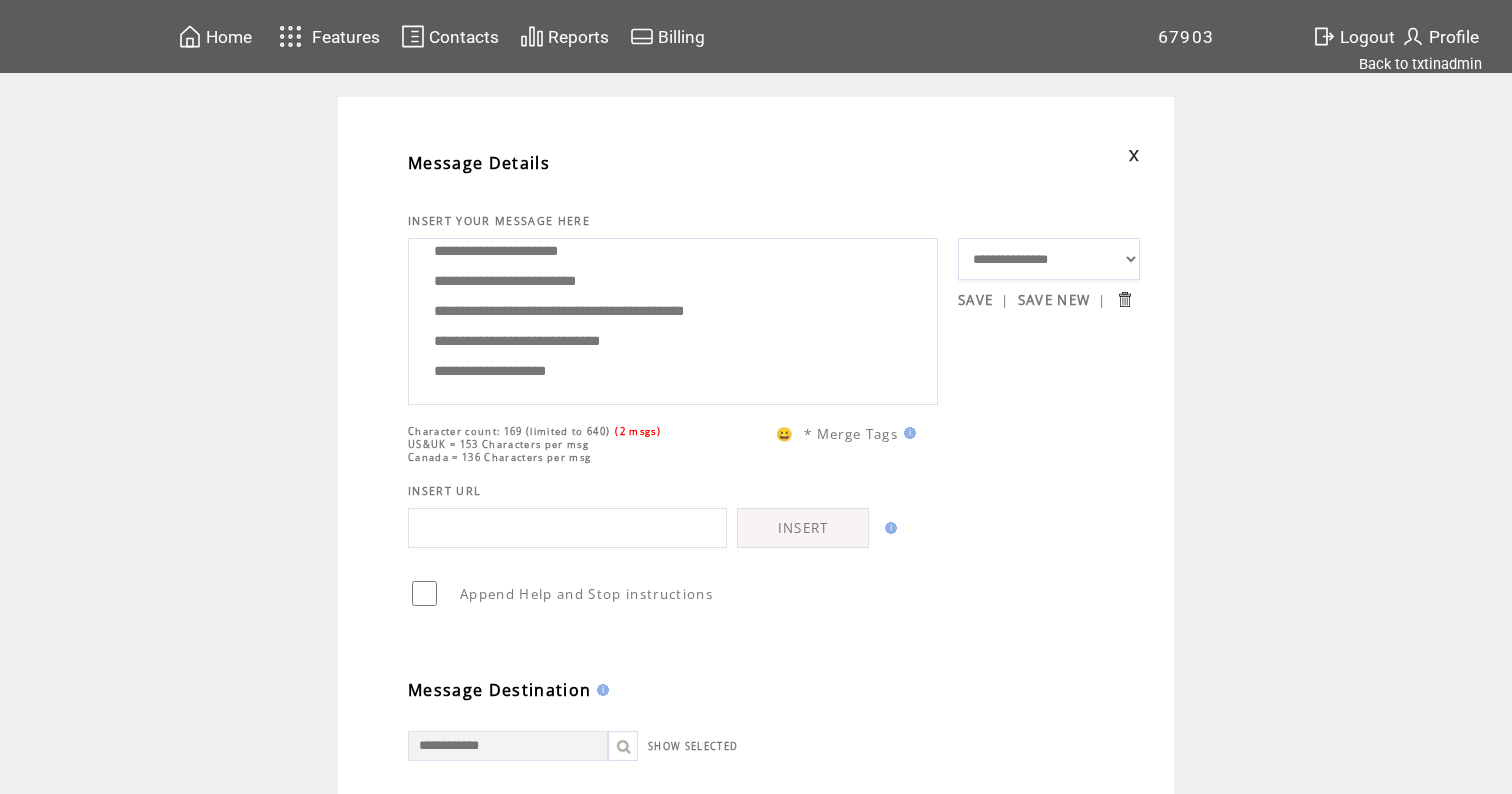 click on "**********" at bounding box center (673, 319) 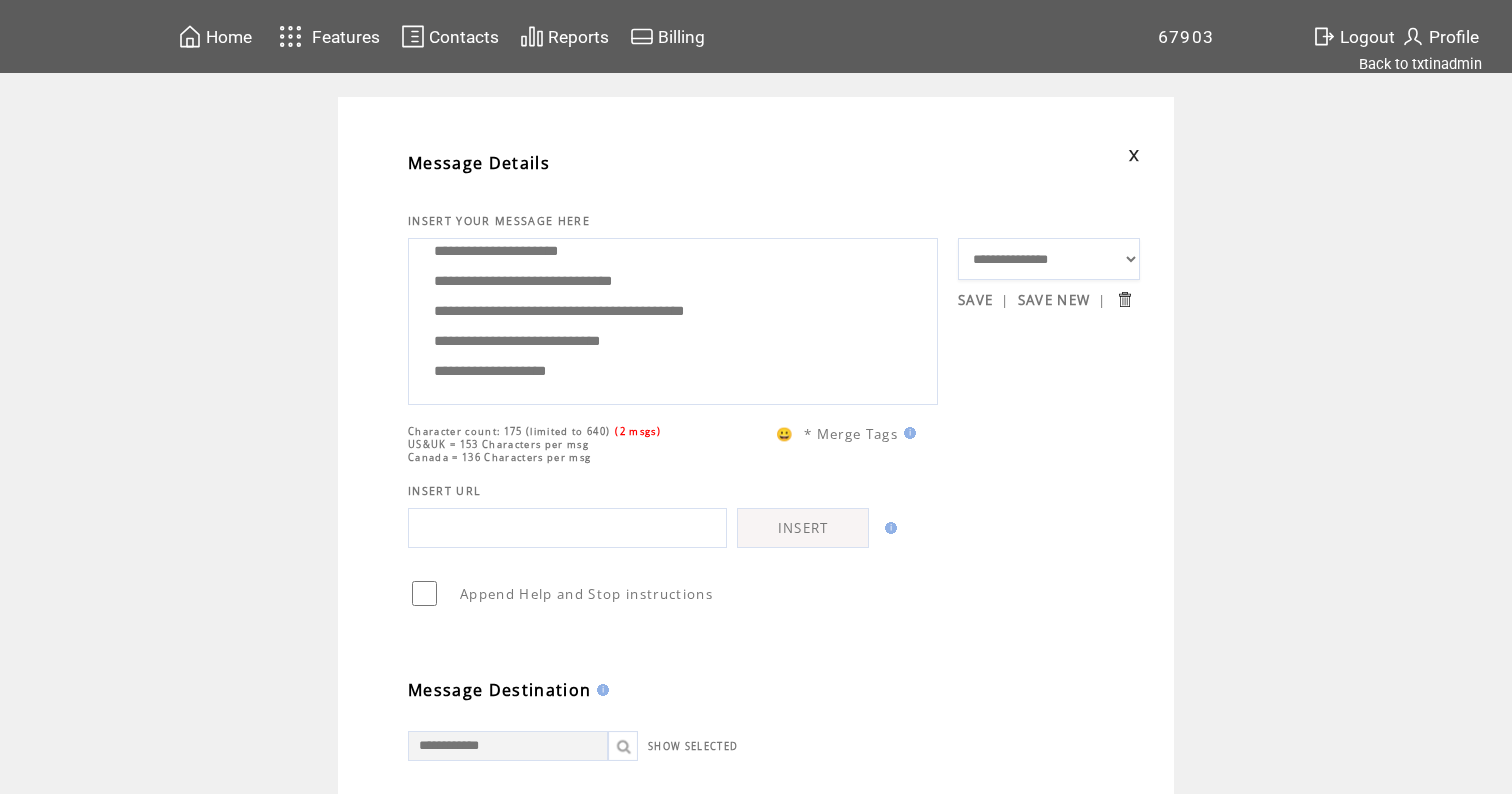click on "**********" at bounding box center (673, 319) 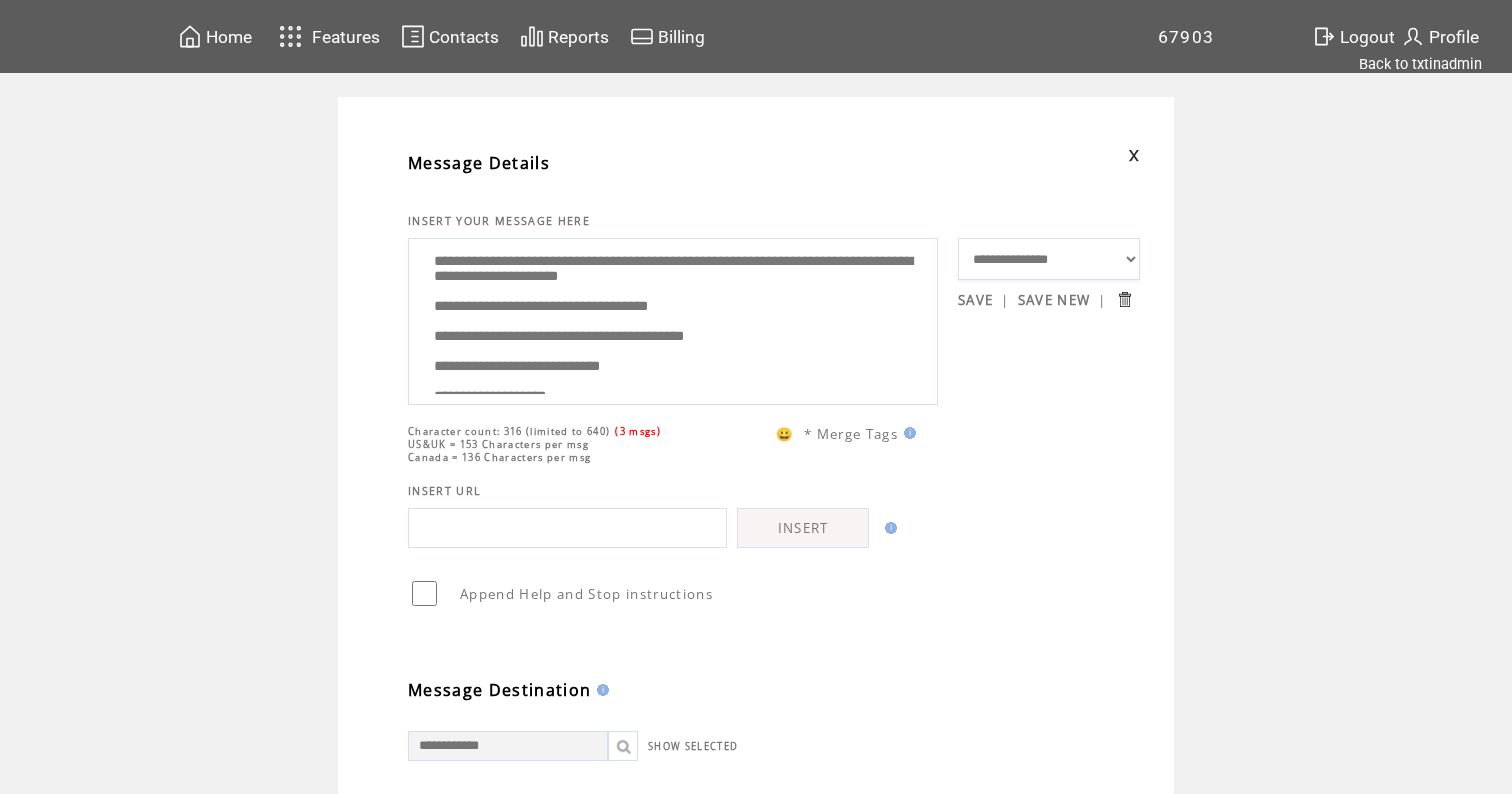 click on "**********" at bounding box center [673, 319] 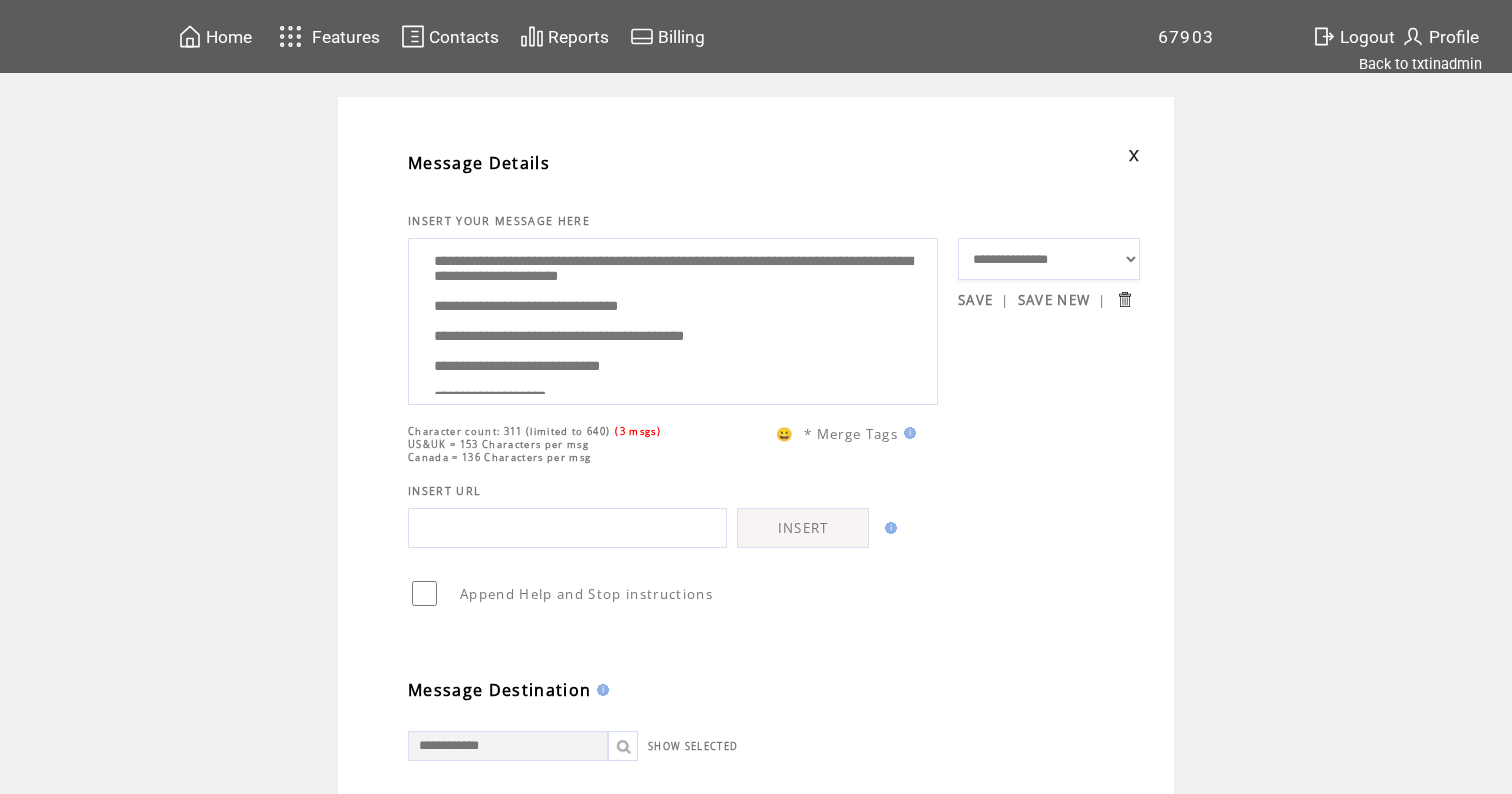click on "**********" at bounding box center [673, 319] 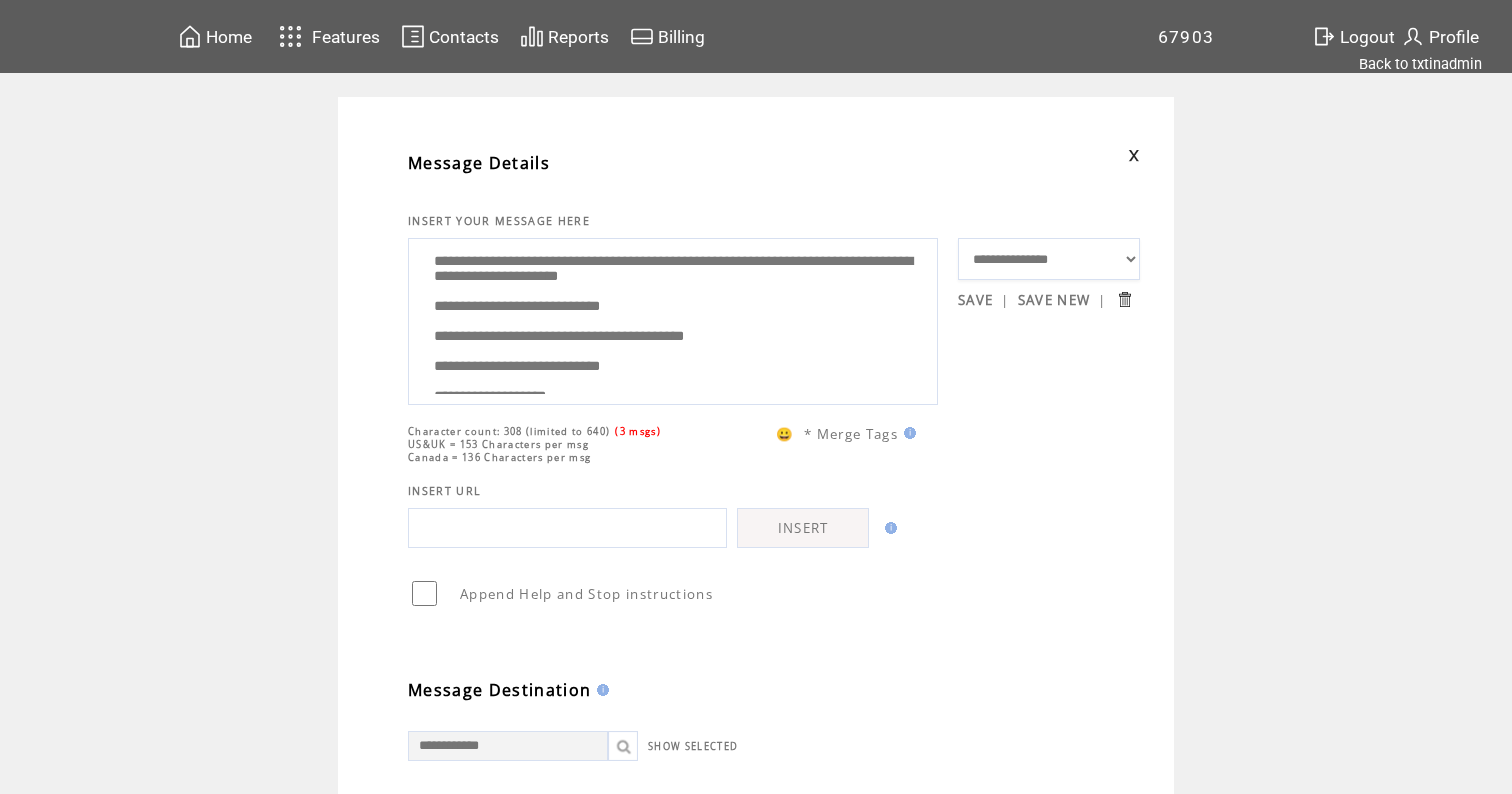 click on "**********" at bounding box center (673, 319) 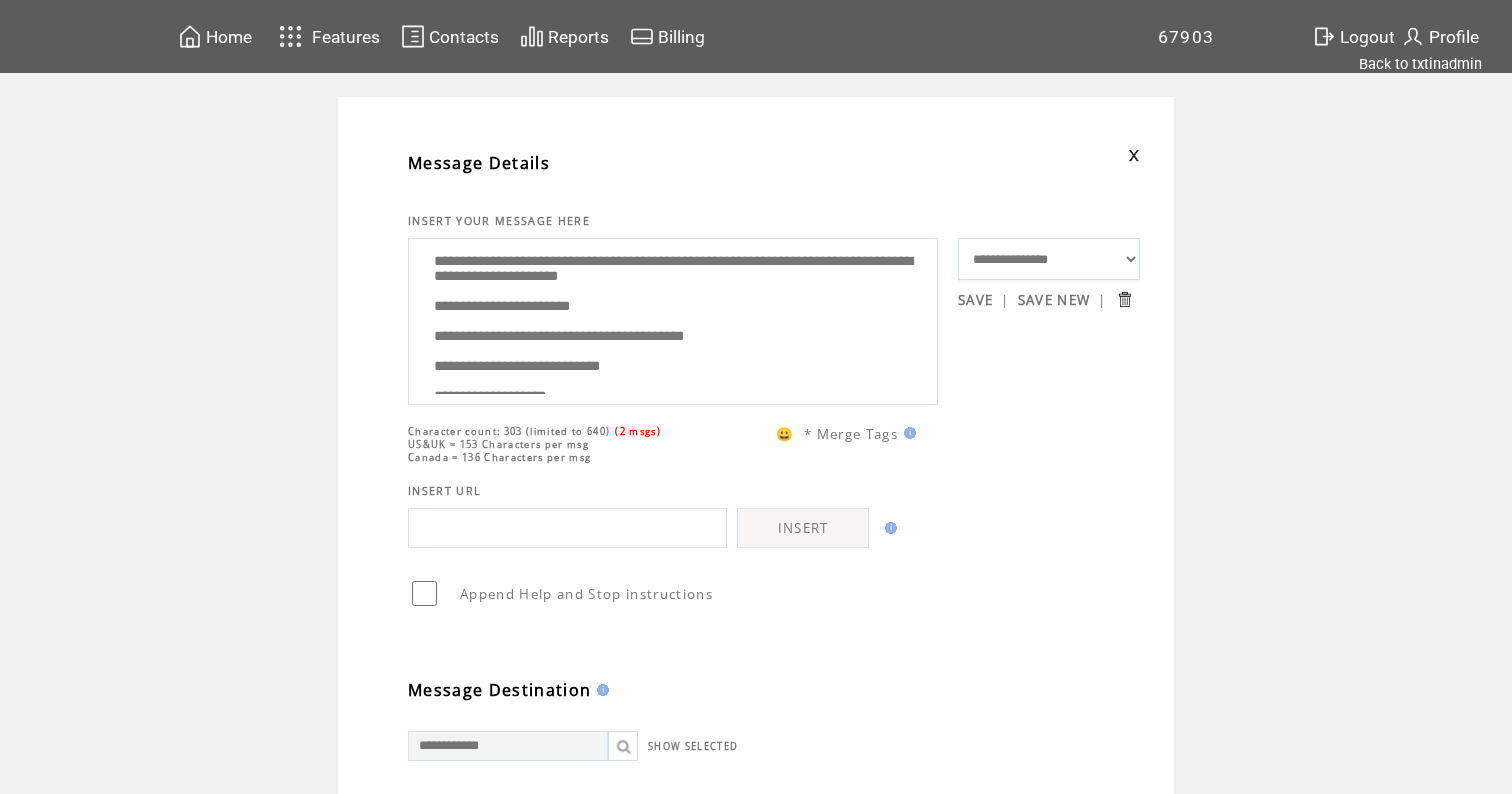 click on "**********" at bounding box center (673, 319) 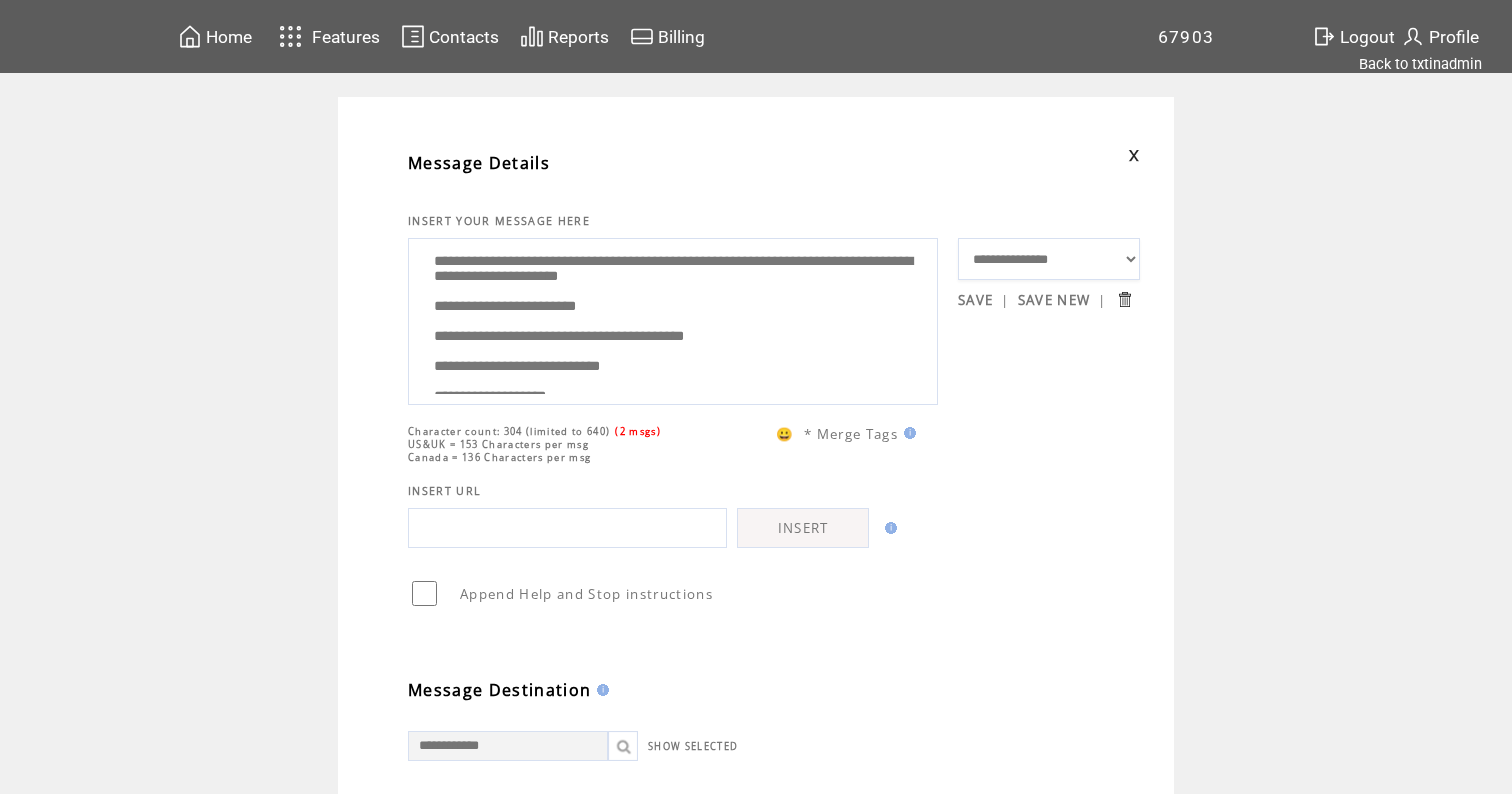click on "**********" at bounding box center [673, 319] 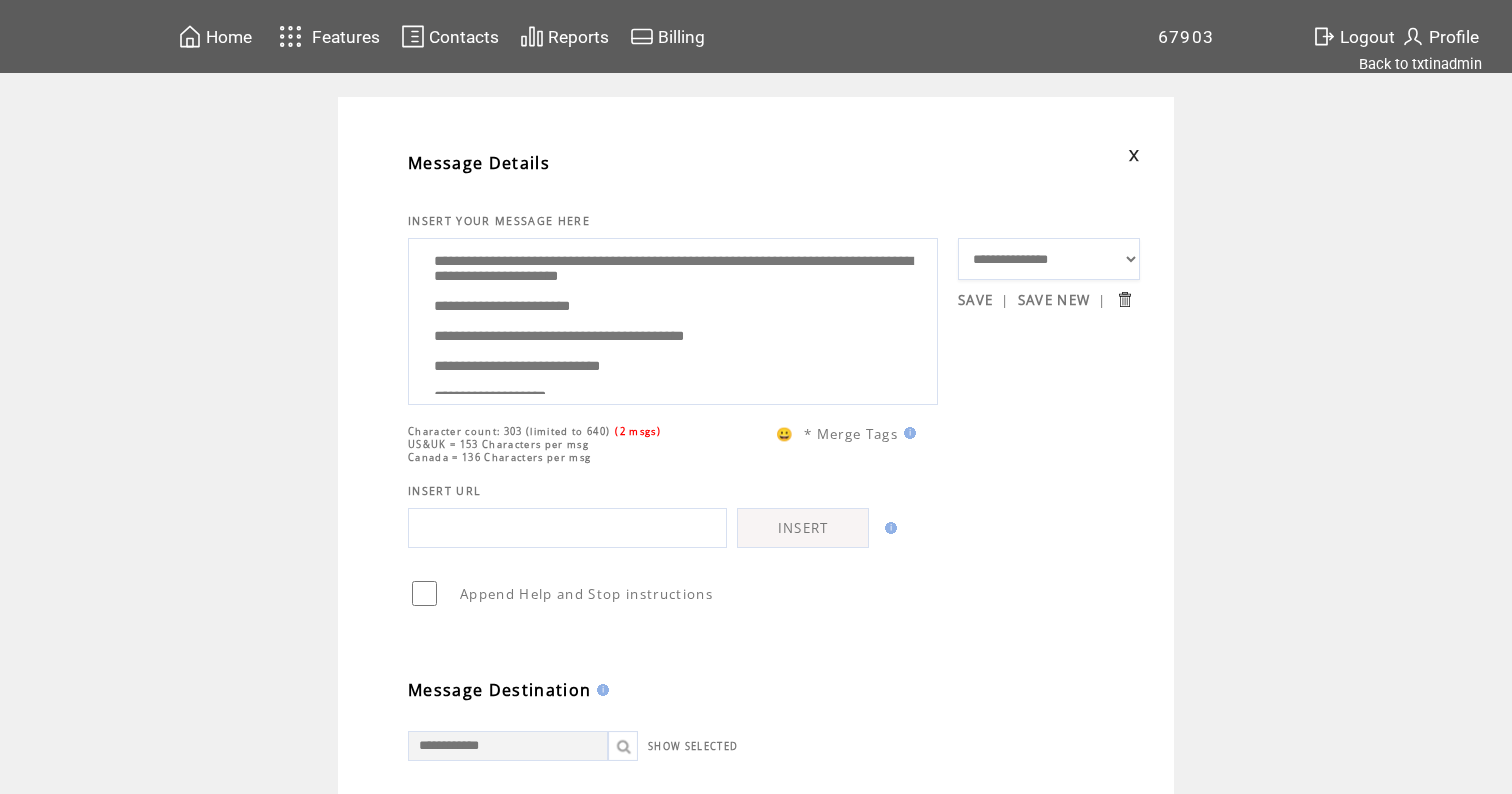 click on "**********" at bounding box center [673, 319] 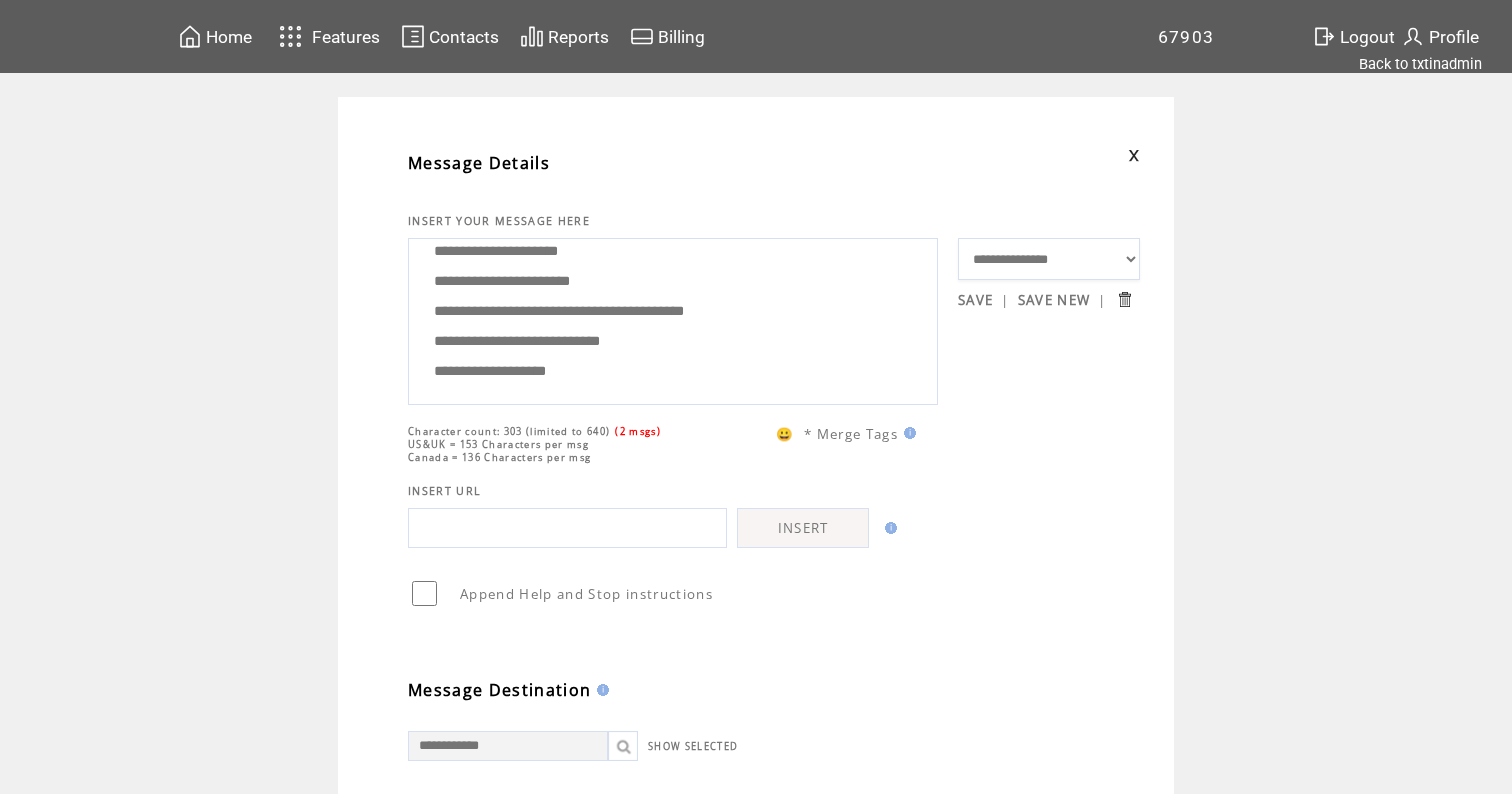 scroll, scrollTop: 200, scrollLeft: 0, axis: vertical 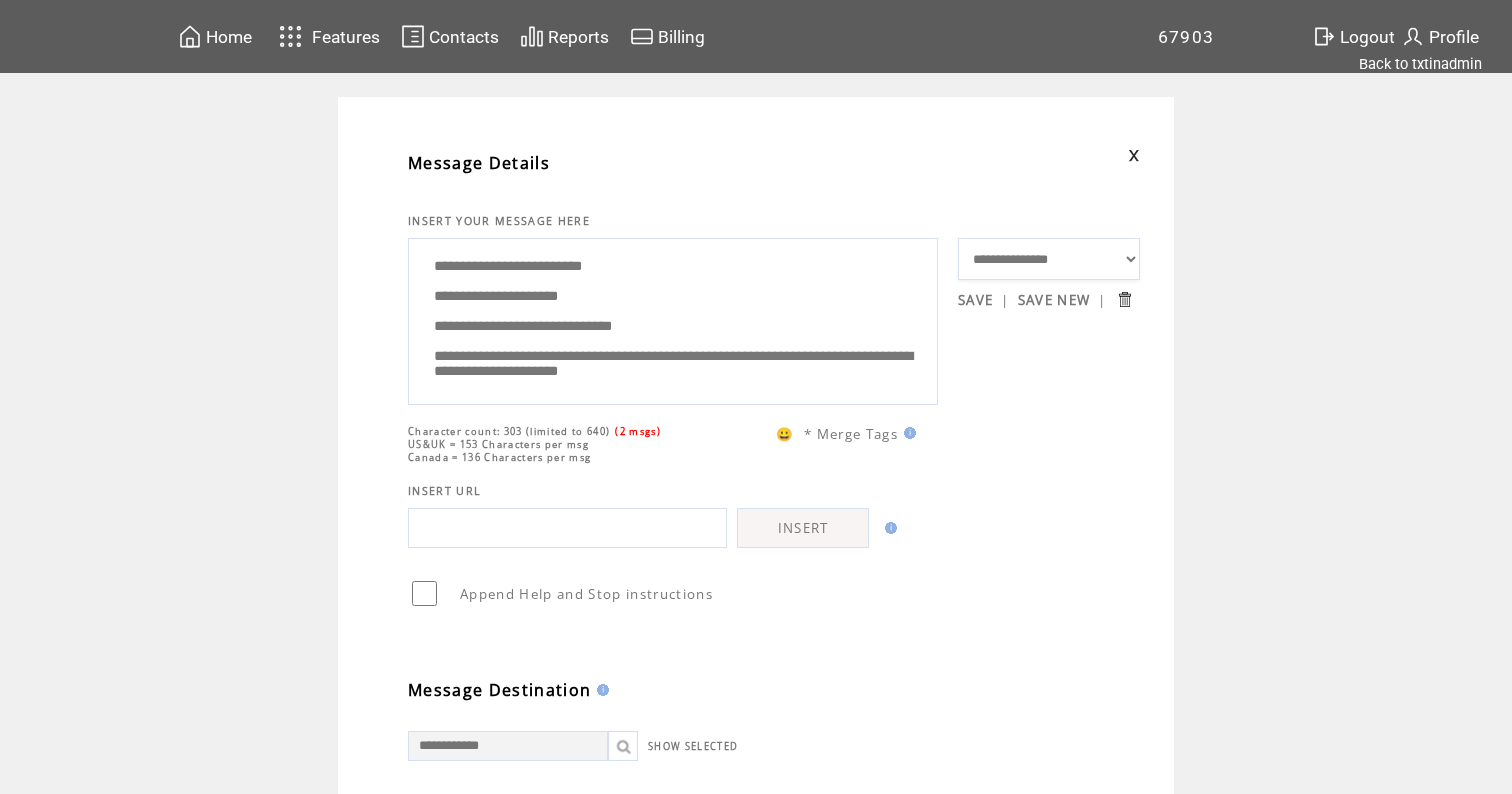 drag, startPoint x: 622, startPoint y: 379, endPoint x: 573, endPoint y: 186, distance: 199.12308 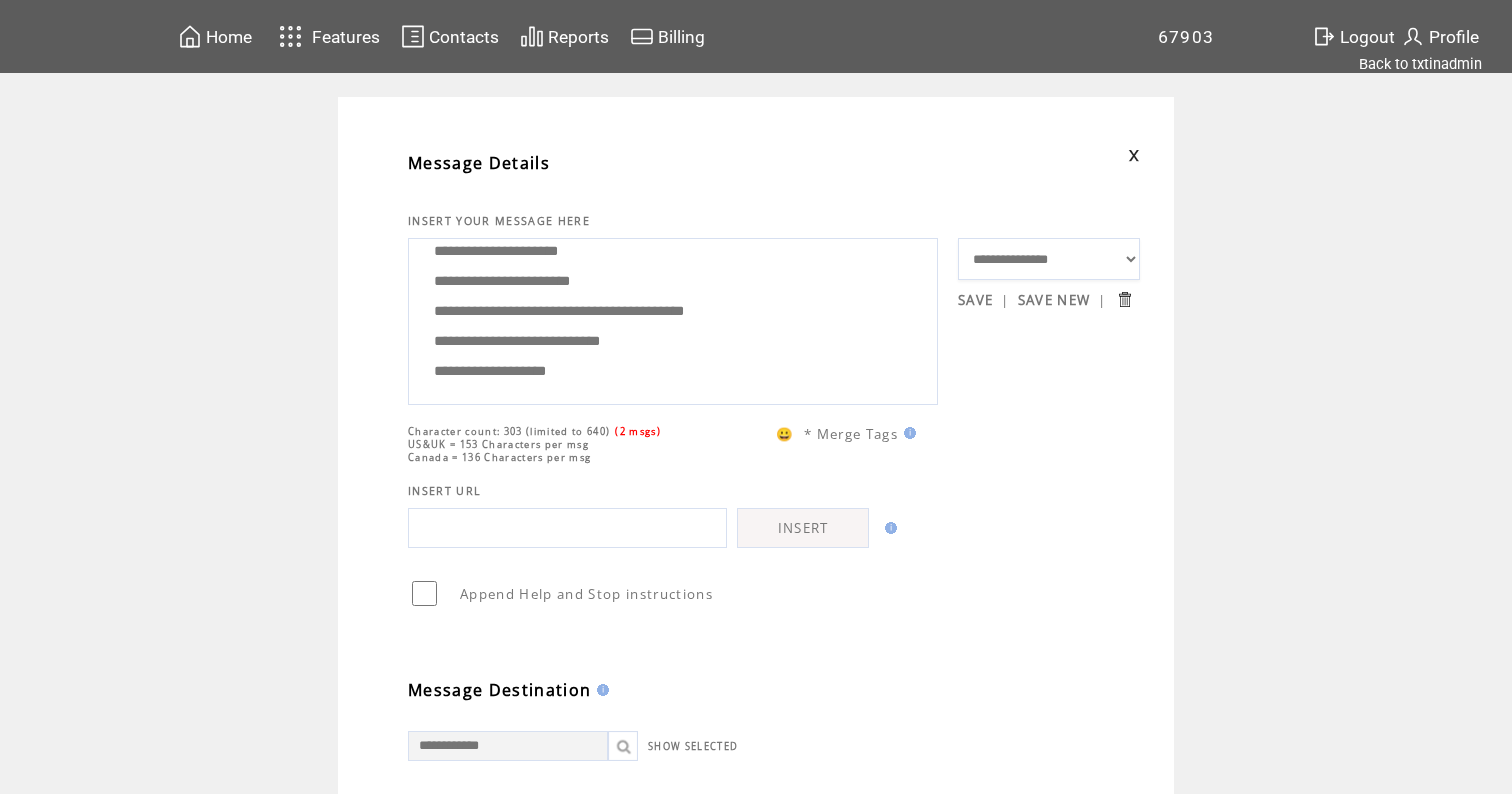 scroll, scrollTop: 200, scrollLeft: 0, axis: vertical 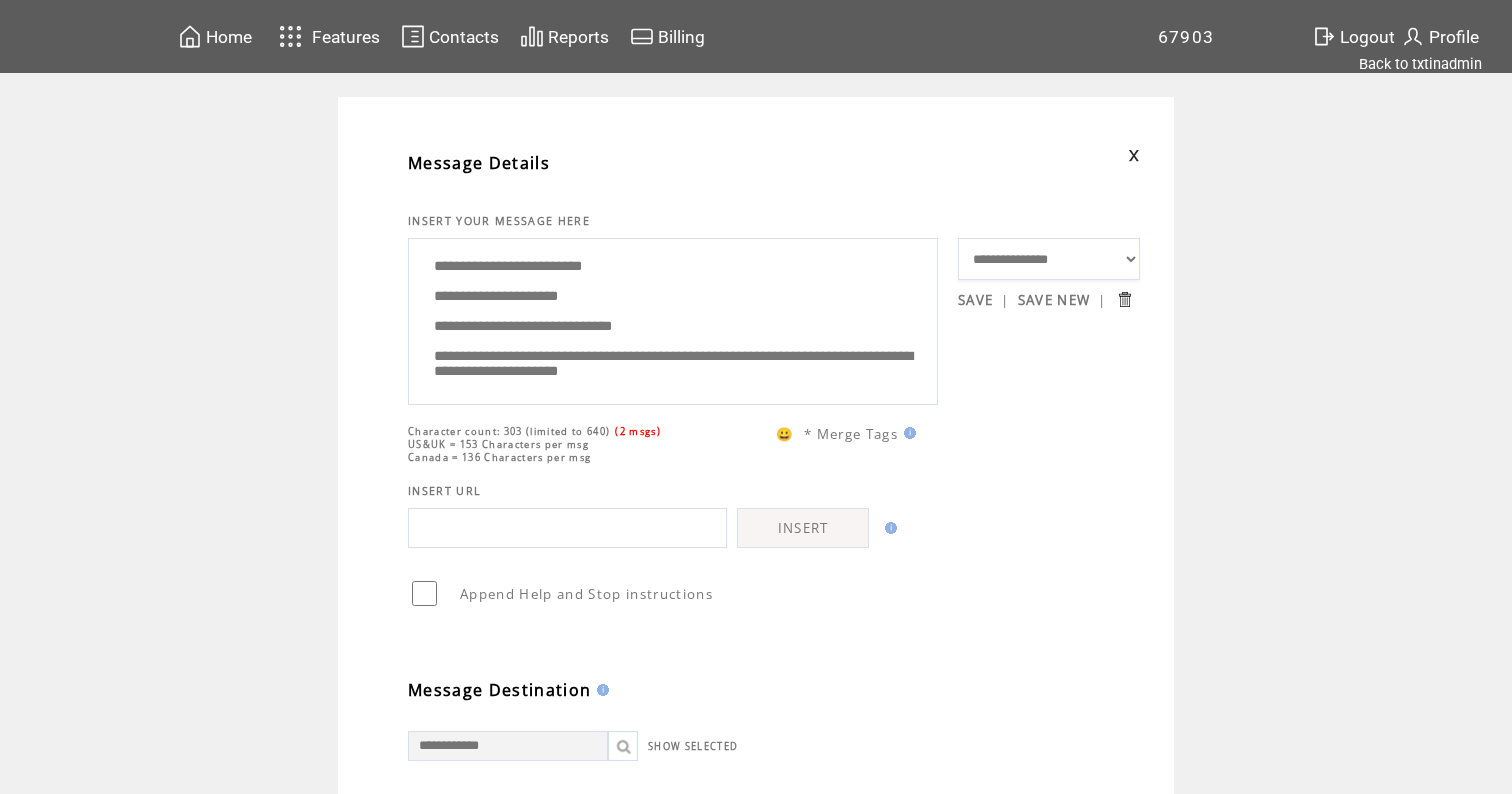 drag, startPoint x: 615, startPoint y: 382, endPoint x: 567, endPoint y: 194, distance: 194.03093 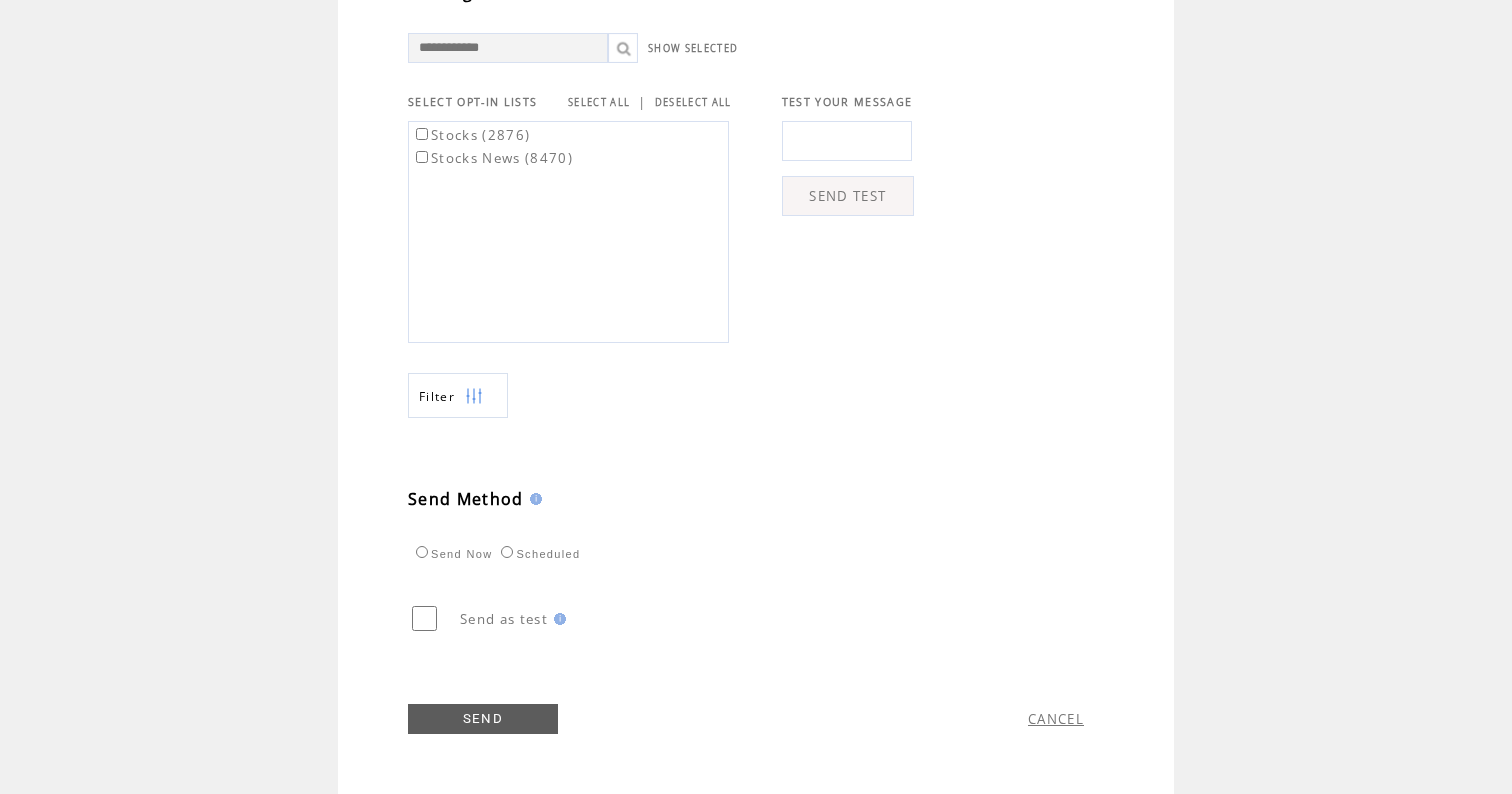 scroll, scrollTop: 0, scrollLeft: 0, axis: both 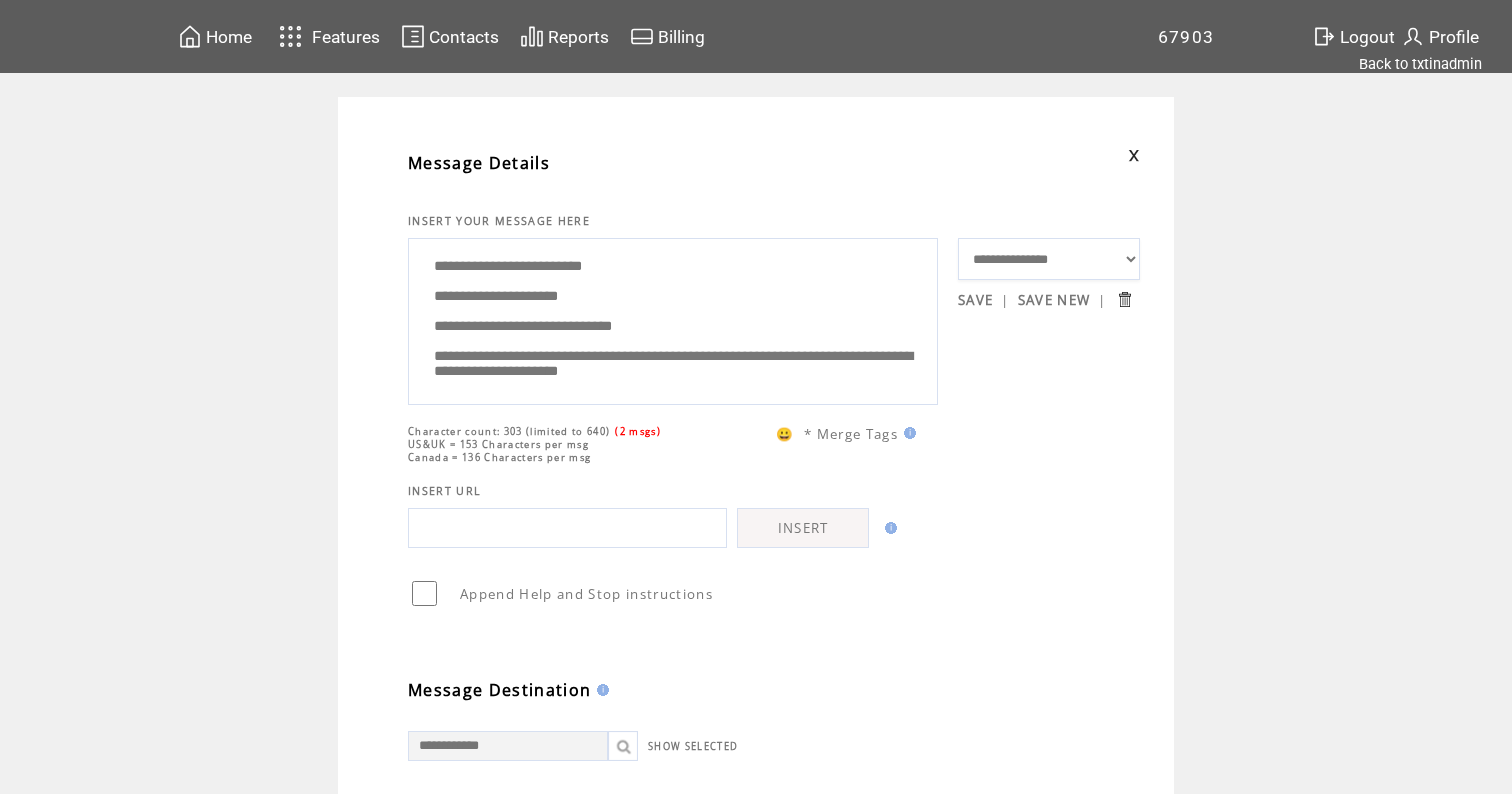 click on "**********" at bounding box center [673, 319] 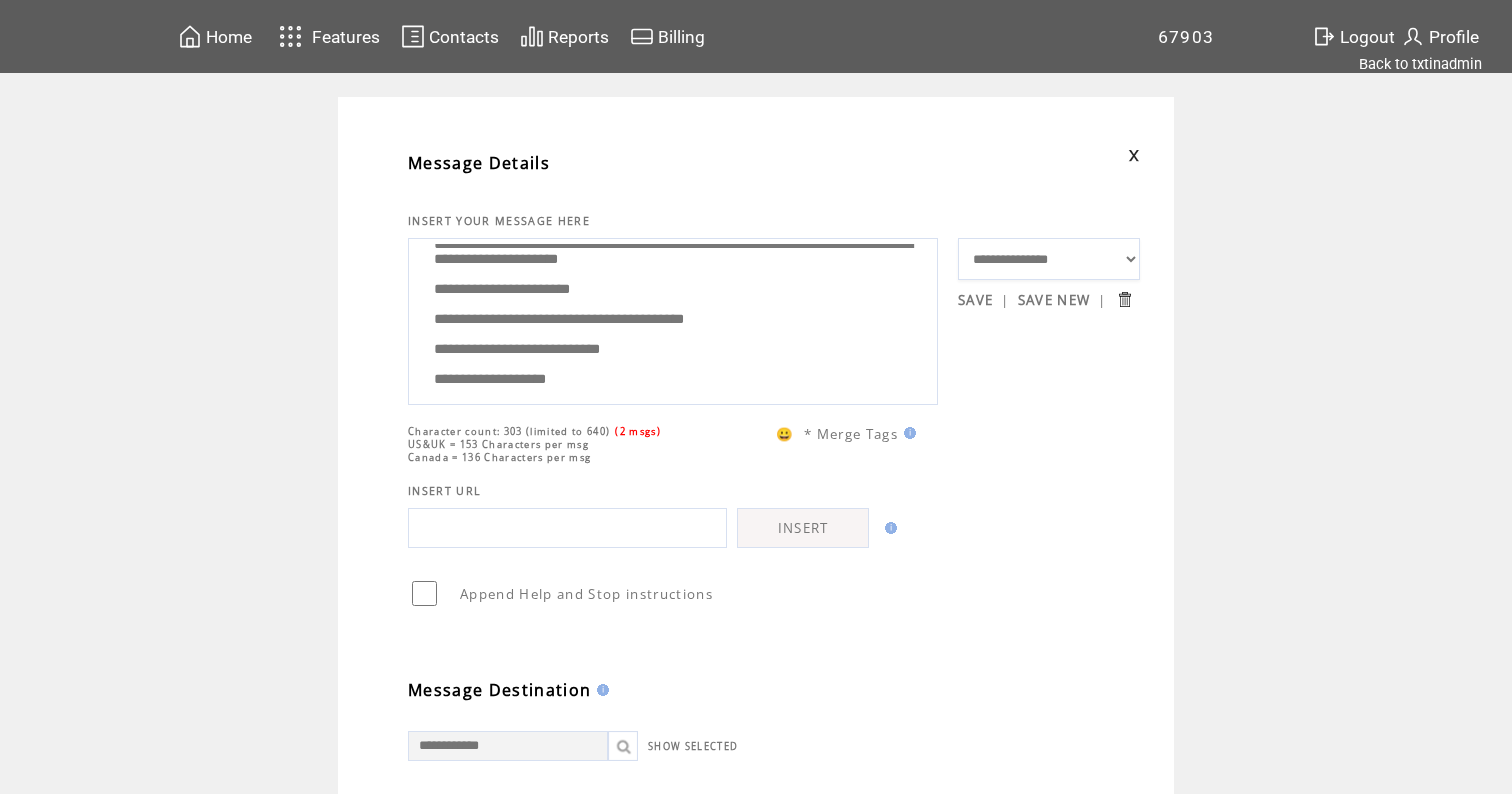 scroll, scrollTop: 0, scrollLeft: 0, axis: both 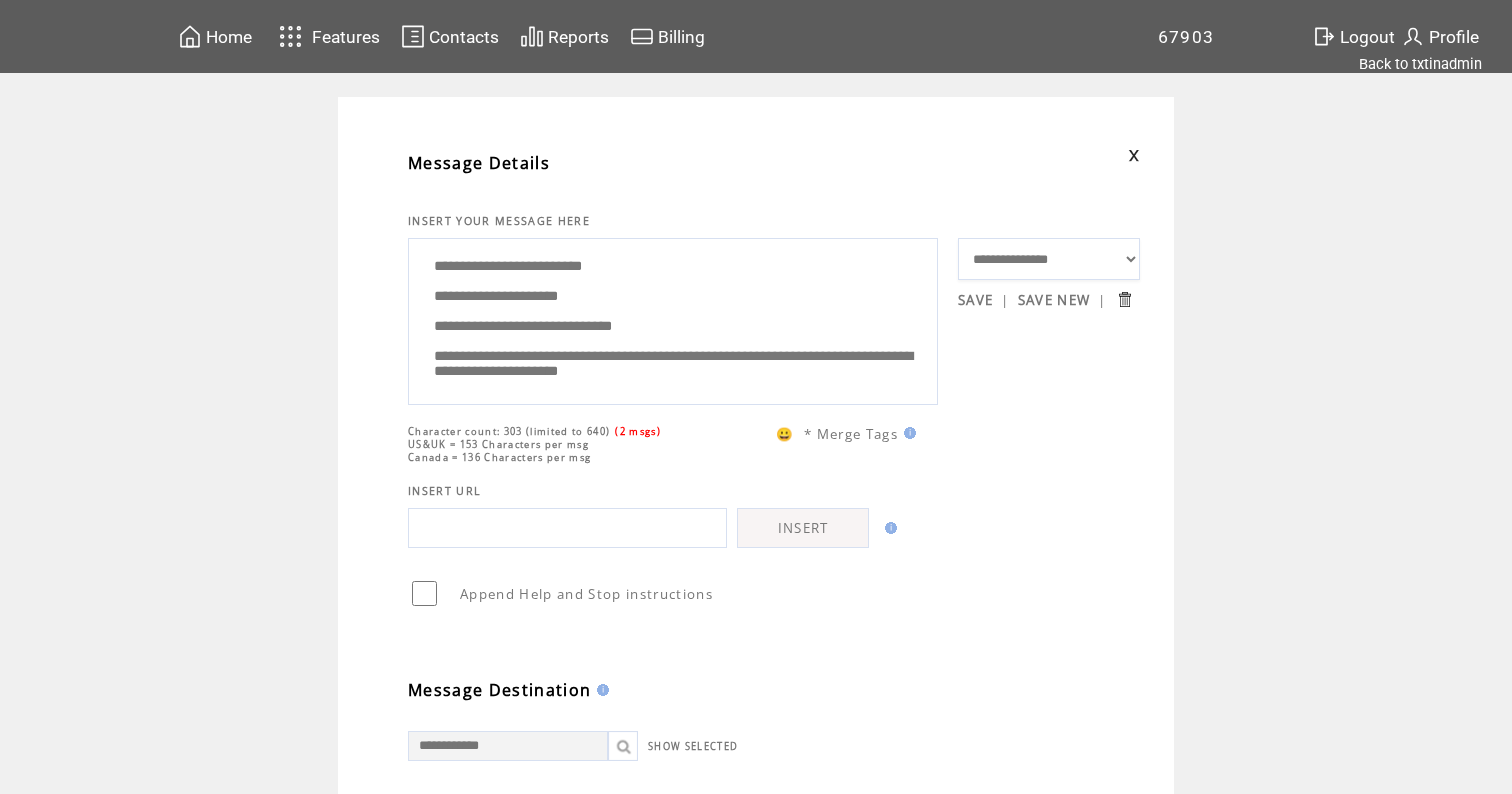 drag, startPoint x: 624, startPoint y: 376, endPoint x: 572, endPoint y: 176, distance: 206.64946 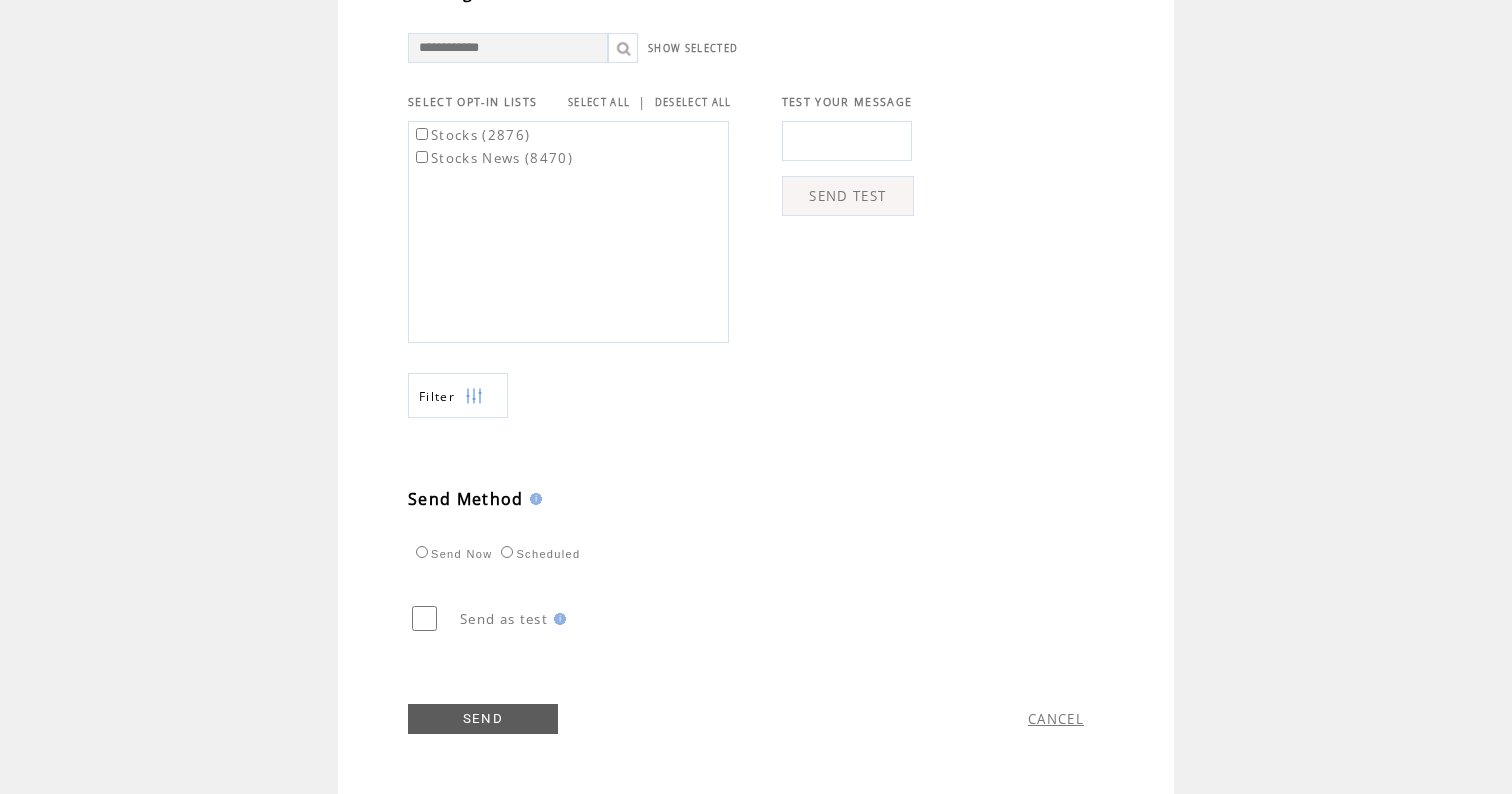 scroll, scrollTop: 709, scrollLeft: 0, axis: vertical 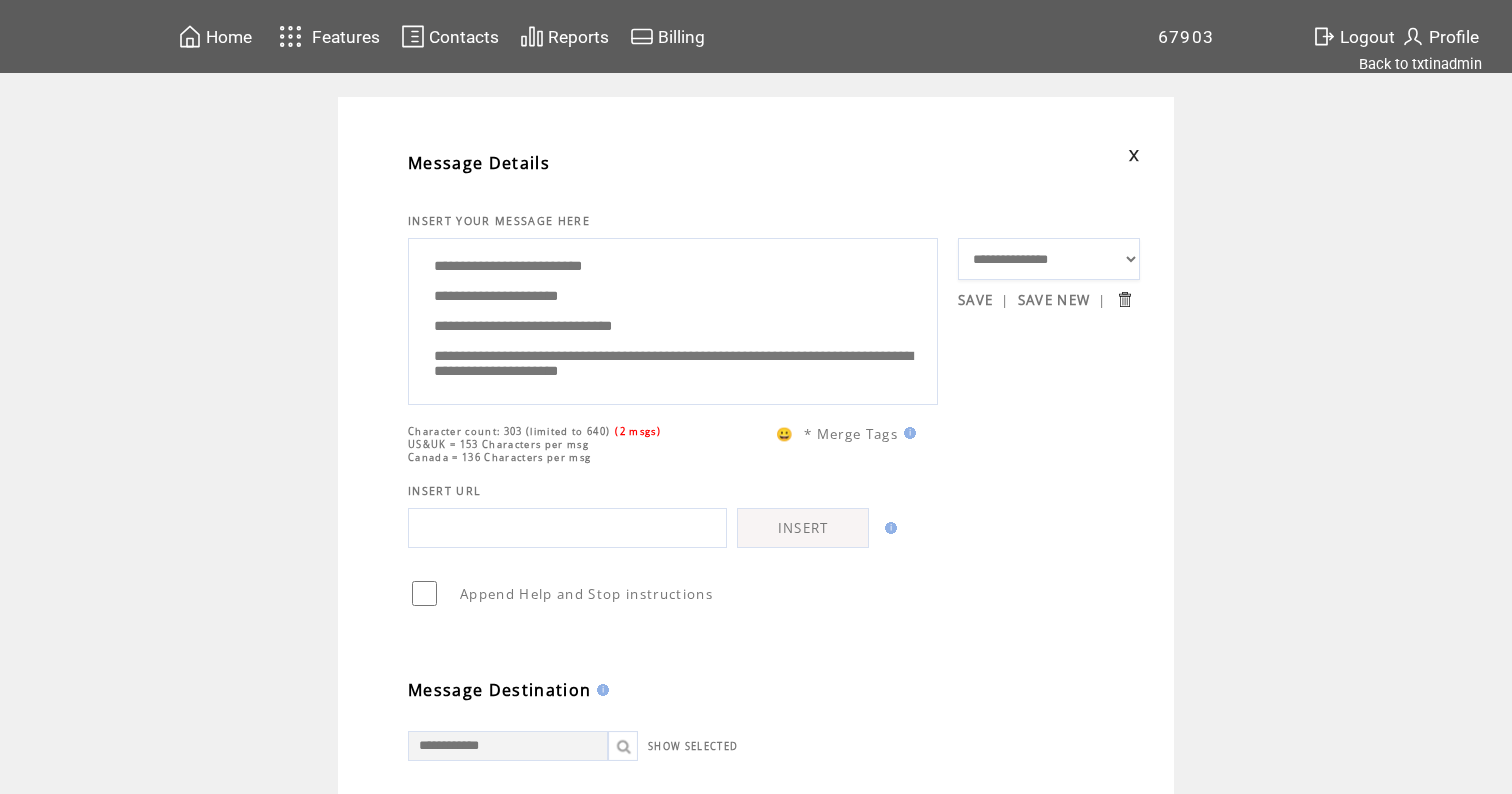 click on "**********" at bounding box center [673, 319] 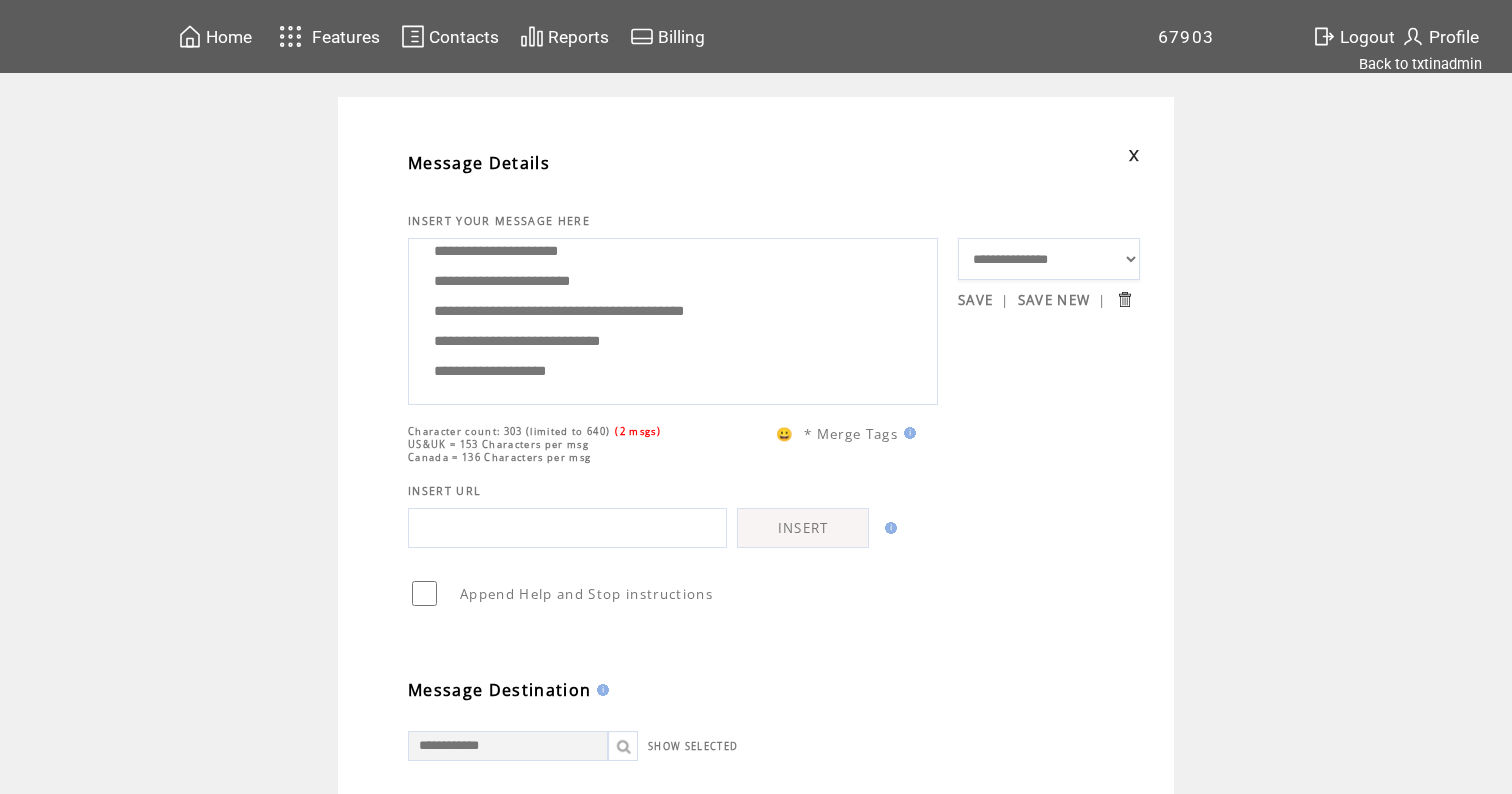 scroll, scrollTop: 200, scrollLeft: 0, axis: vertical 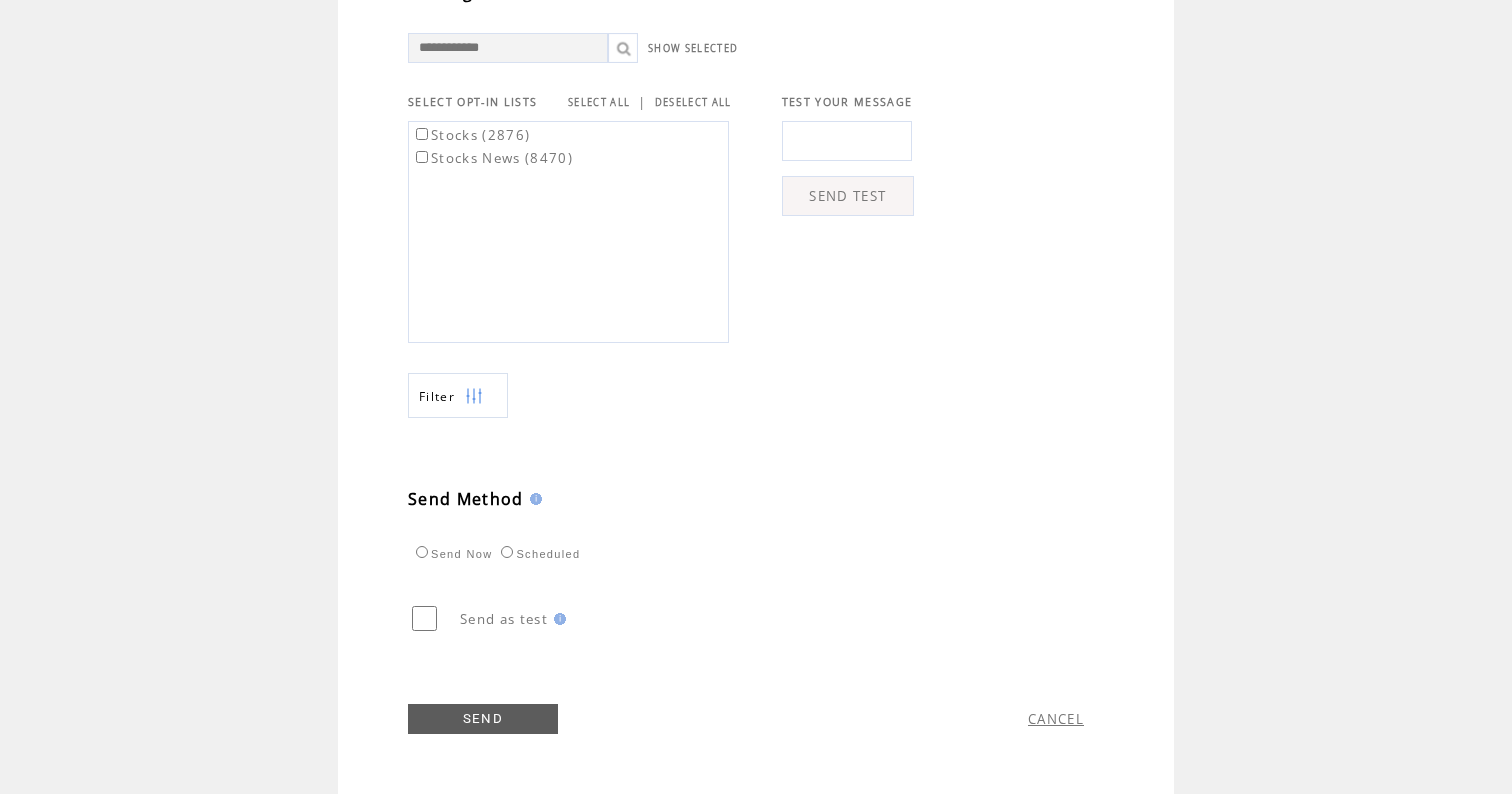 click on "SEND" at bounding box center [483, 719] 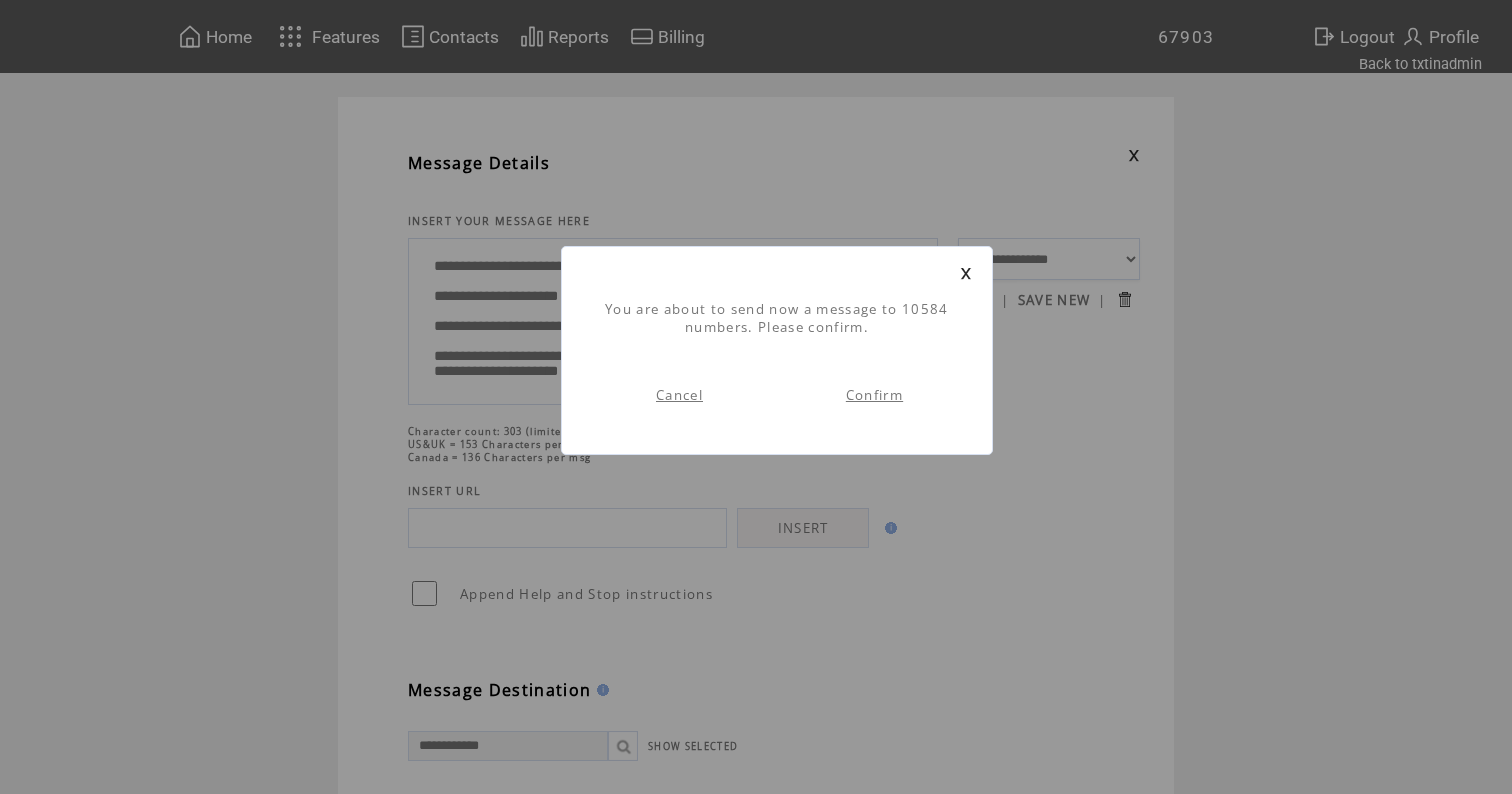 scroll, scrollTop: 1, scrollLeft: 0, axis: vertical 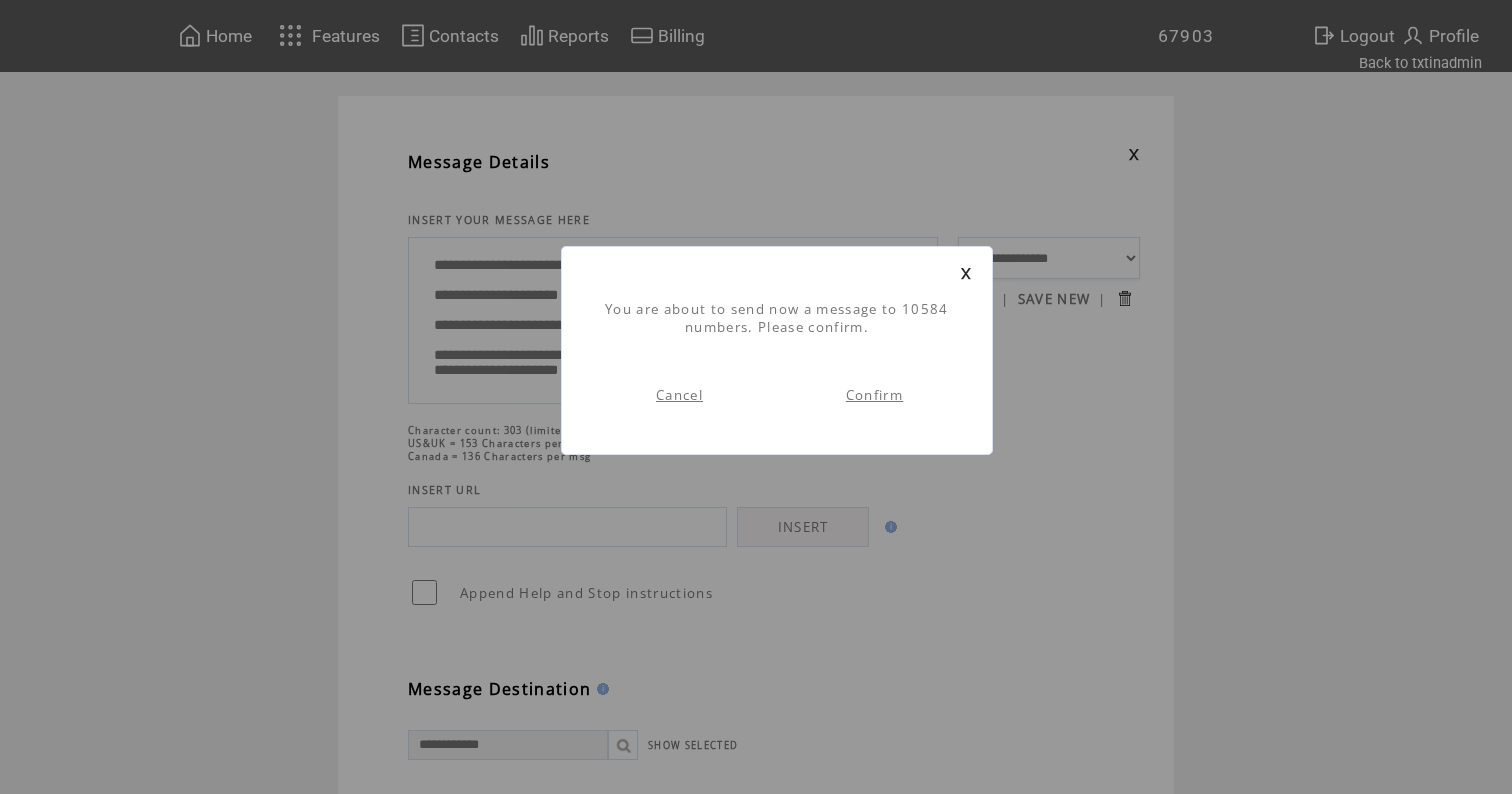 click on "Confirm" at bounding box center [874, 395] 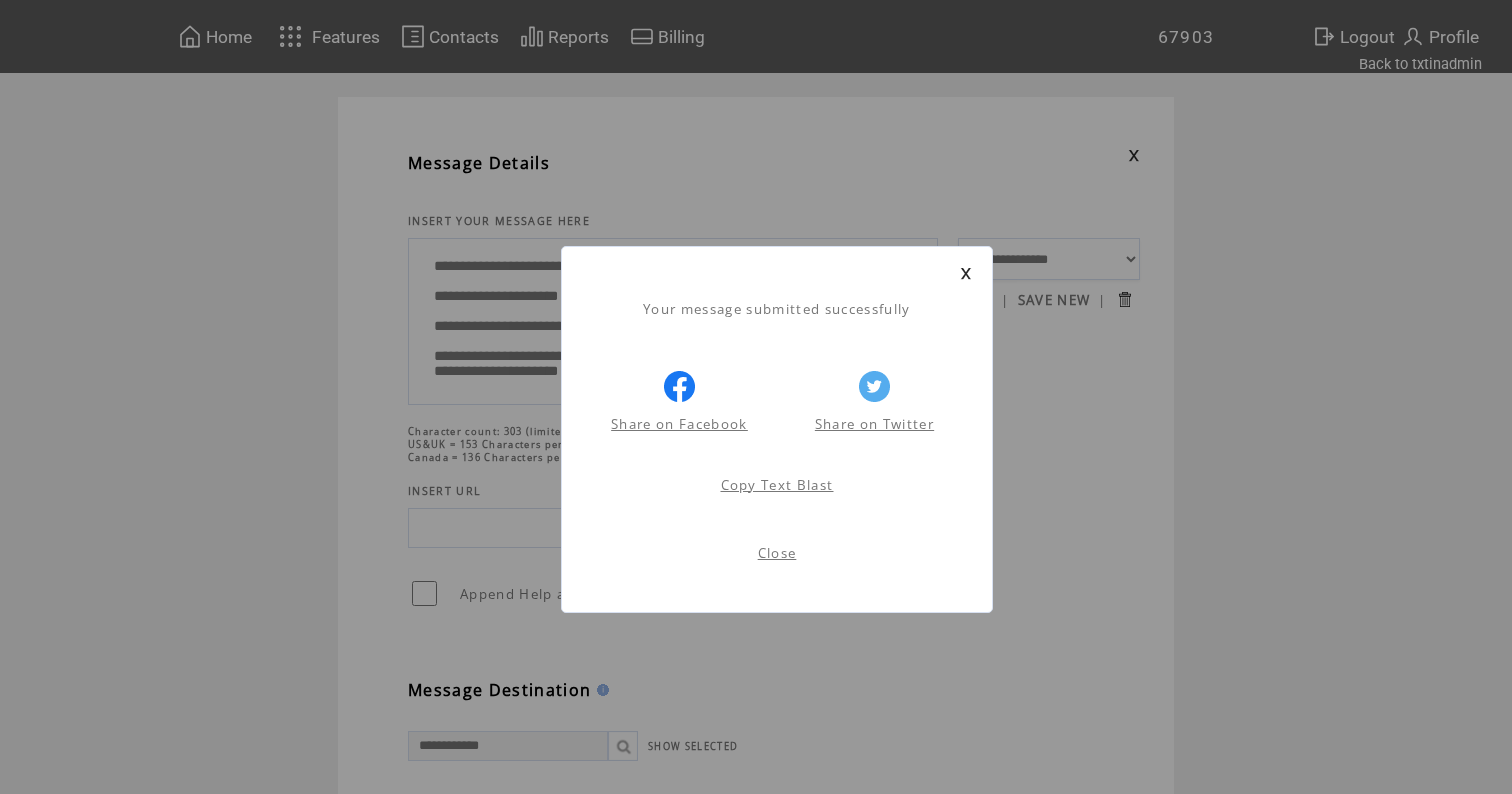 scroll, scrollTop: 1, scrollLeft: 0, axis: vertical 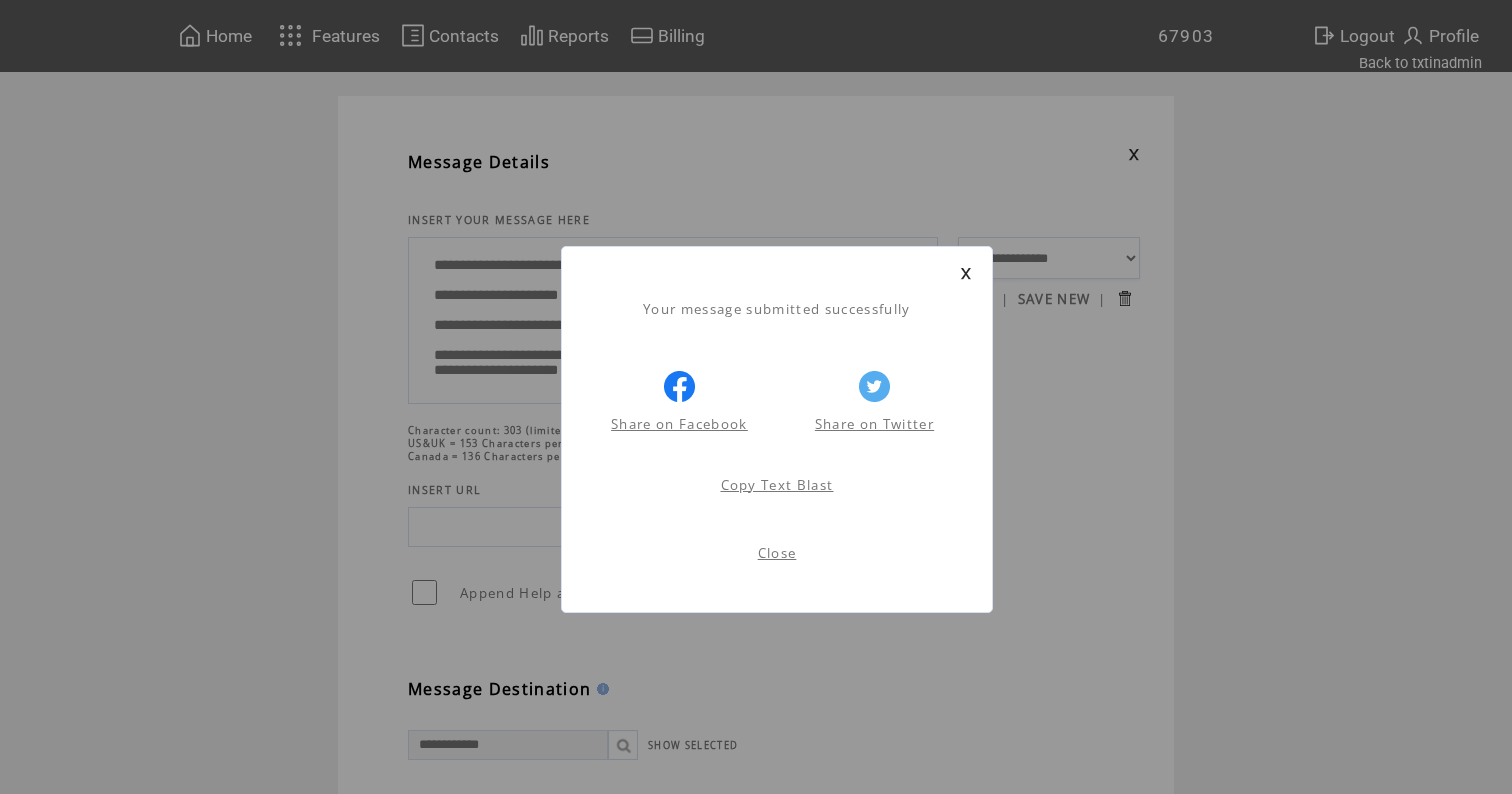 click at bounding box center [966, 273] 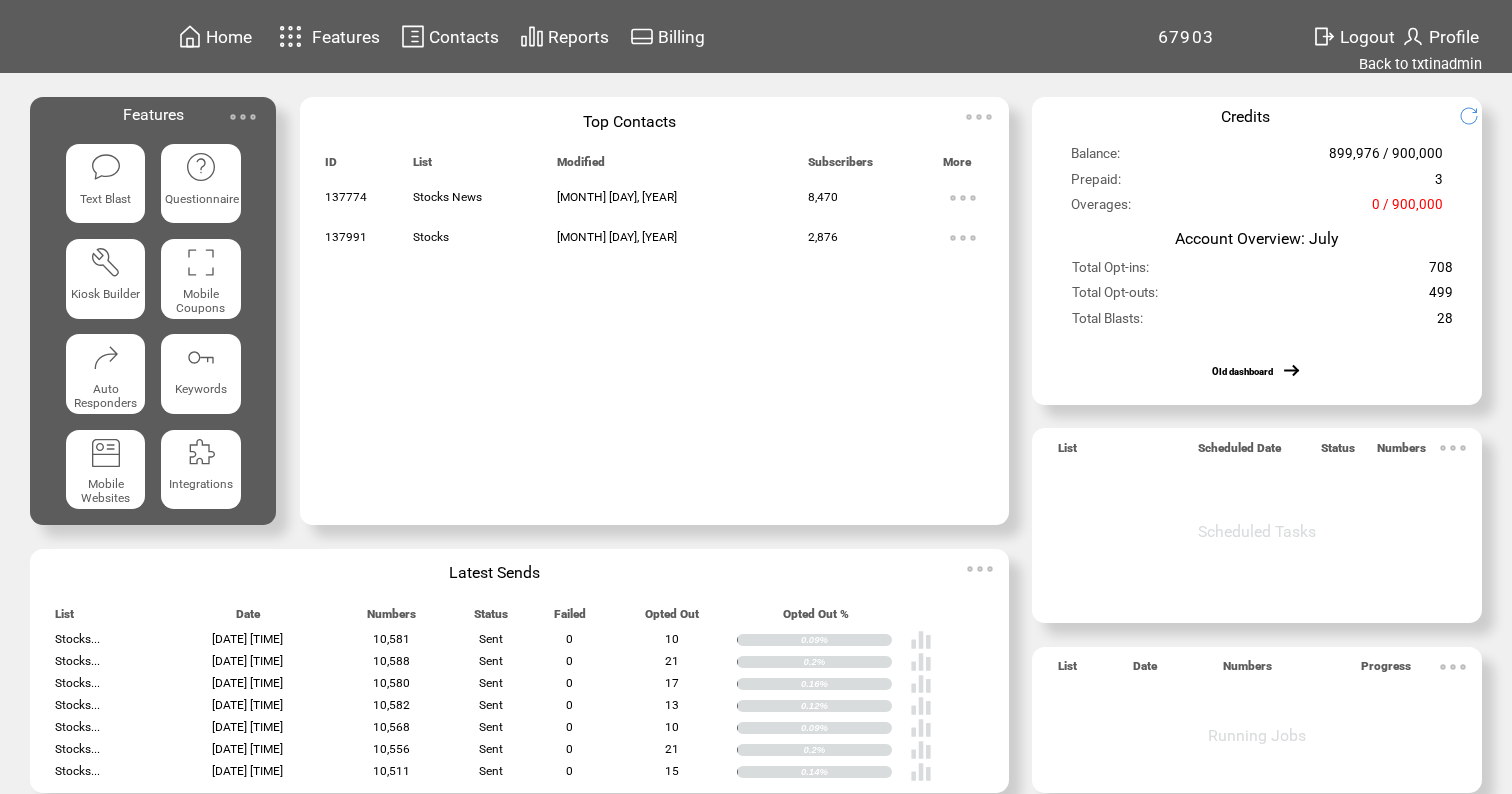 scroll, scrollTop: 0, scrollLeft: 0, axis: both 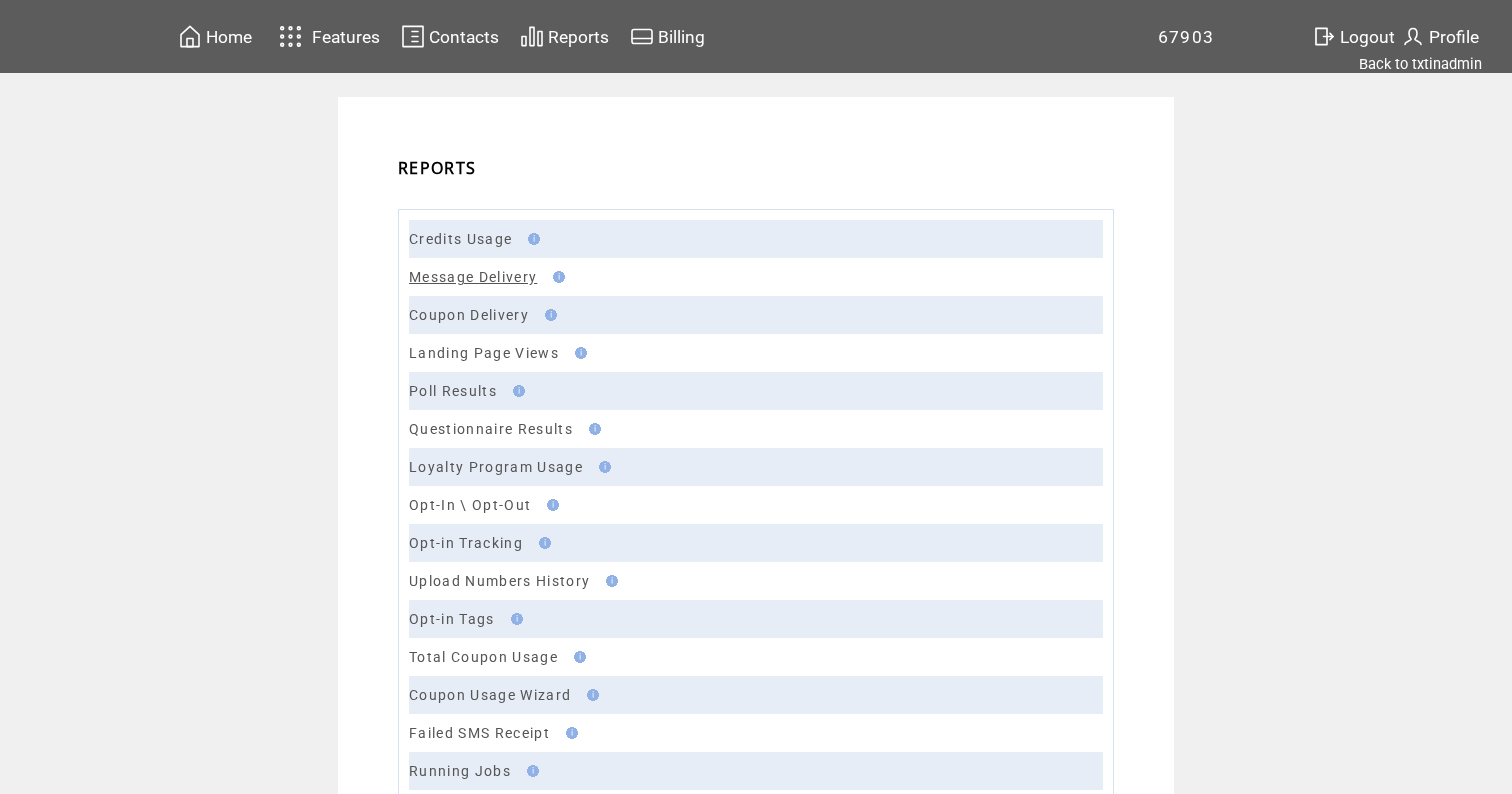 click on "Message Delivery" at bounding box center [473, 277] 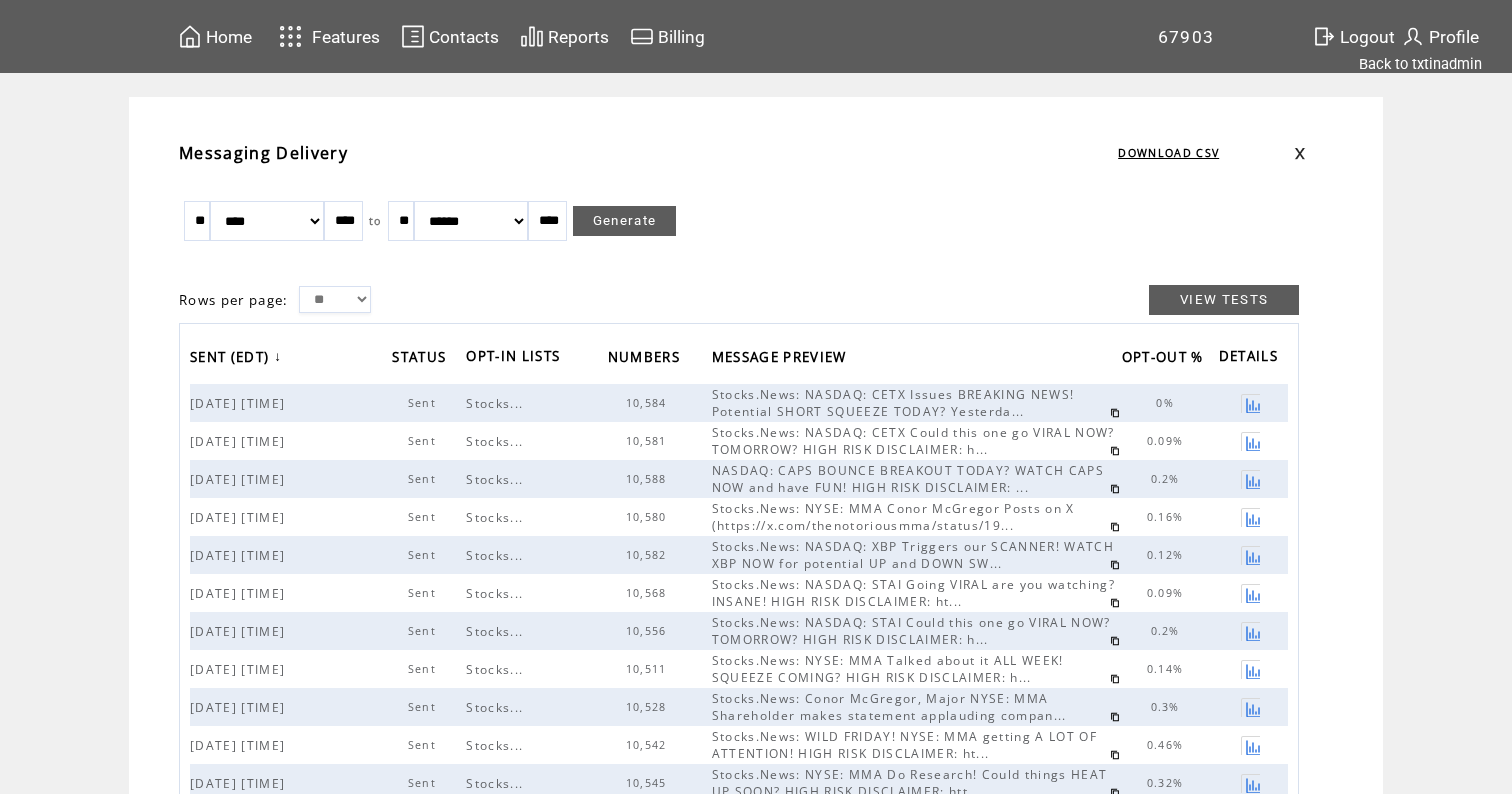 scroll, scrollTop: 14, scrollLeft: 0, axis: vertical 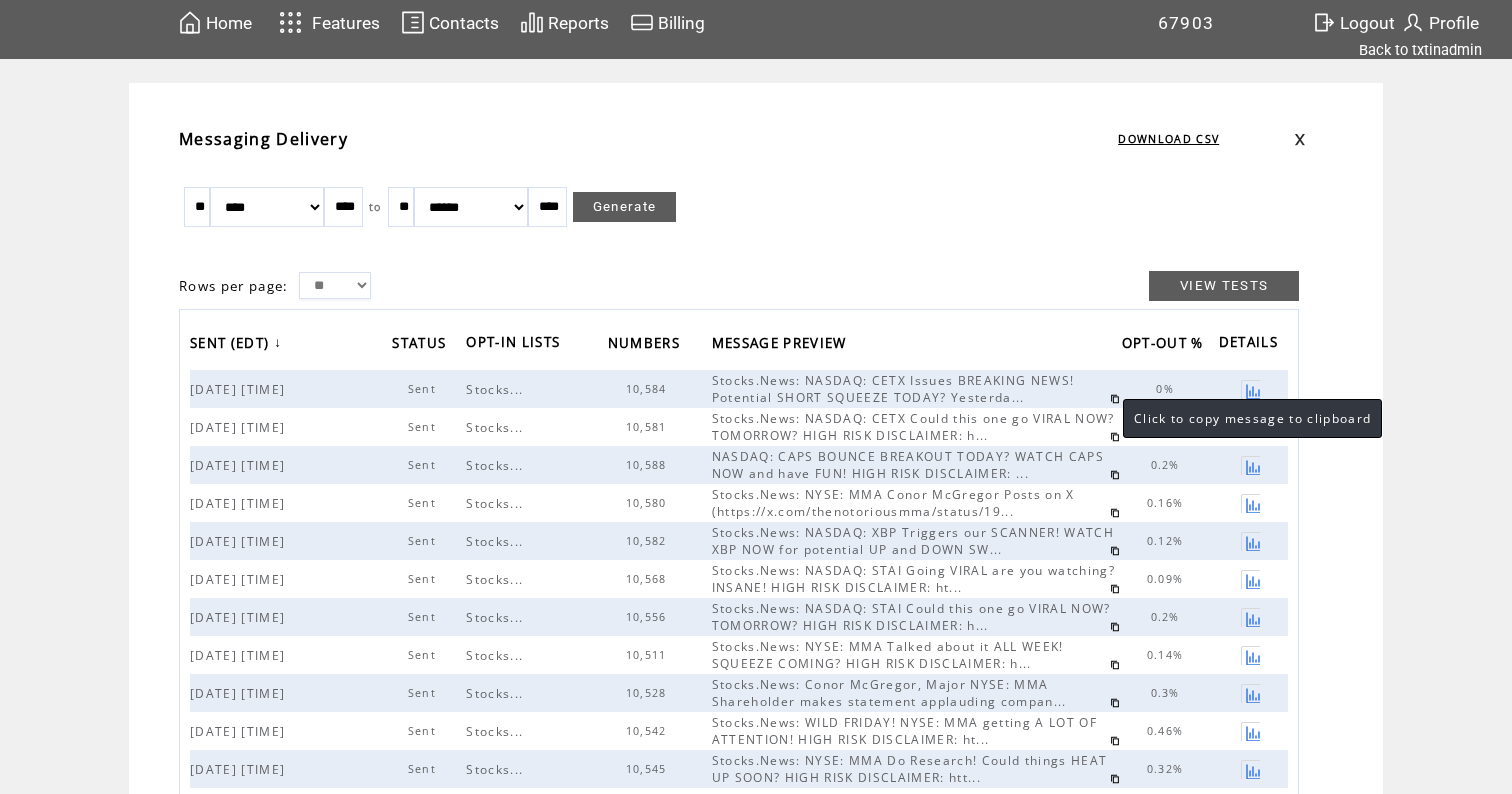 click at bounding box center [1115, 399] 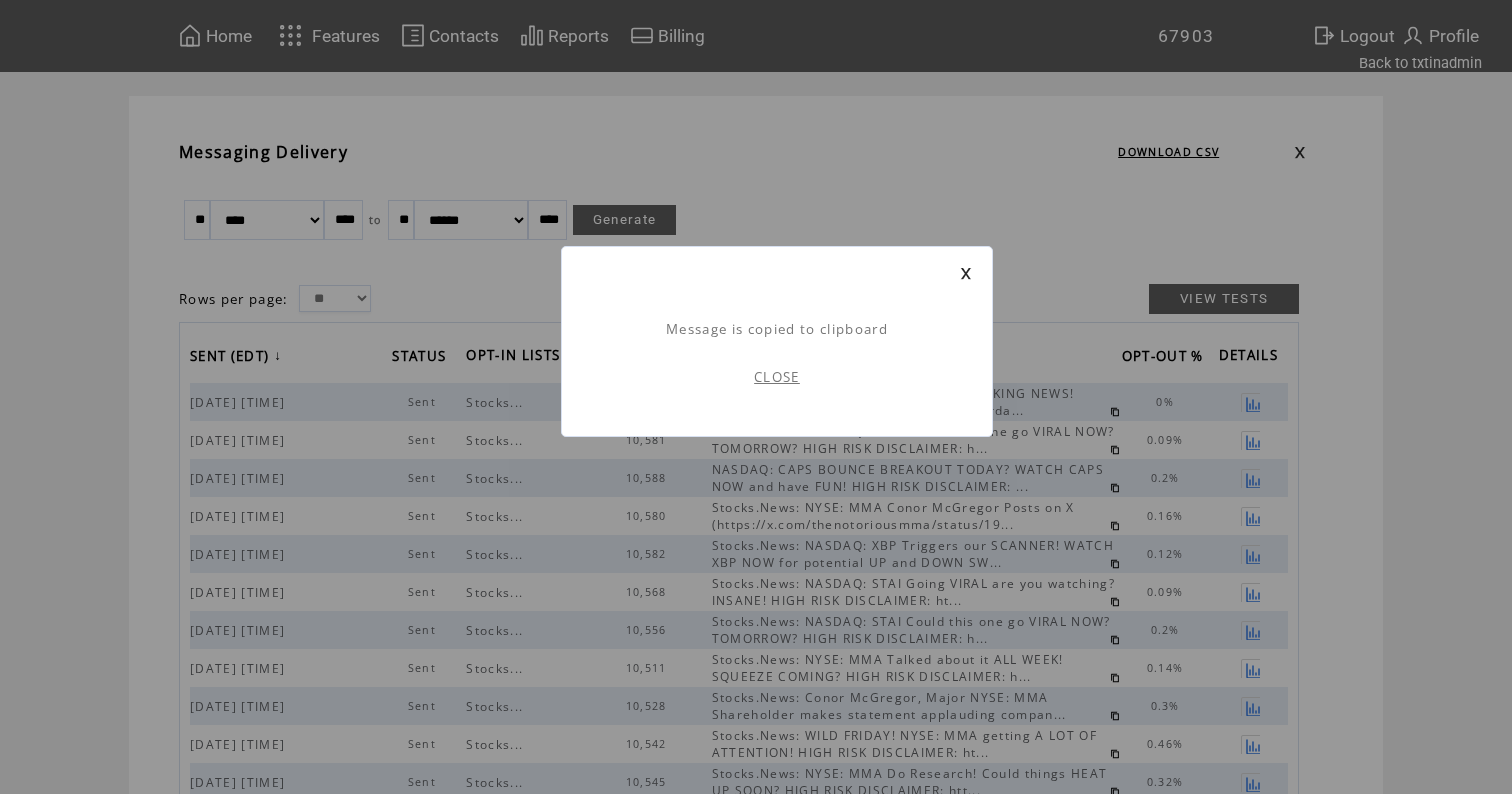 click on "CLOSE" at bounding box center [777, 377] 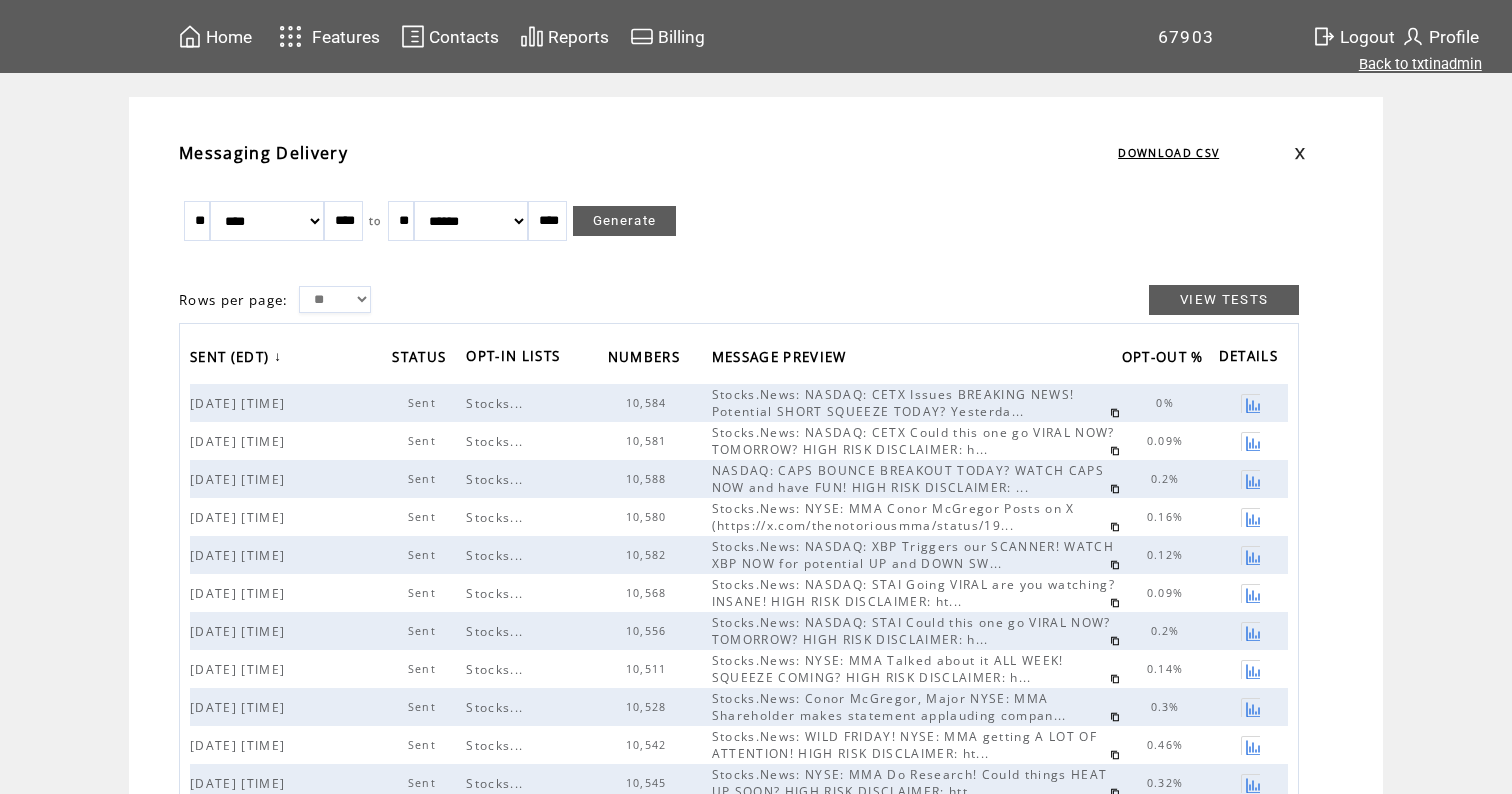 click on "Back to txtinadmin" at bounding box center (1420, 64) 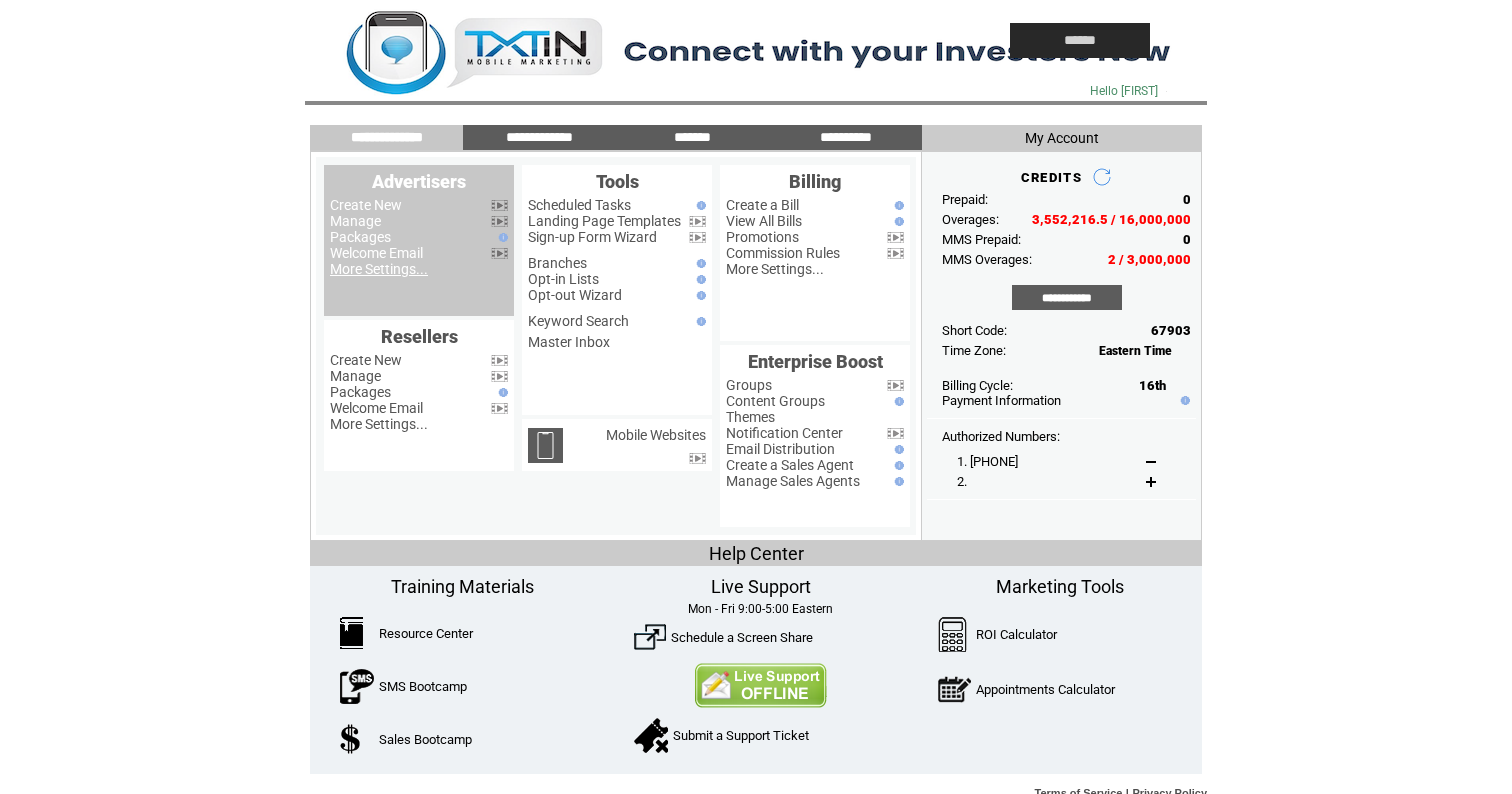 scroll, scrollTop: 0, scrollLeft: 0, axis: both 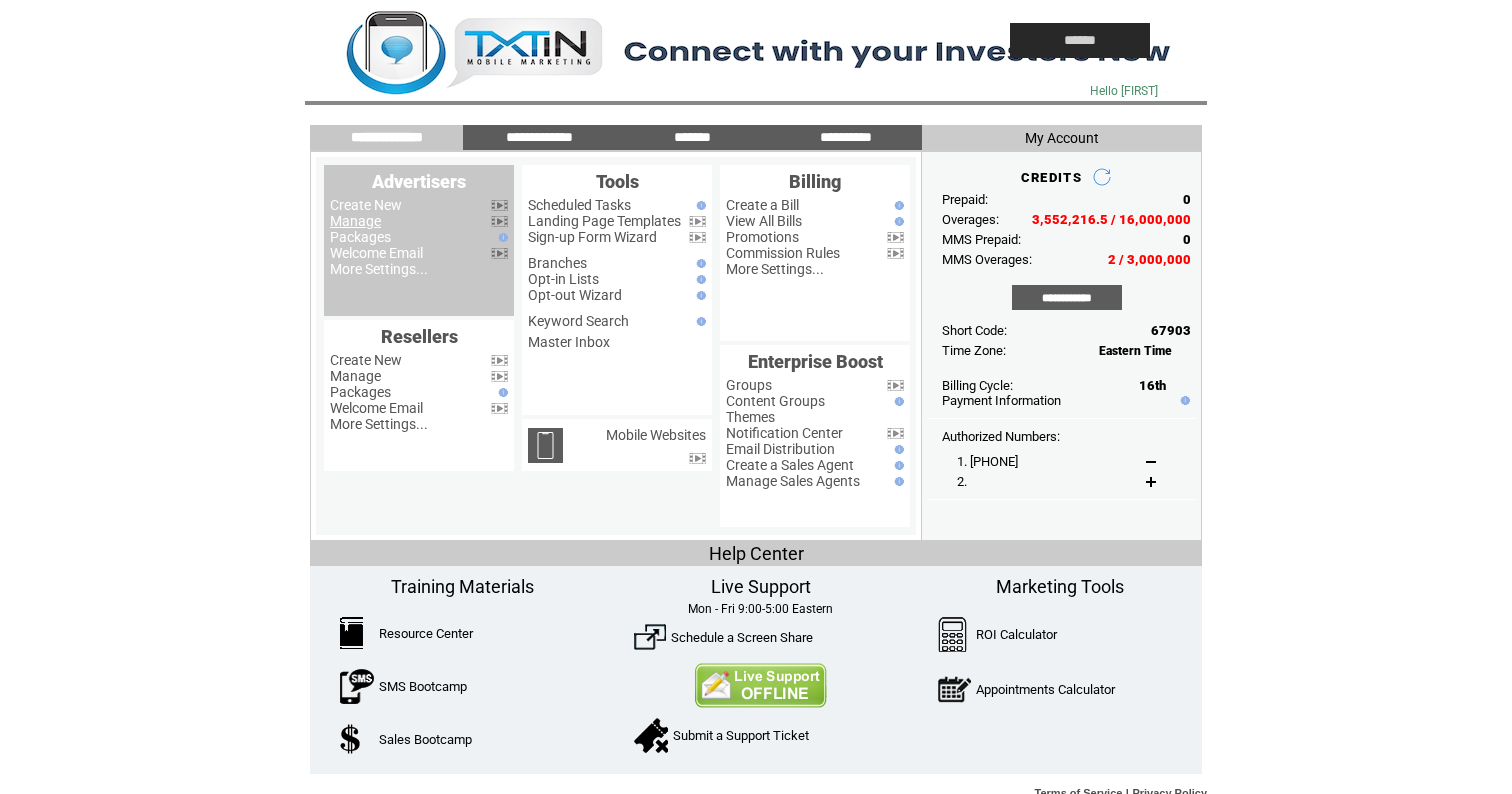 click on "Manage" at bounding box center (355, 221) 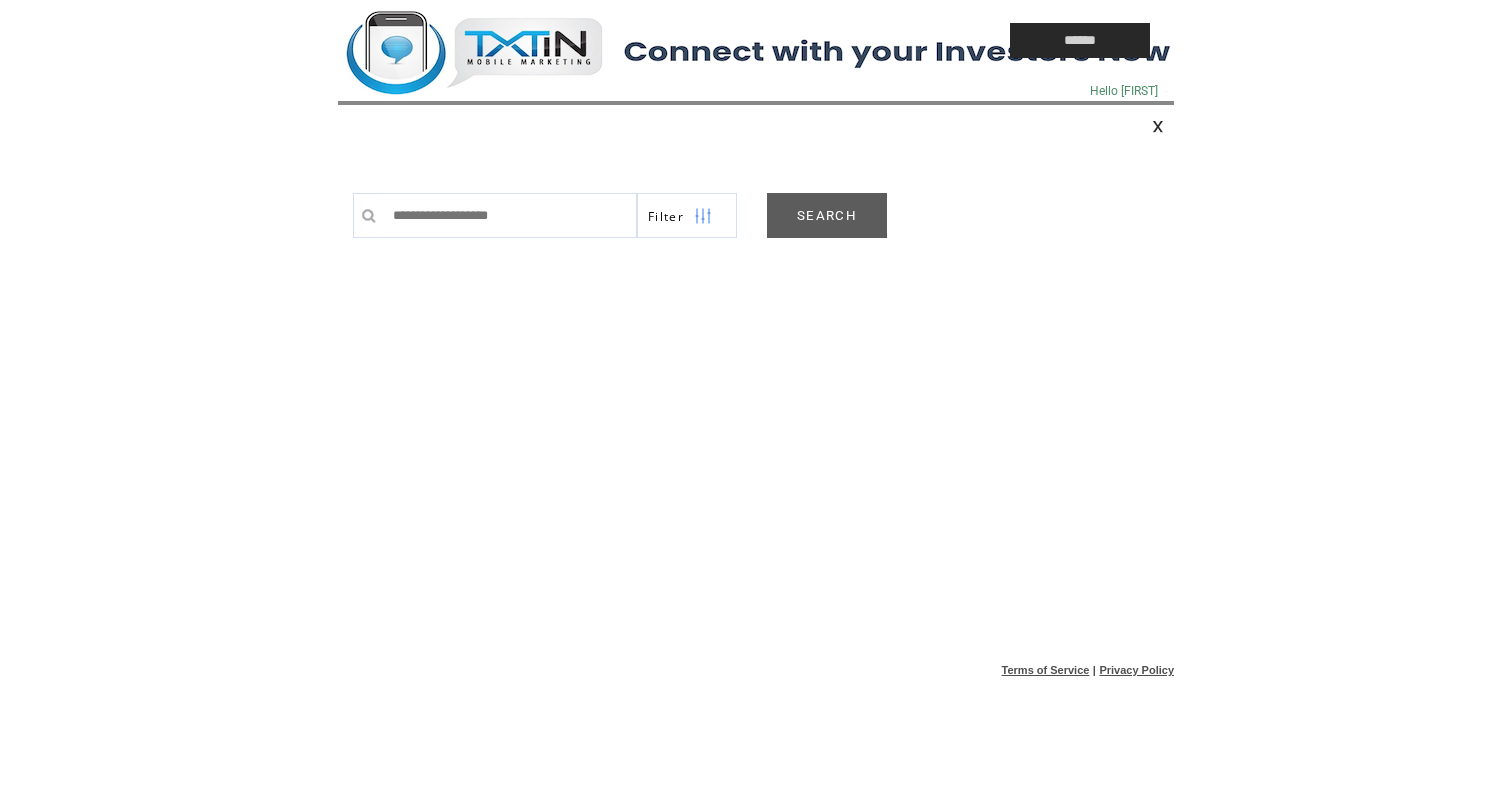 scroll, scrollTop: 0, scrollLeft: 0, axis: both 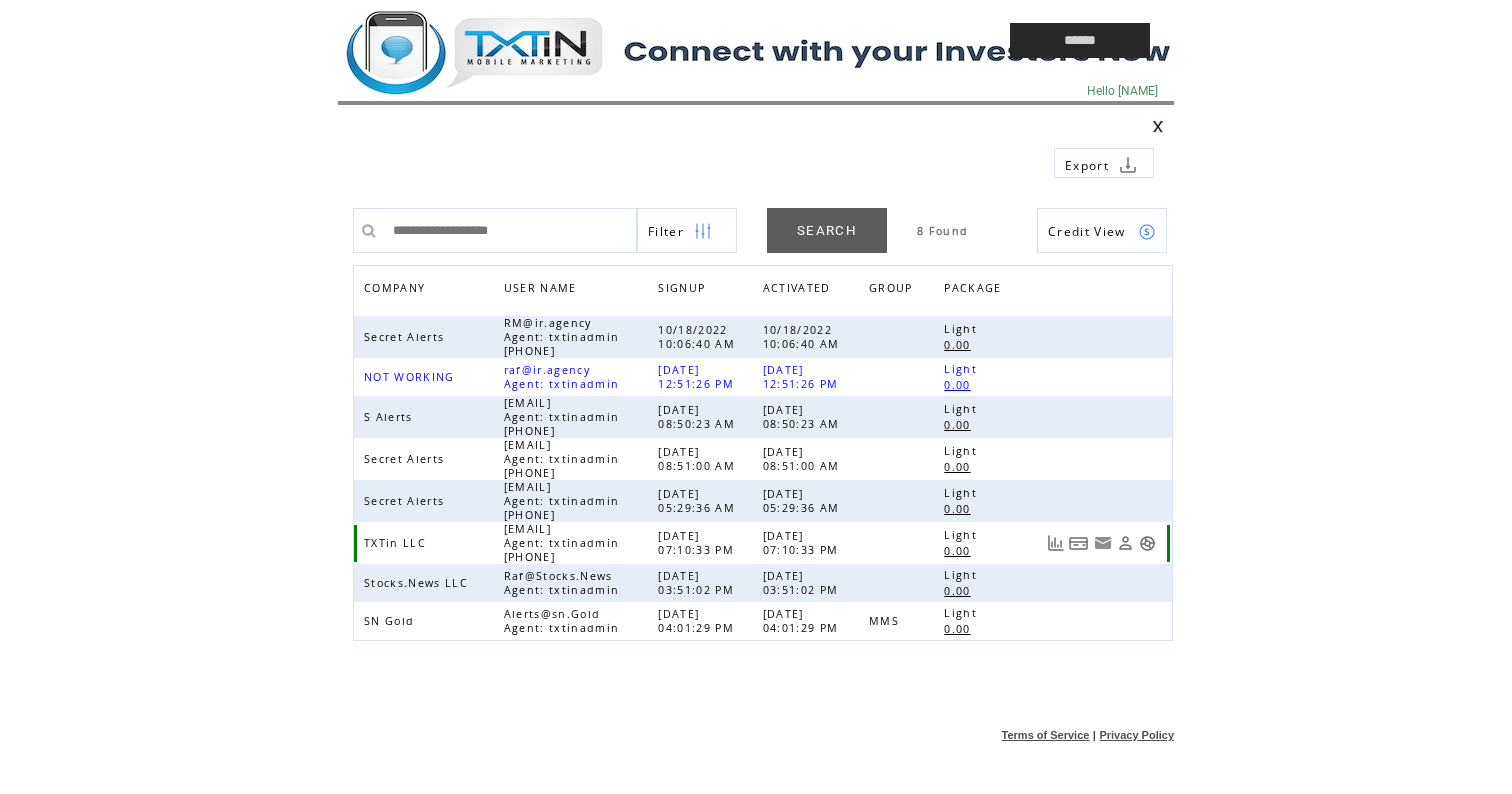 click at bounding box center (1147, 543) 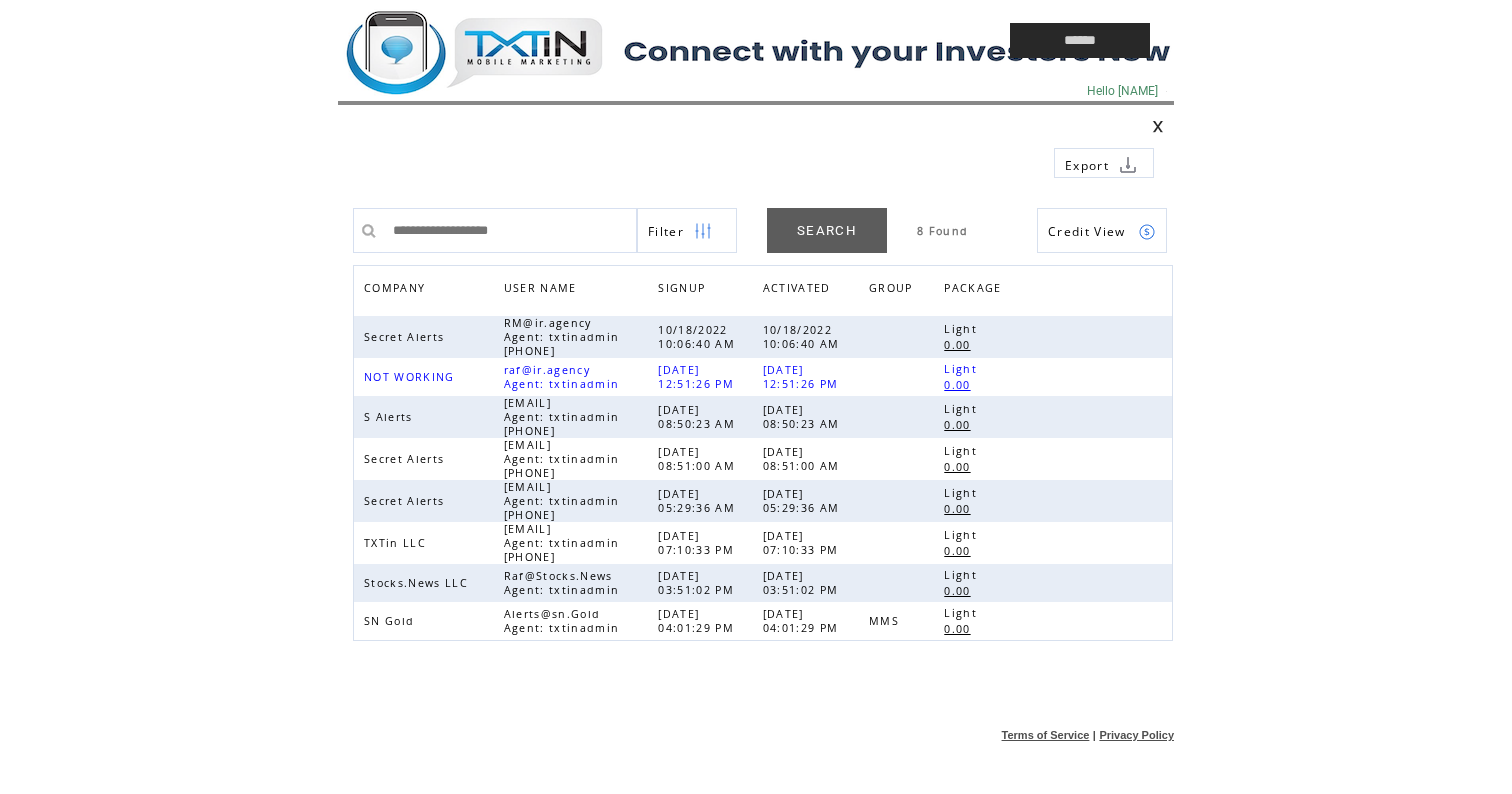 click at bounding box center [628, 40] 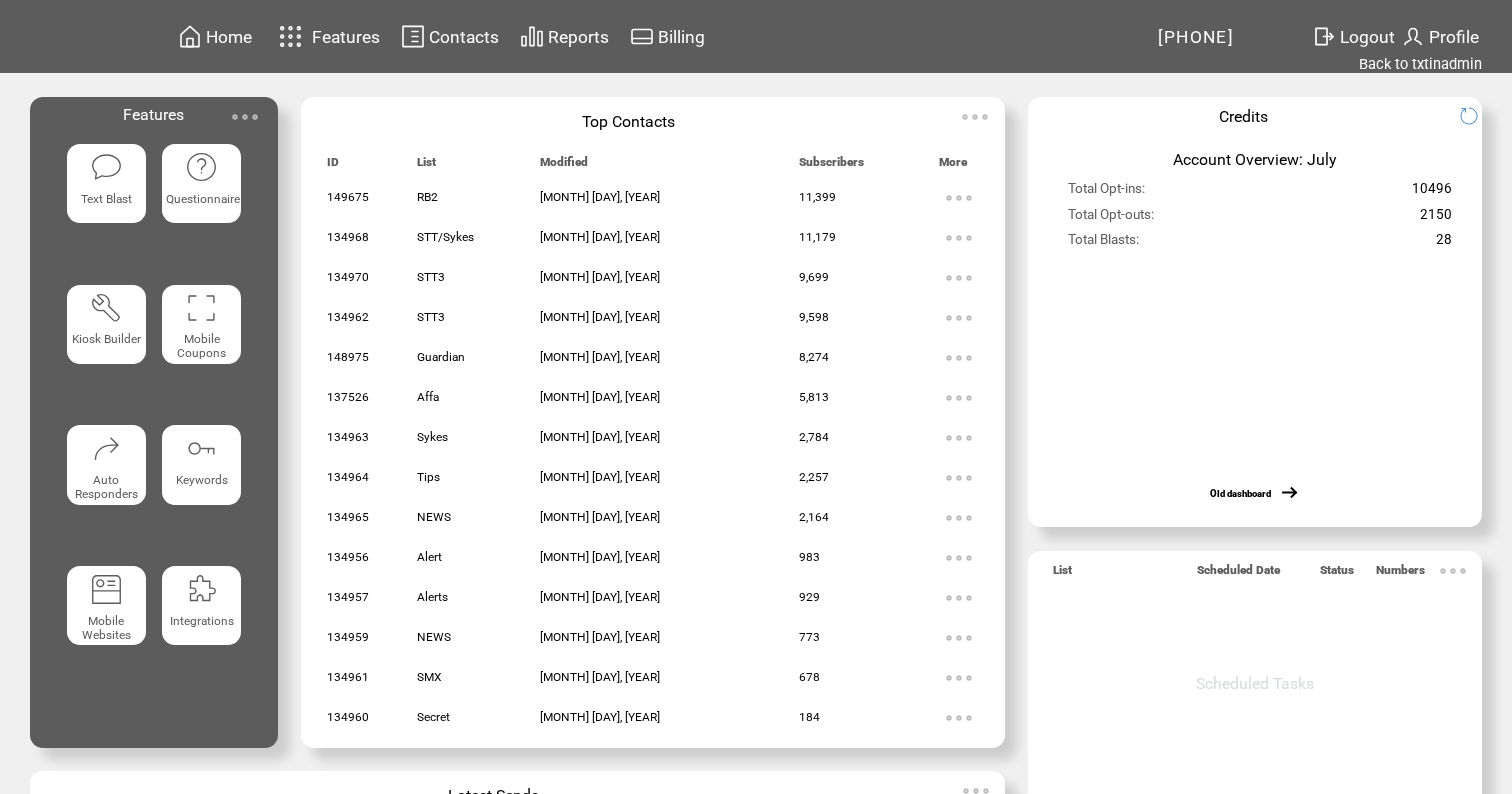 scroll, scrollTop: 0, scrollLeft: 0, axis: both 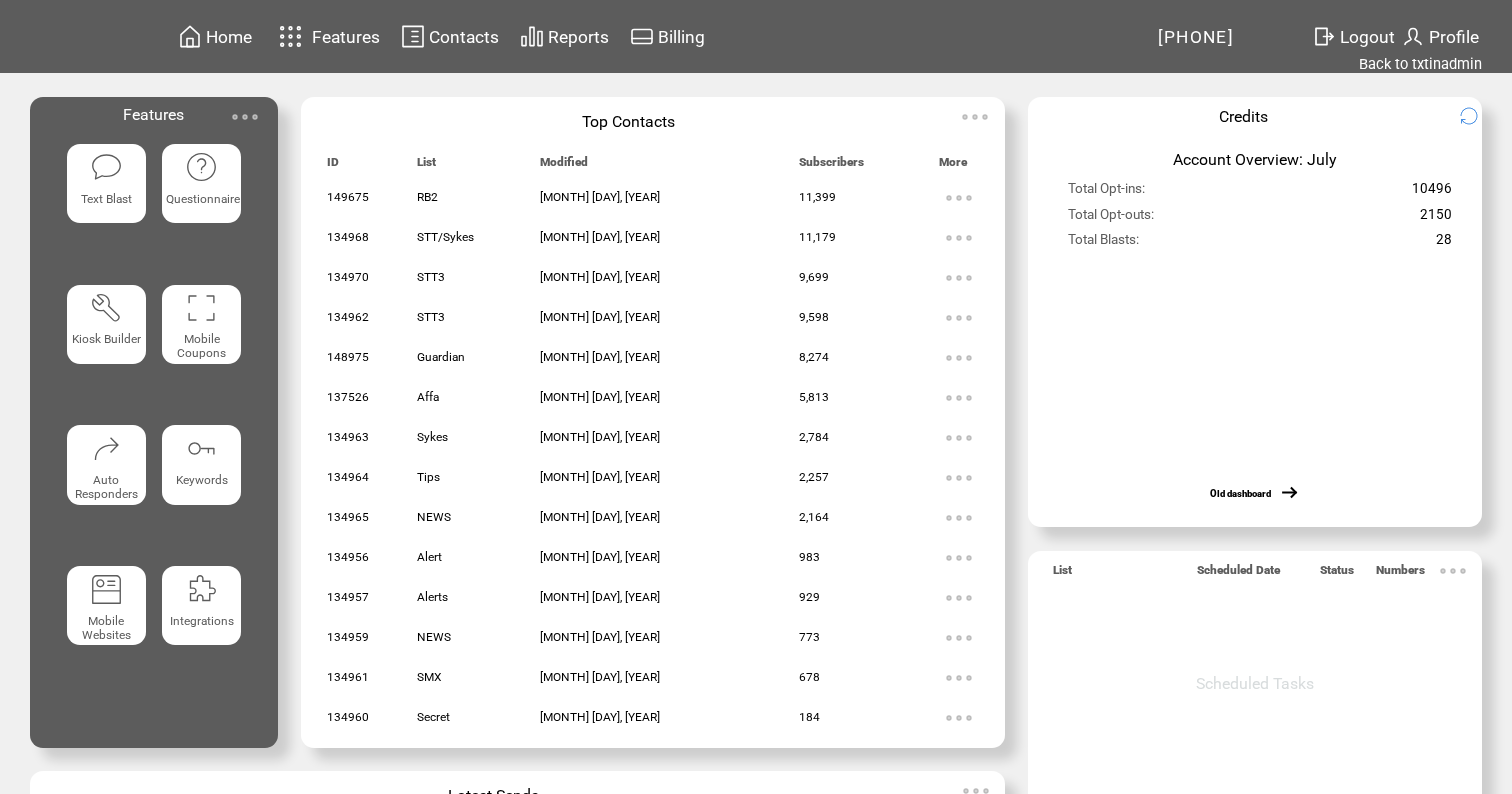 click on "Text Blast" 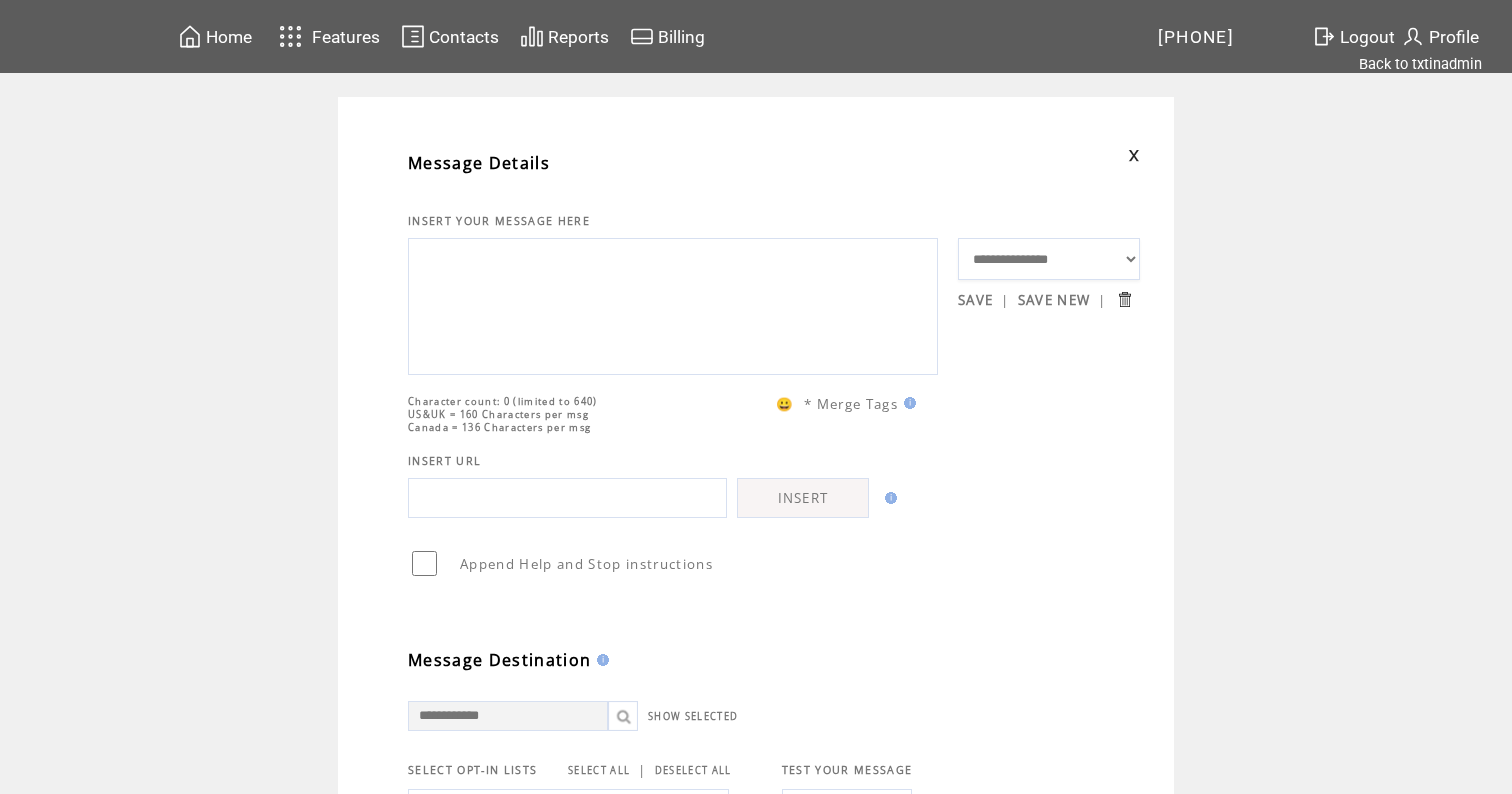 scroll, scrollTop: 0, scrollLeft: 0, axis: both 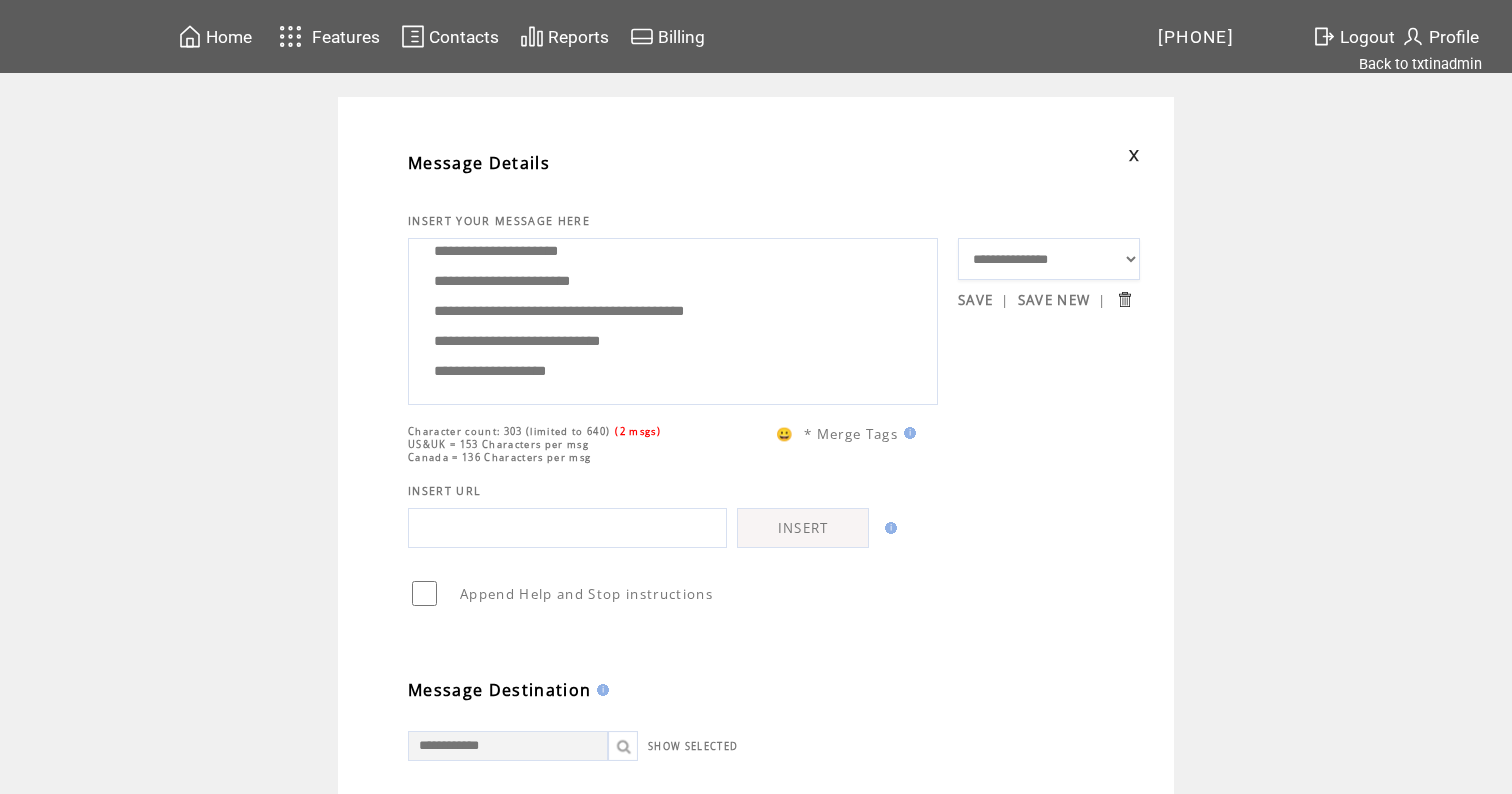 click on "**********" at bounding box center (673, 319) 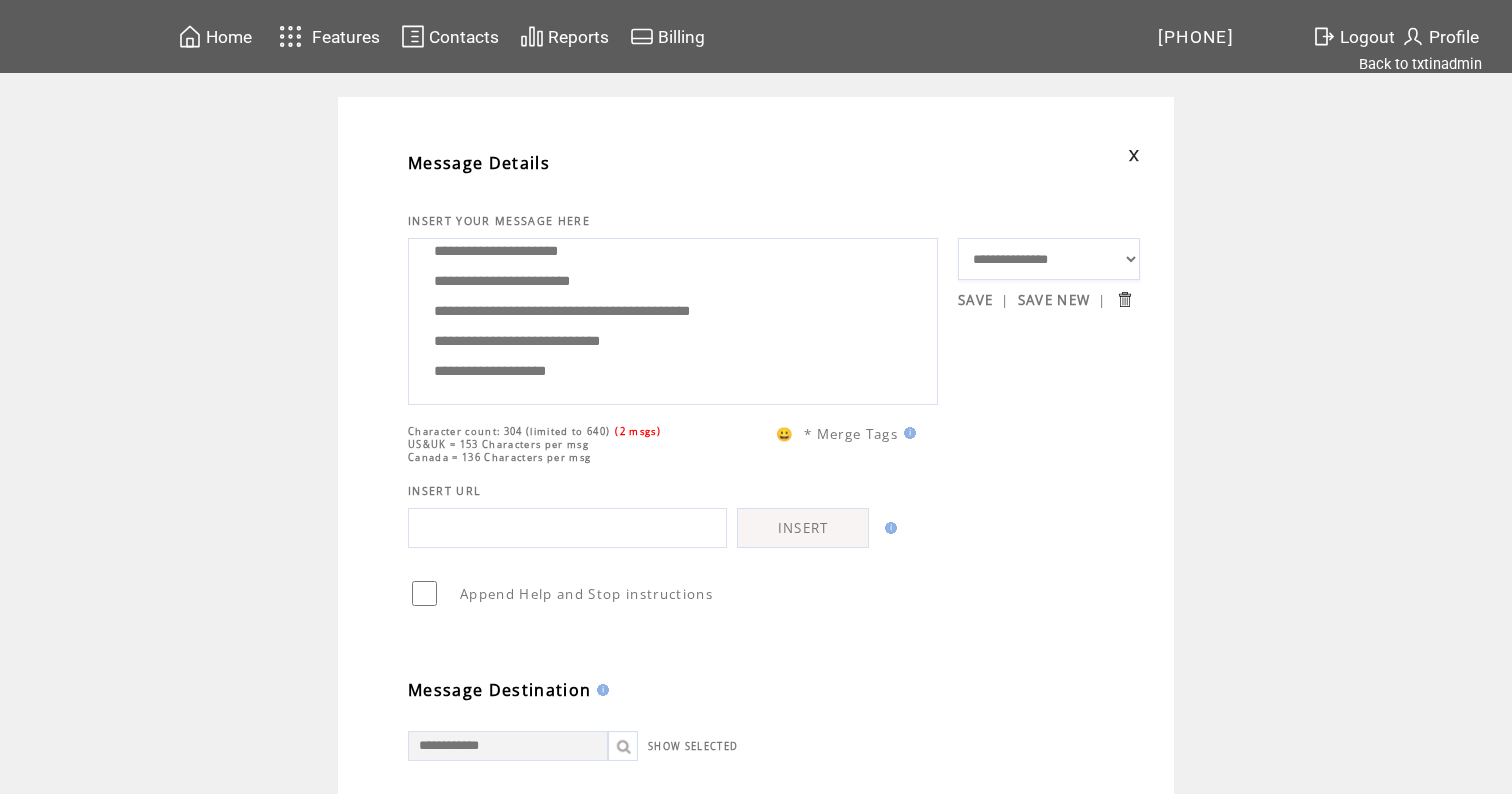 click on "**********" at bounding box center [673, 319] 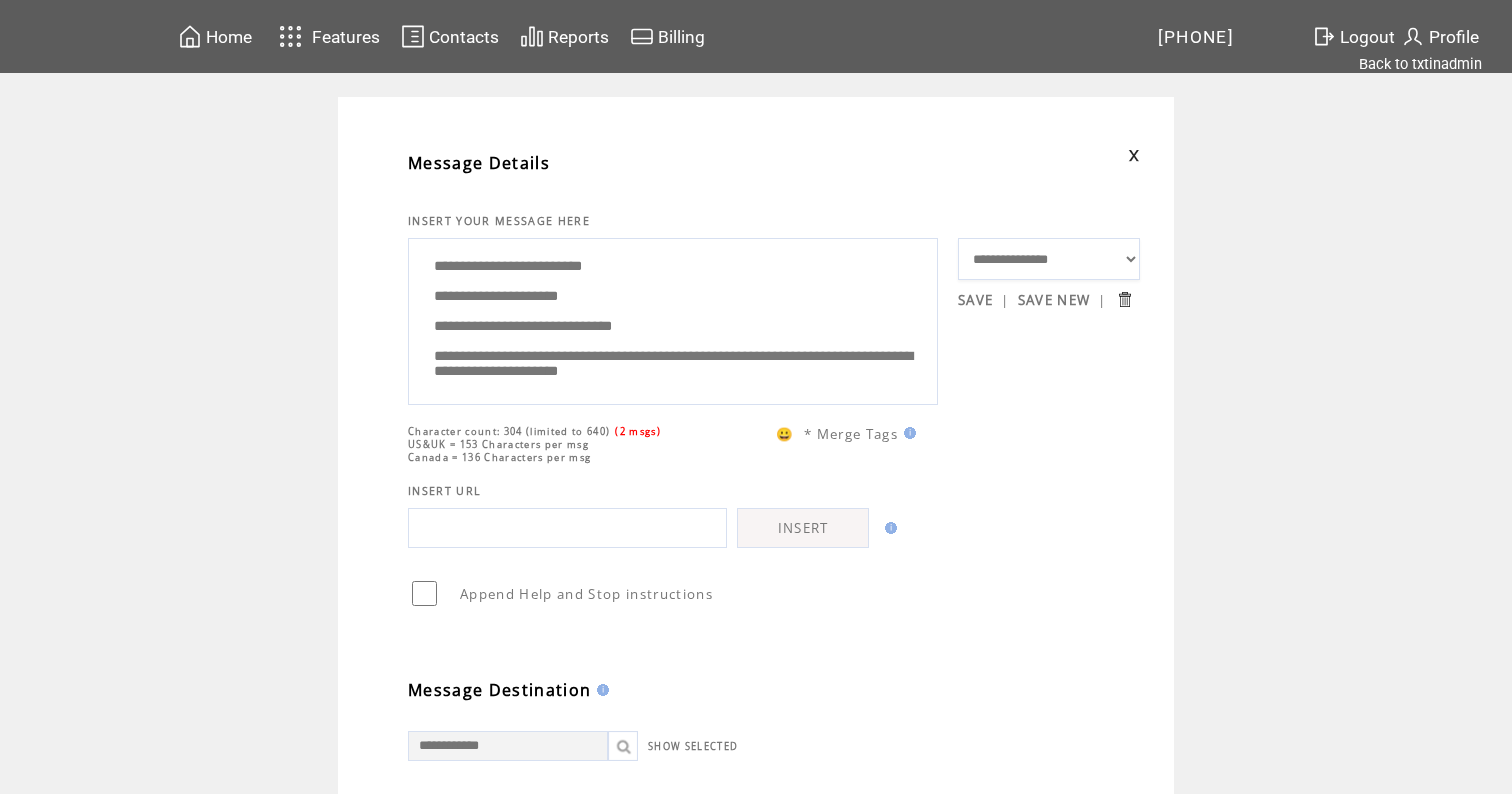 scroll, scrollTop: 0, scrollLeft: 0, axis: both 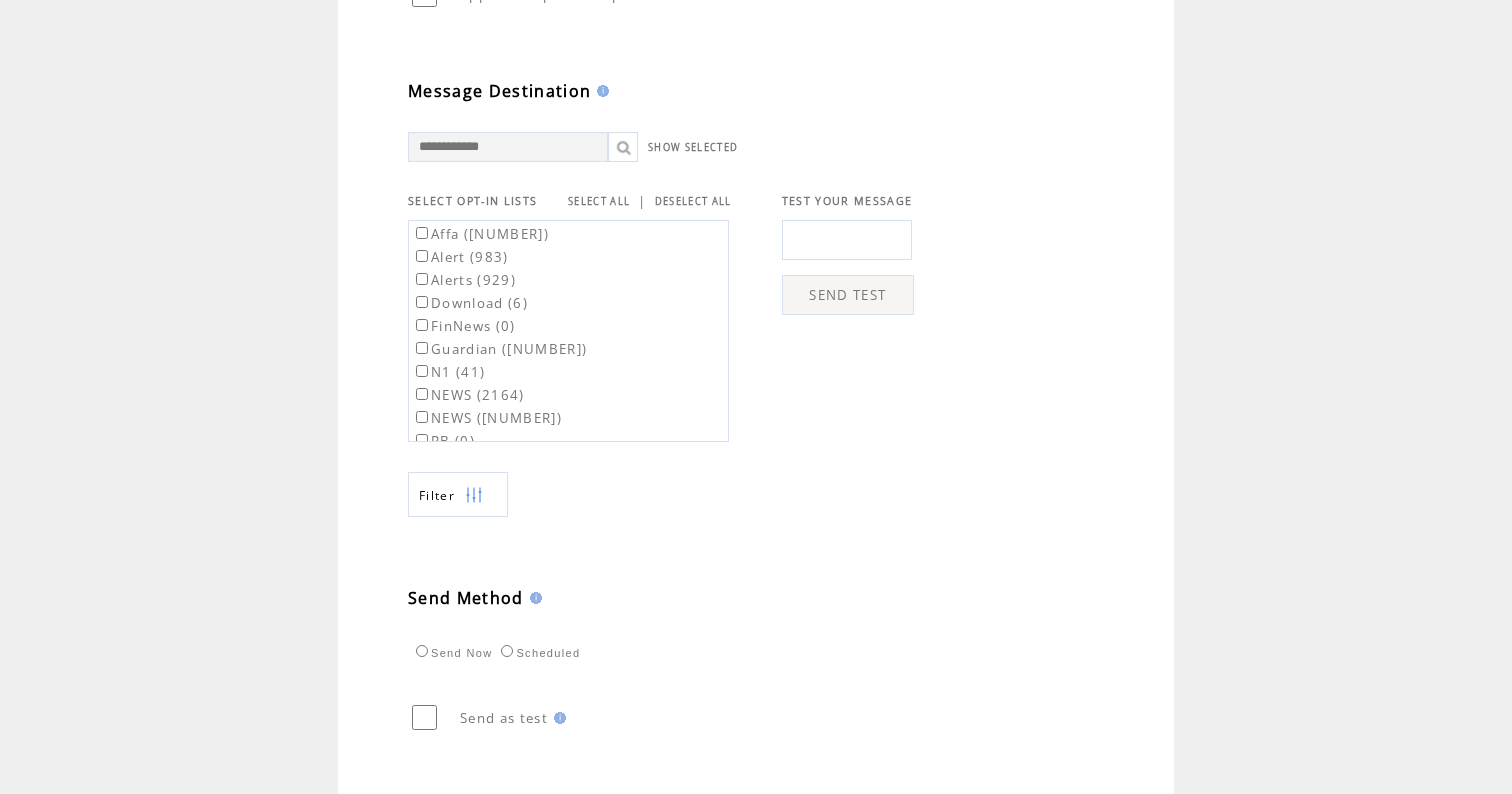 type on "**********" 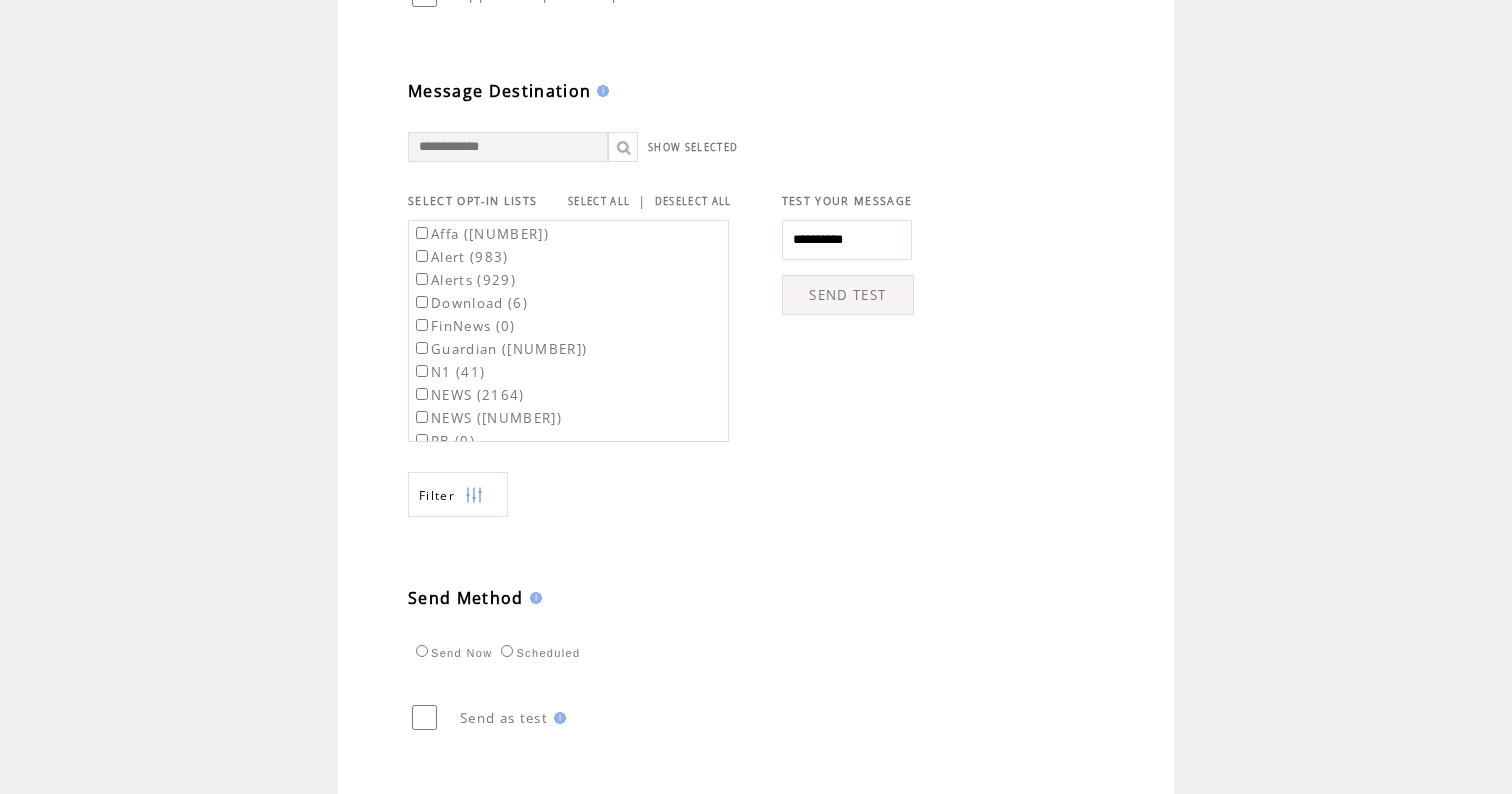 type on "**********" 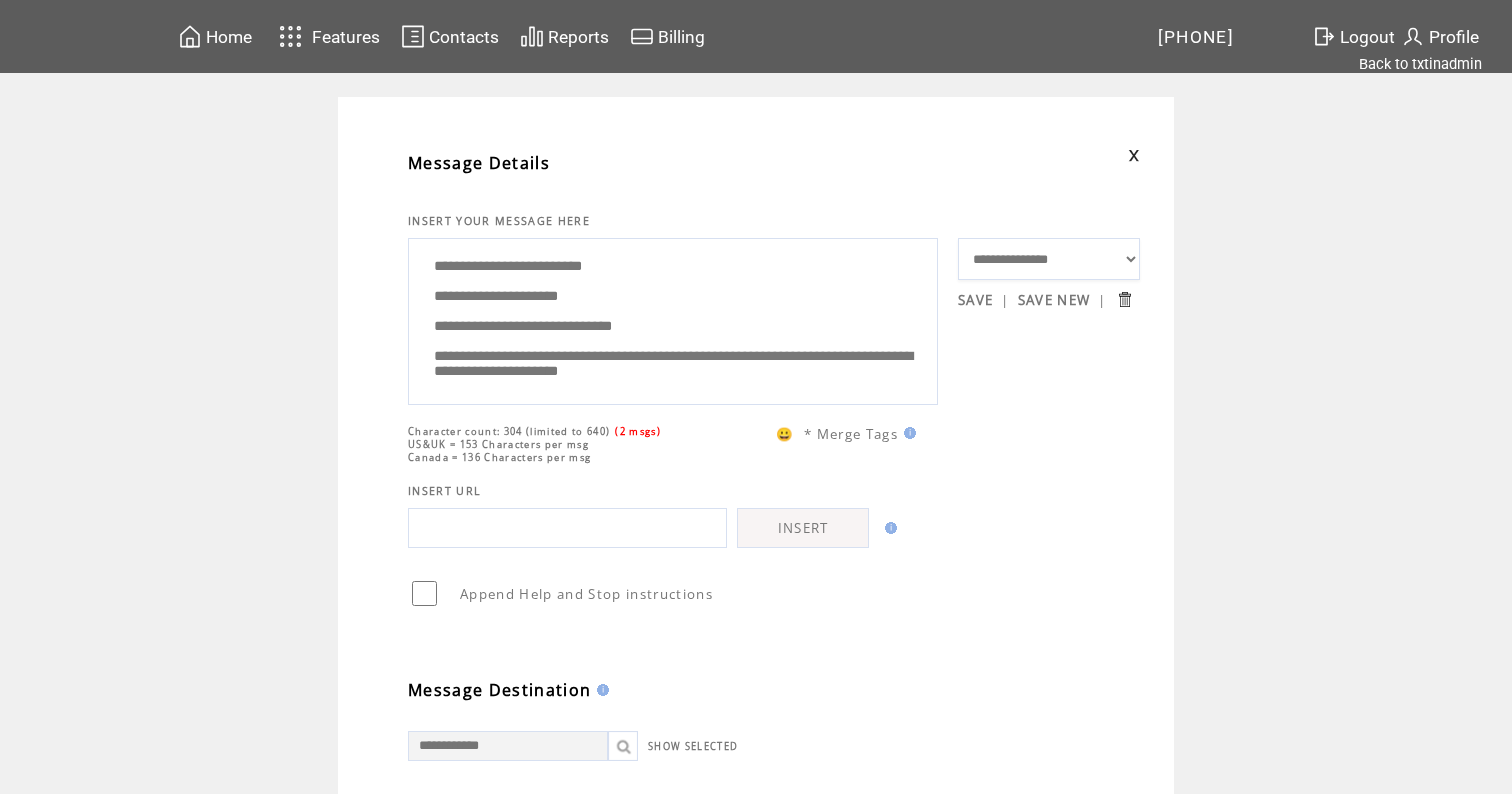 scroll, scrollTop: 0, scrollLeft: 0, axis: both 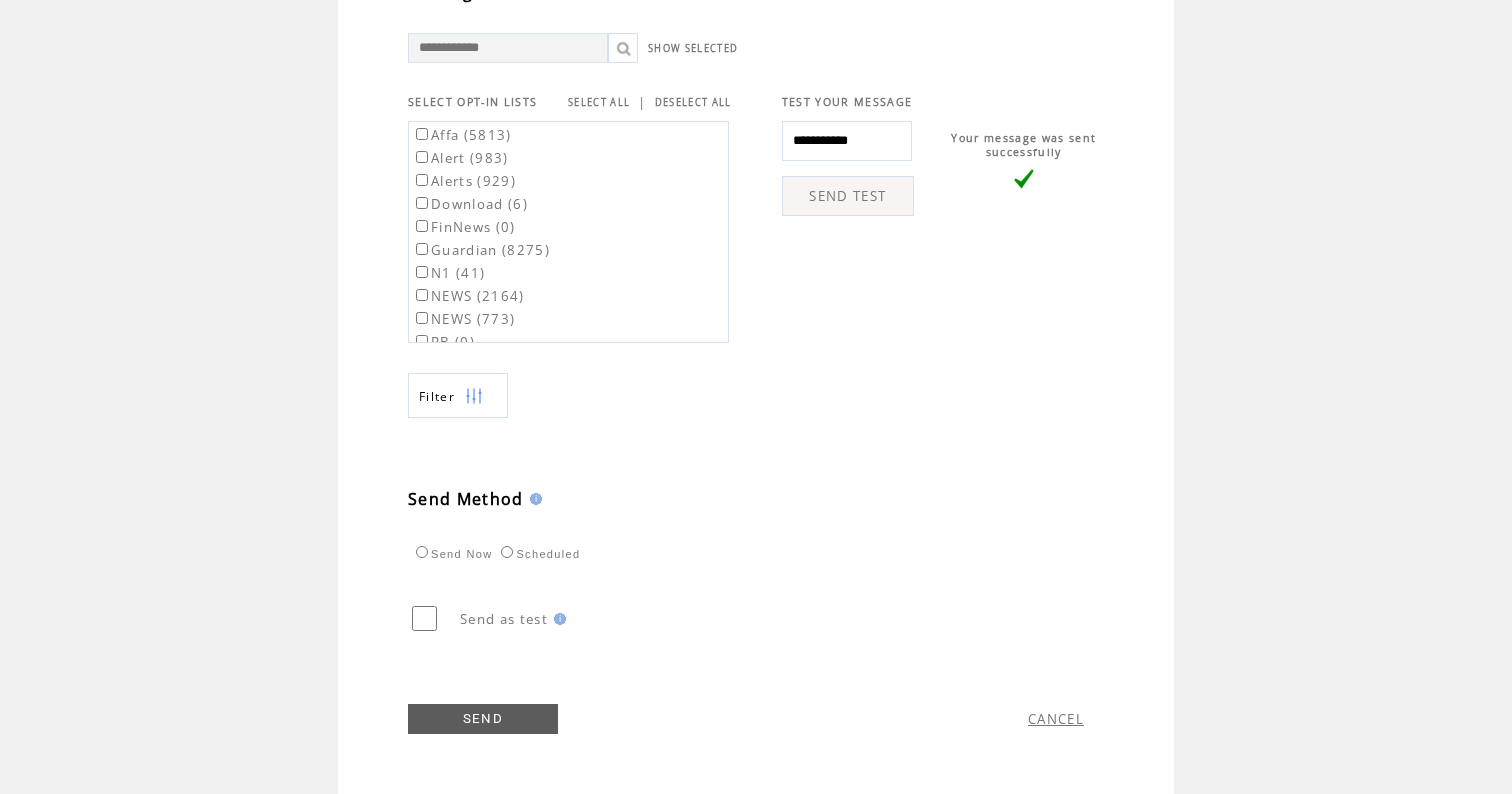 click on "Affa (5813)" at bounding box center [462, 135] 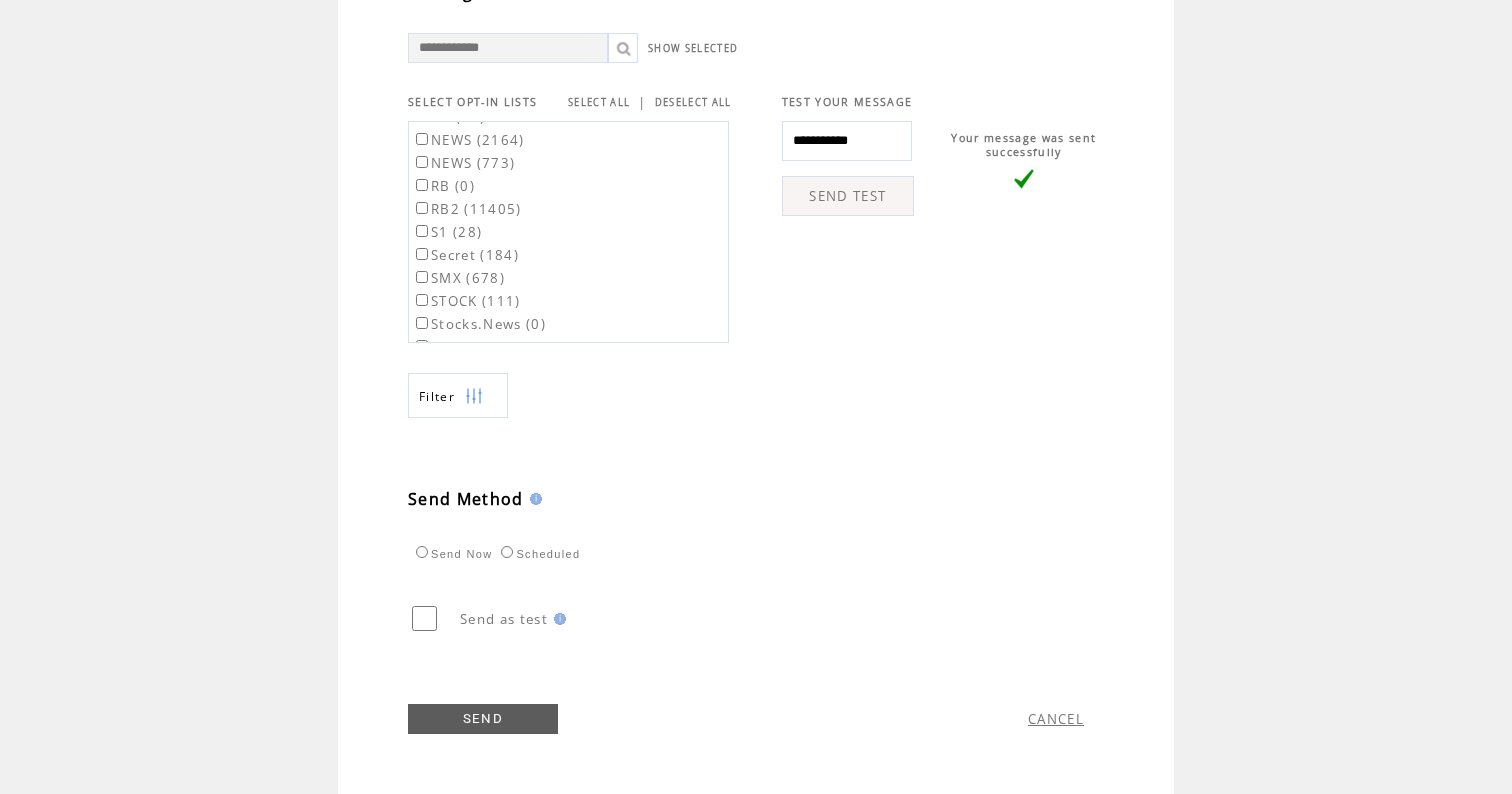 scroll, scrollTop: 94, scrollLeft: 0, axis: vertical 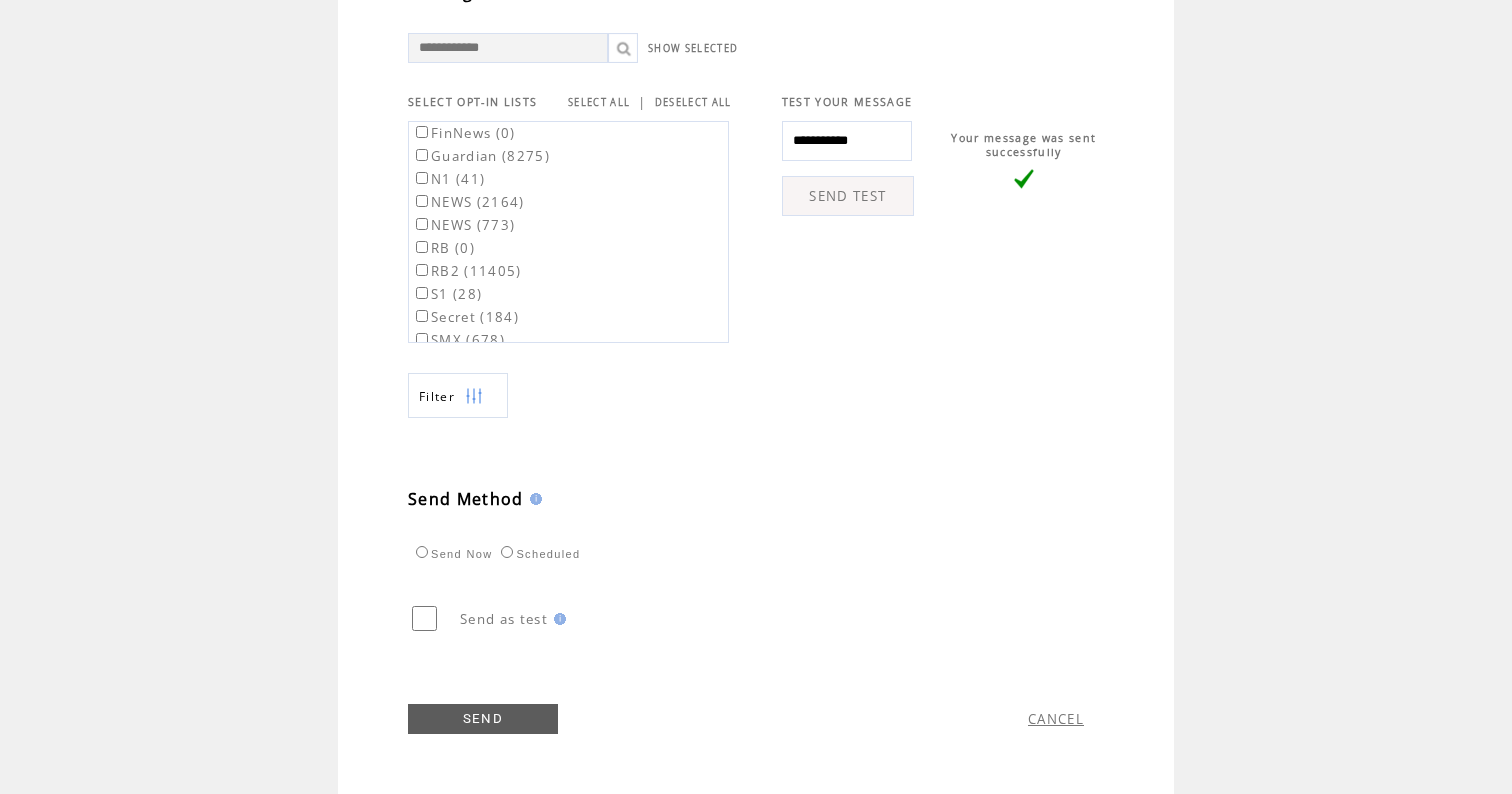 click on "RB2 (11405)" at bounding box center [467, 271] 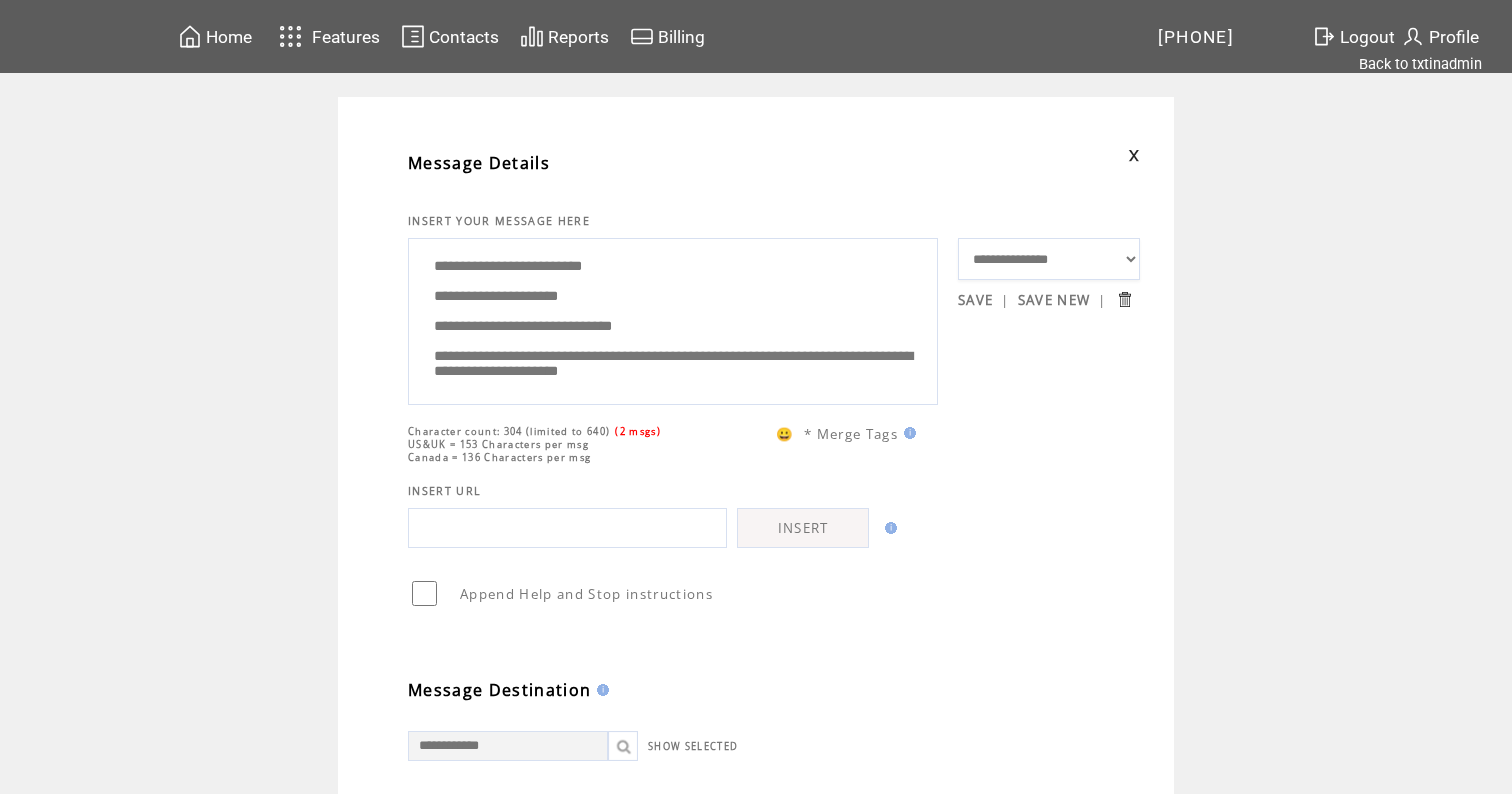 scroll, scrollTop: 0, scrollLeft: 0, axis: both 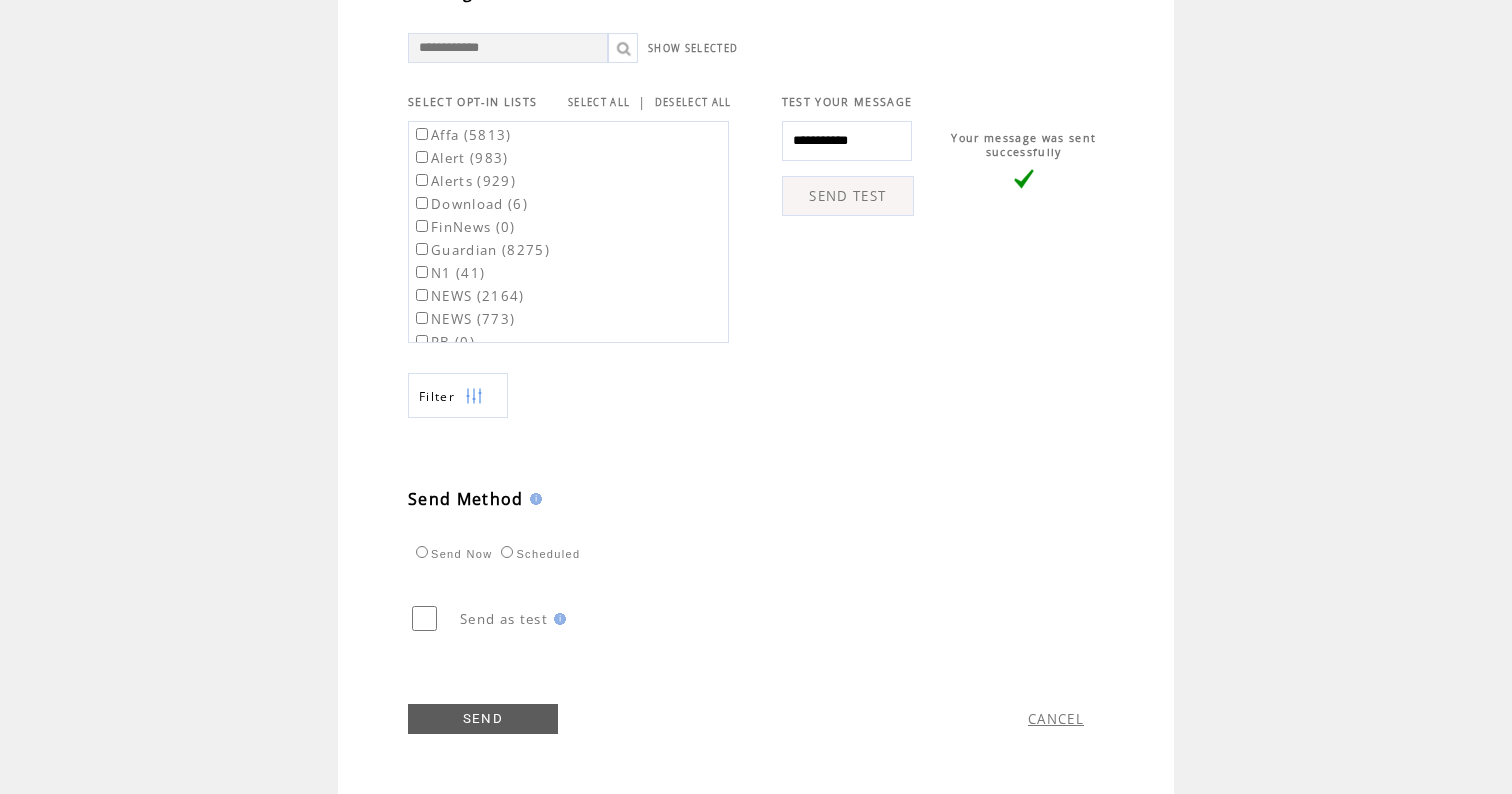 click on "SEND" at bounding box center (483, 719) 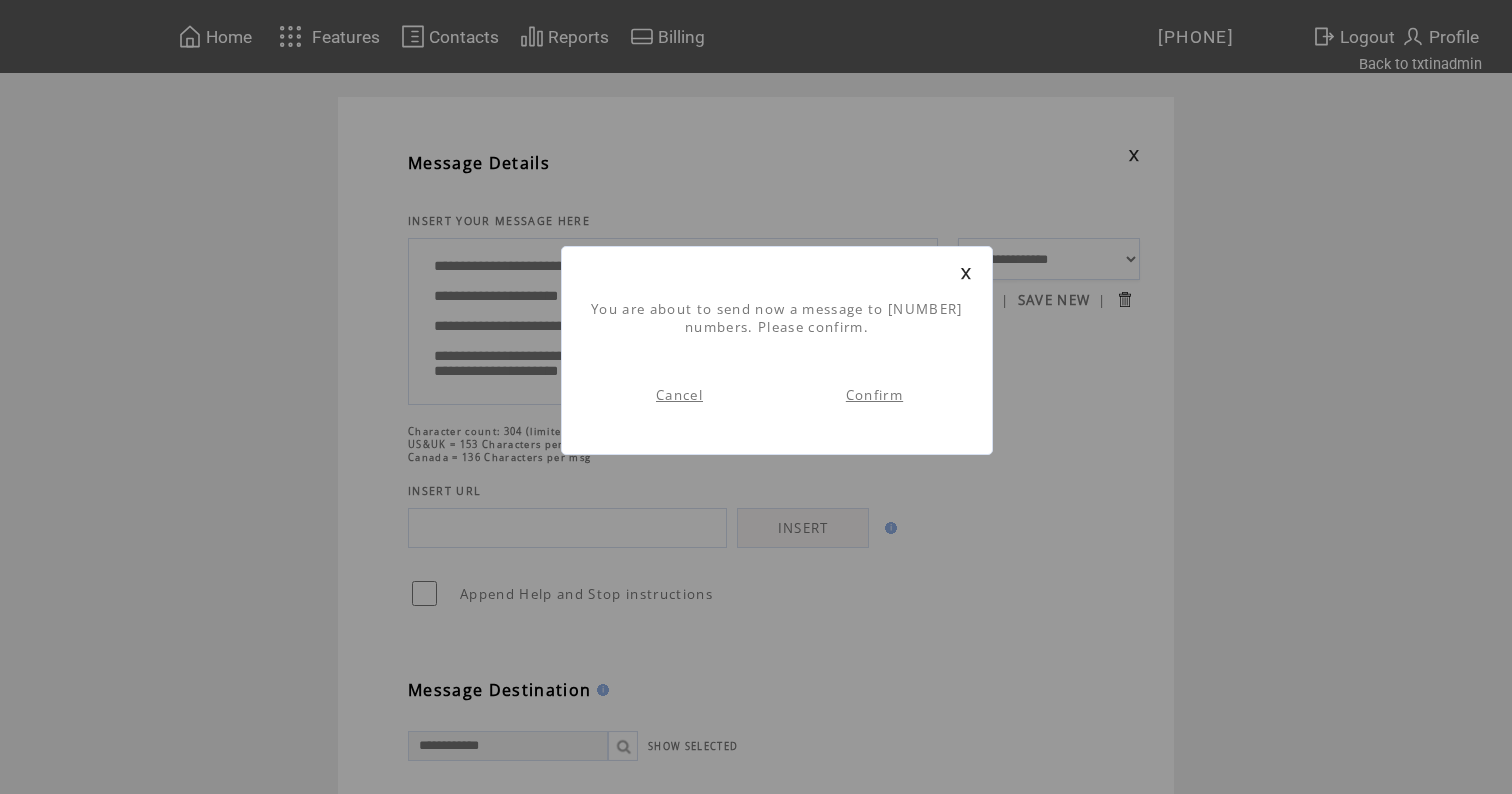 scroll, scrollTop: 1, scrollLeft: 0, axis: vertical 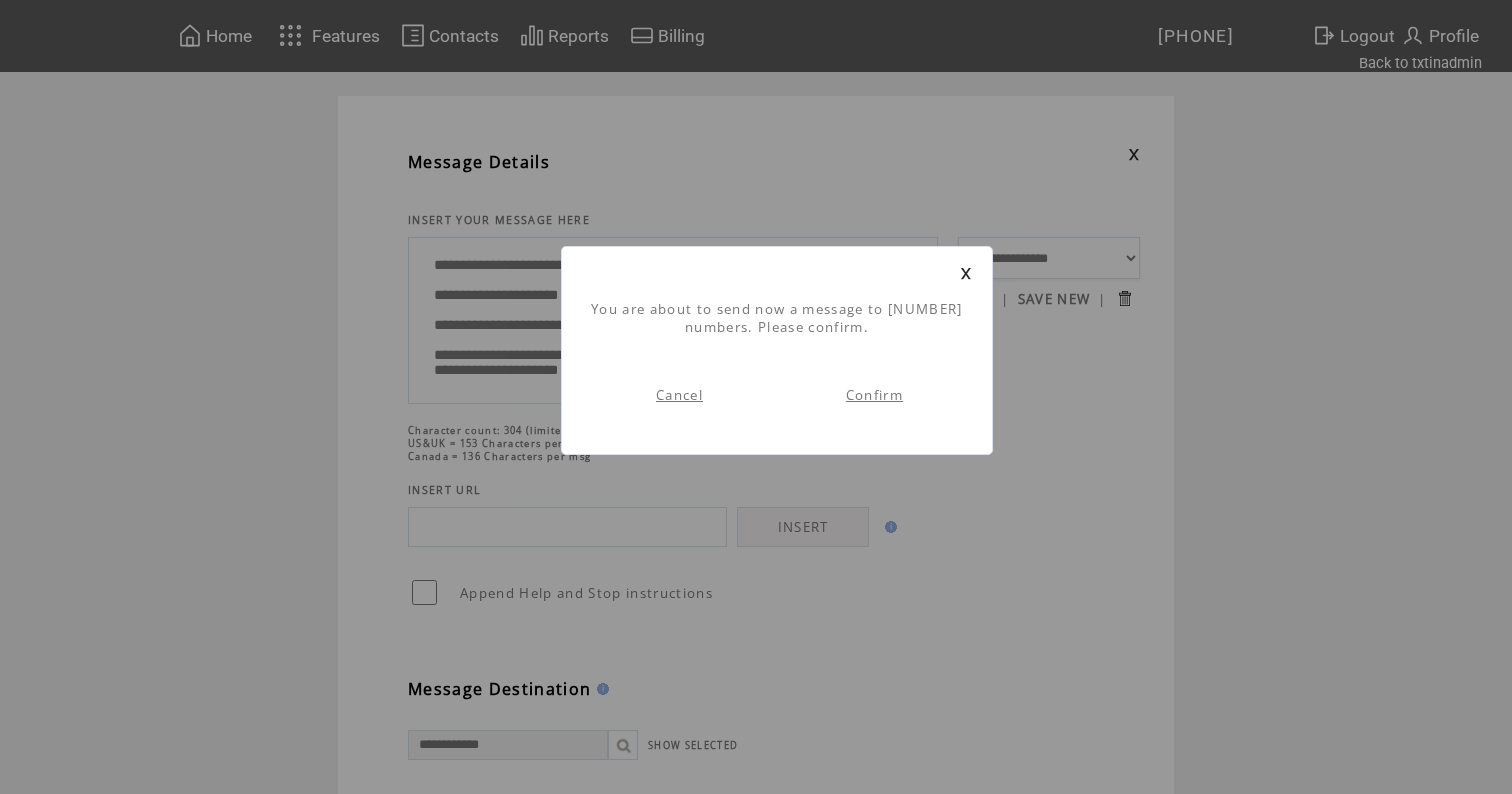 click on "Confirm" at bounding box center [874, 395] 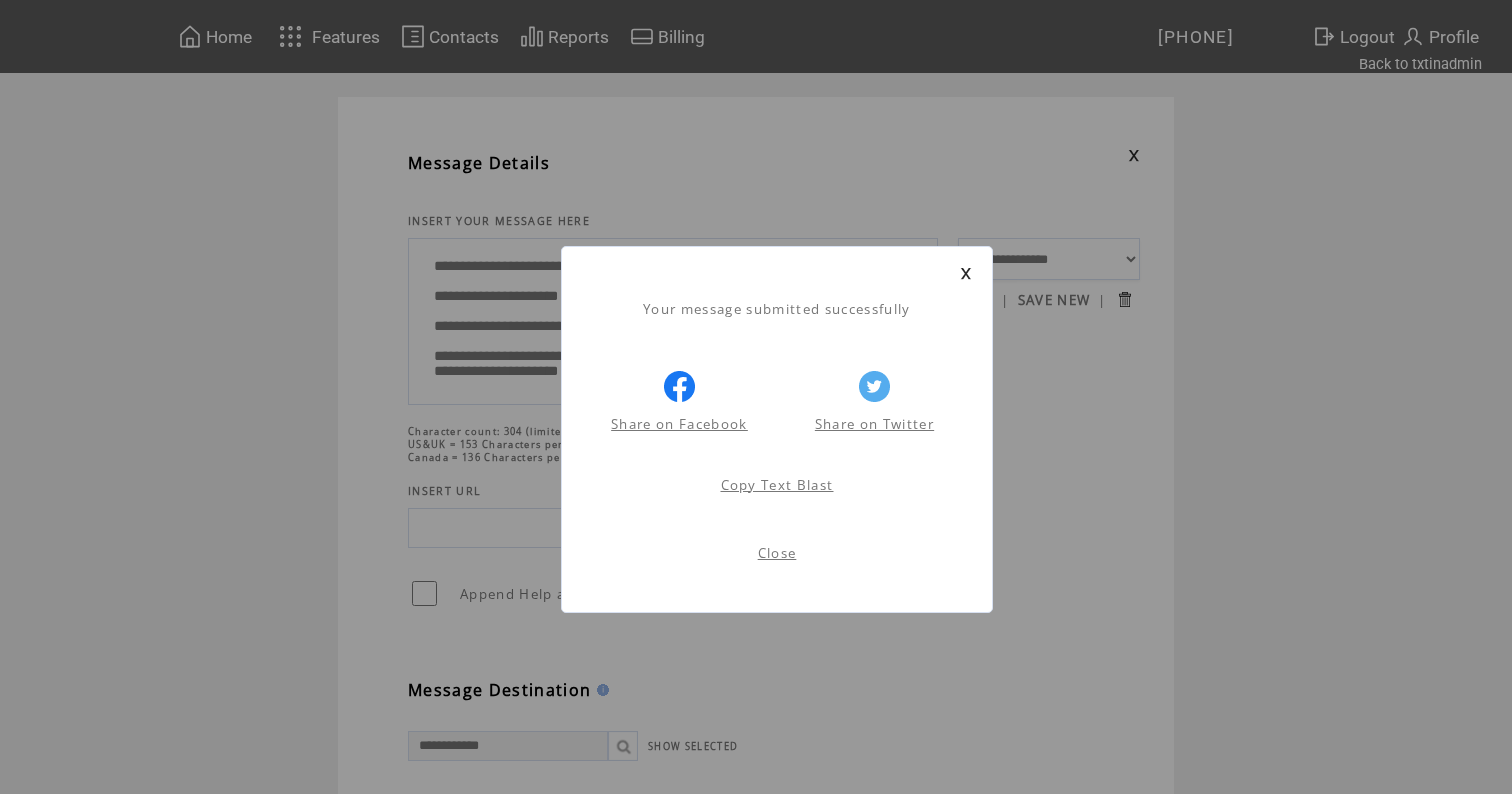 scroll, scrollTop: 1, scrollLeft: 0, axis: vertical 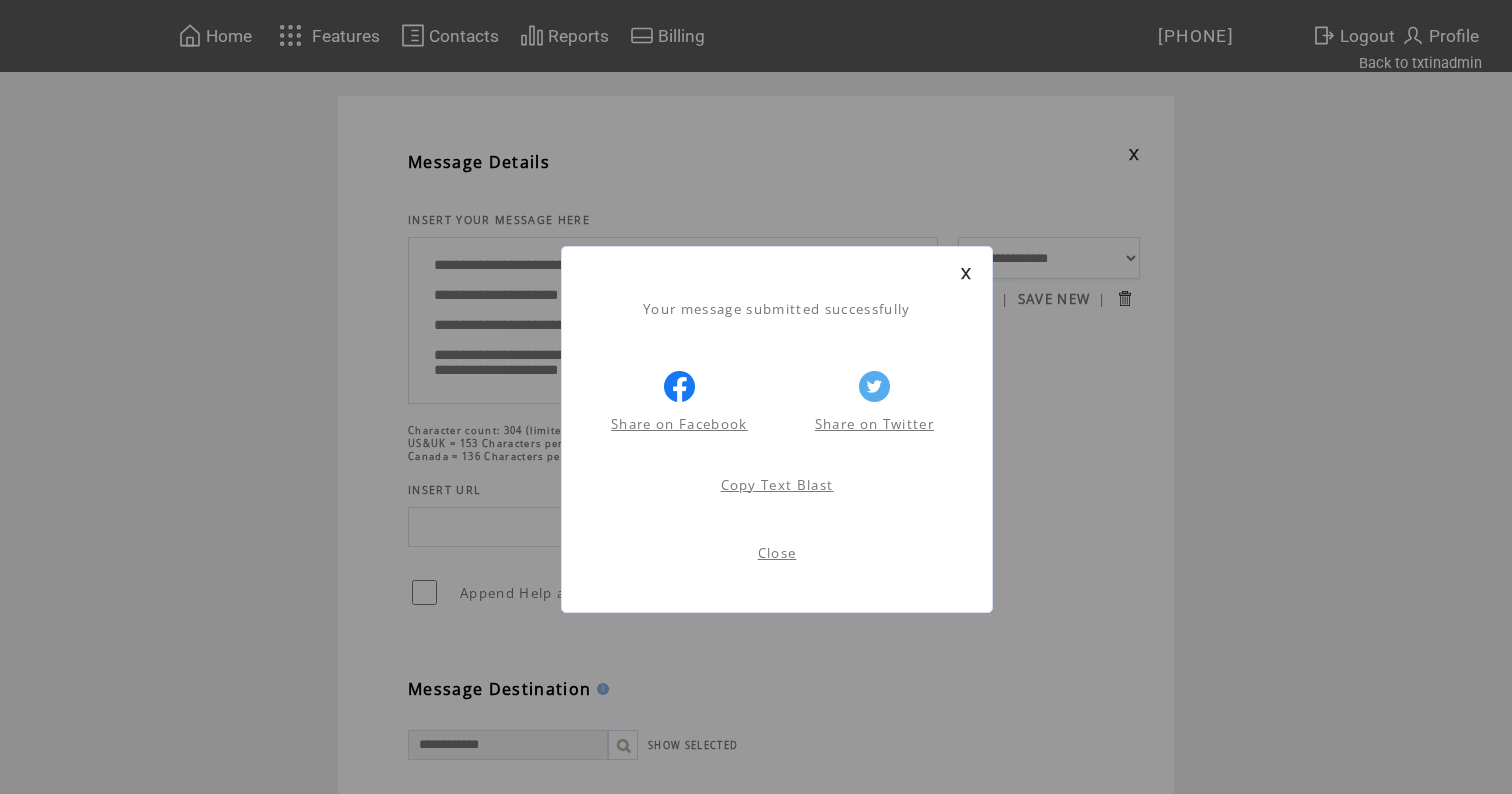 click at bounding box center [966, 273] 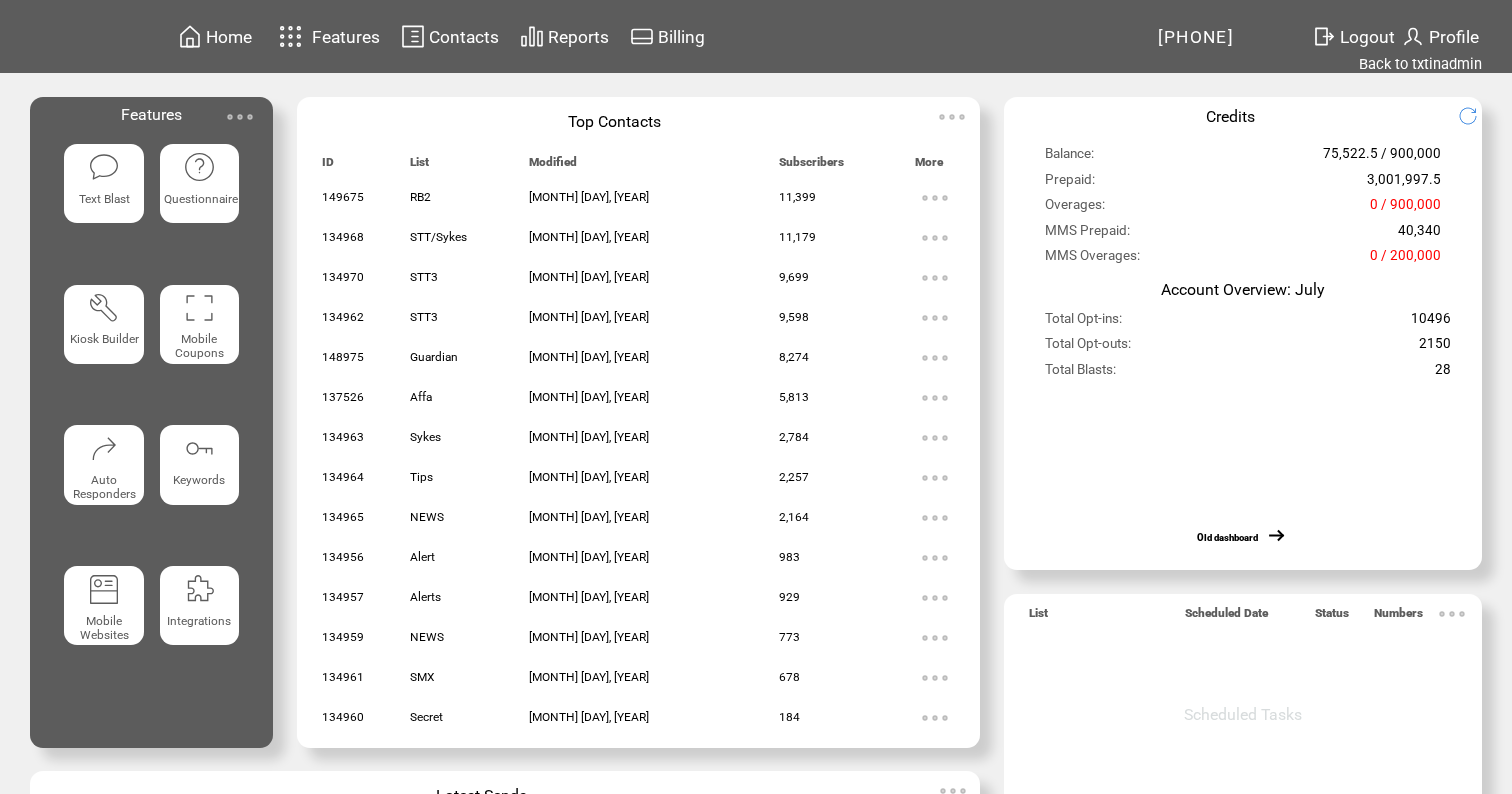 scroll, scrollTop: 0, scrollLeft: 0, axis: both 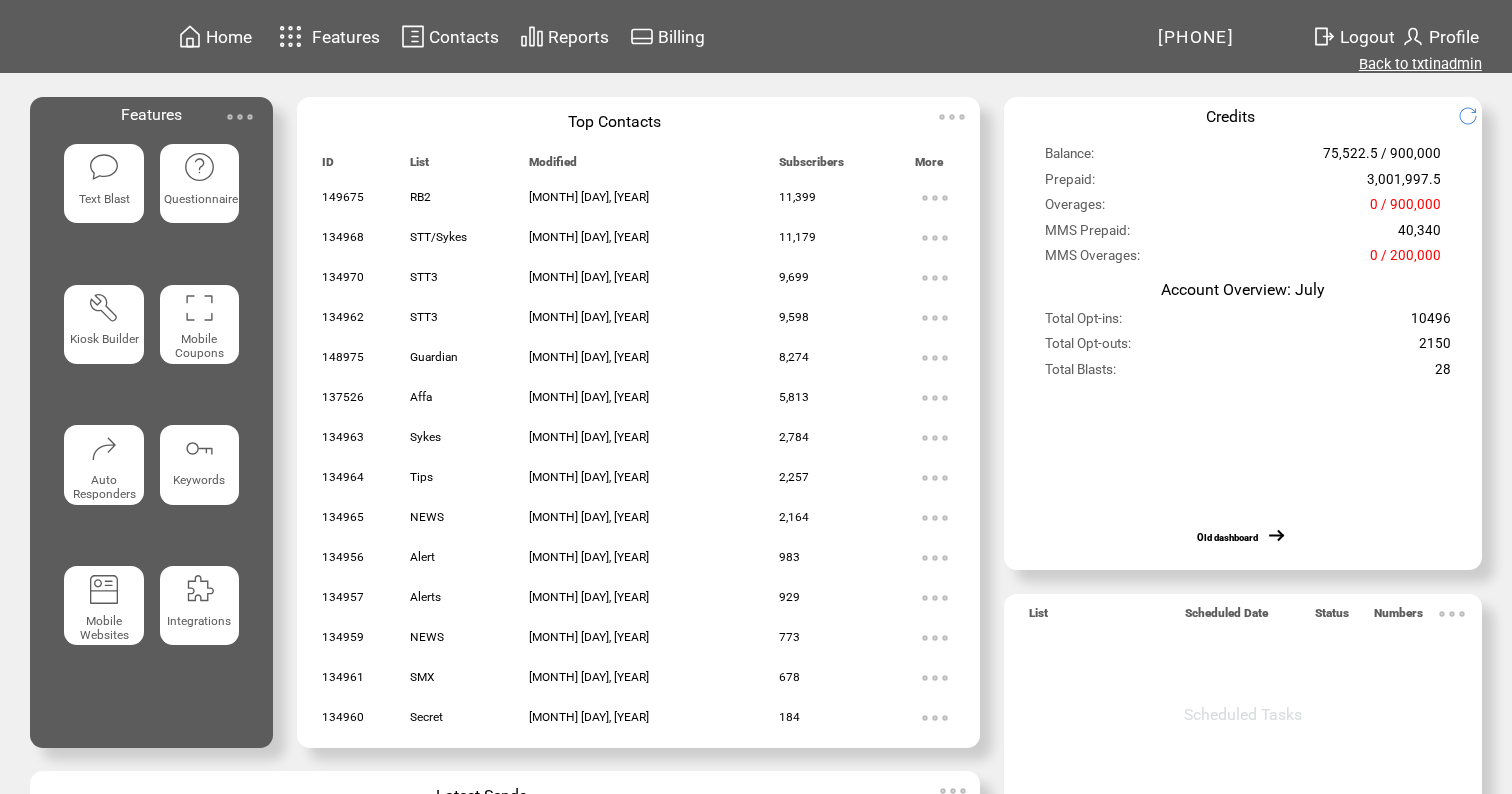 click on "Back to txtinadmin" at bounding box center [1420, 64] 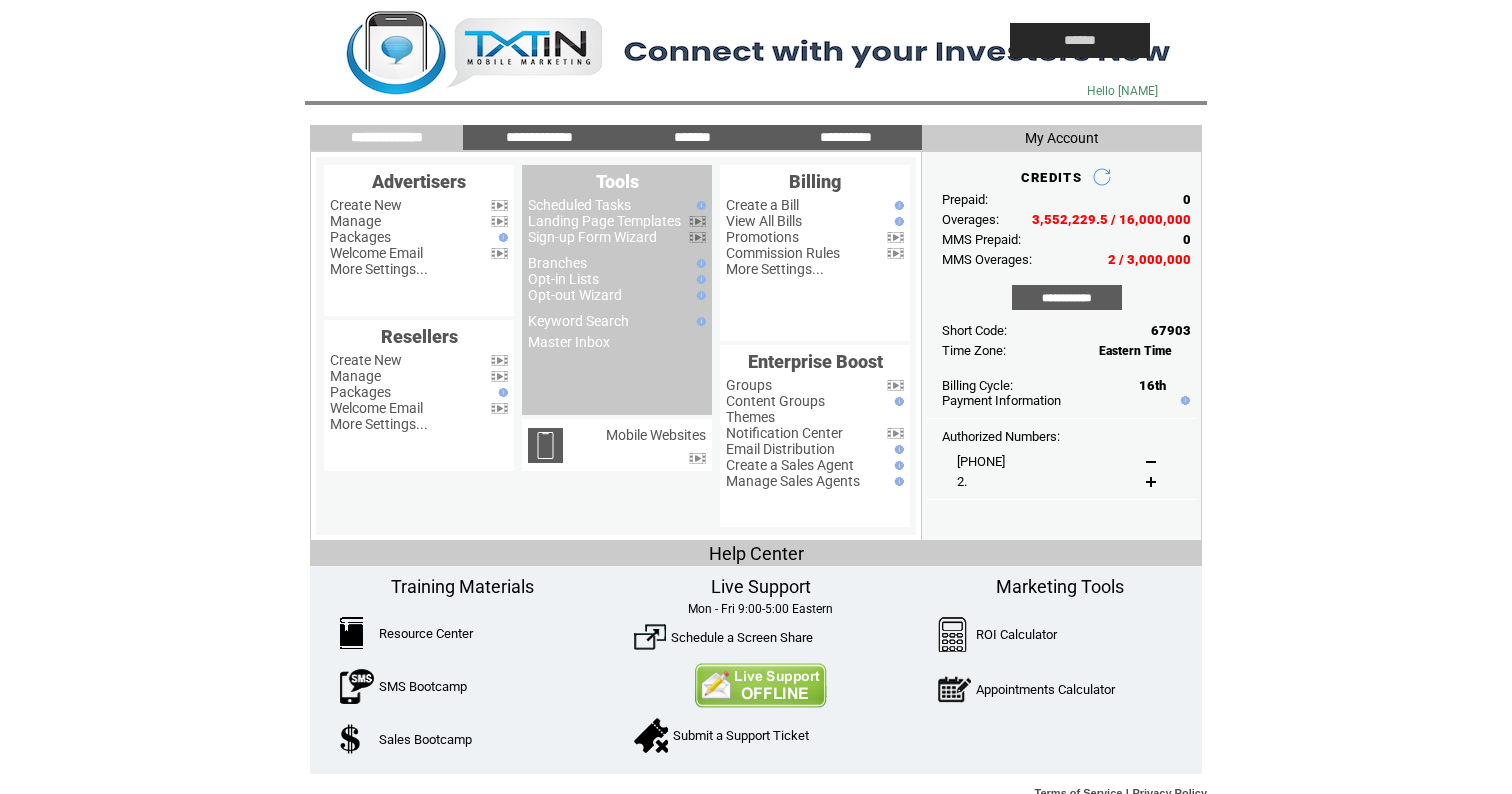 scroll, scrollTop: 0, scrollLeft: 0, axis: both 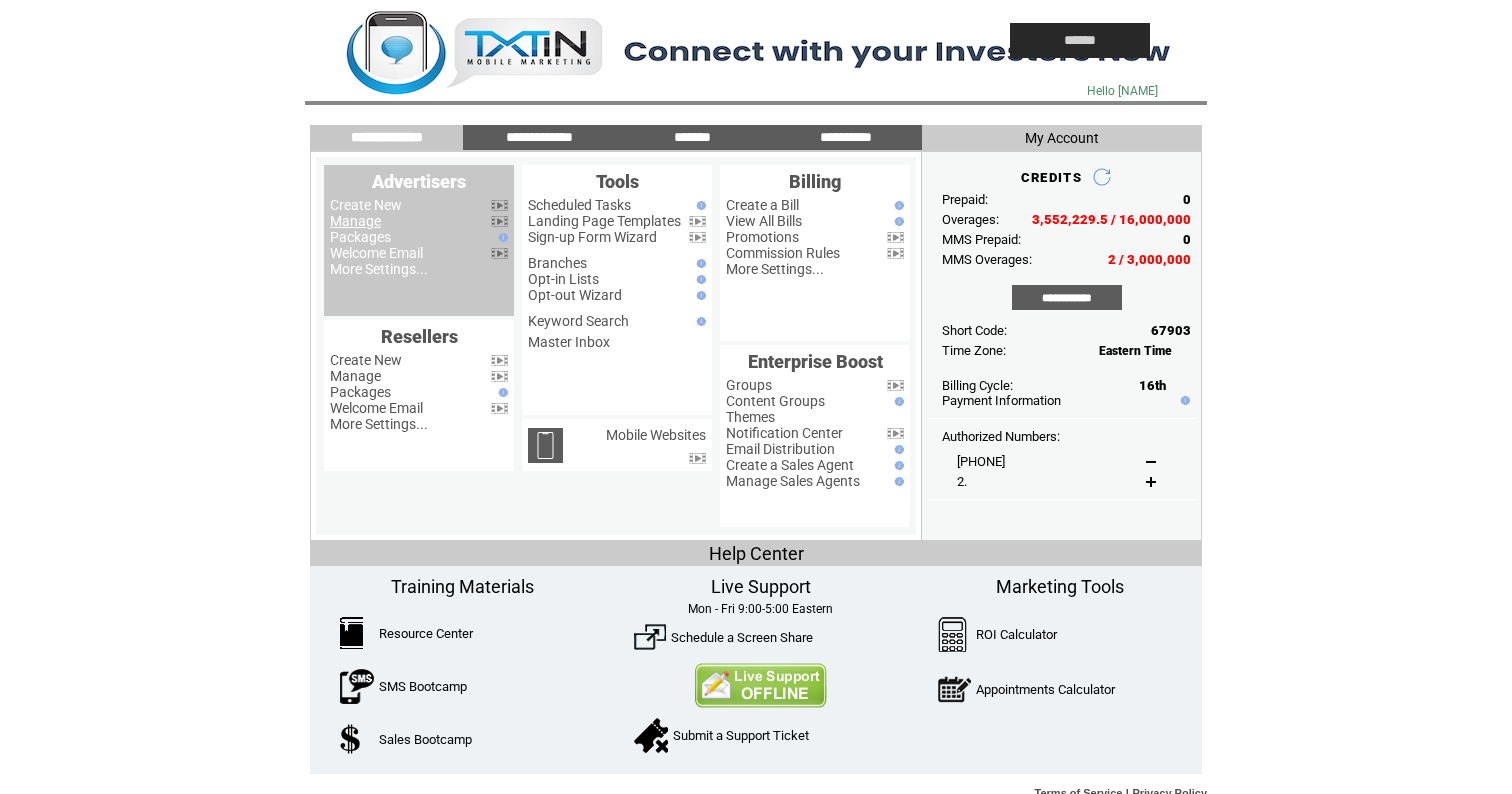 click on "Manage" at bounding box center (355, 221) 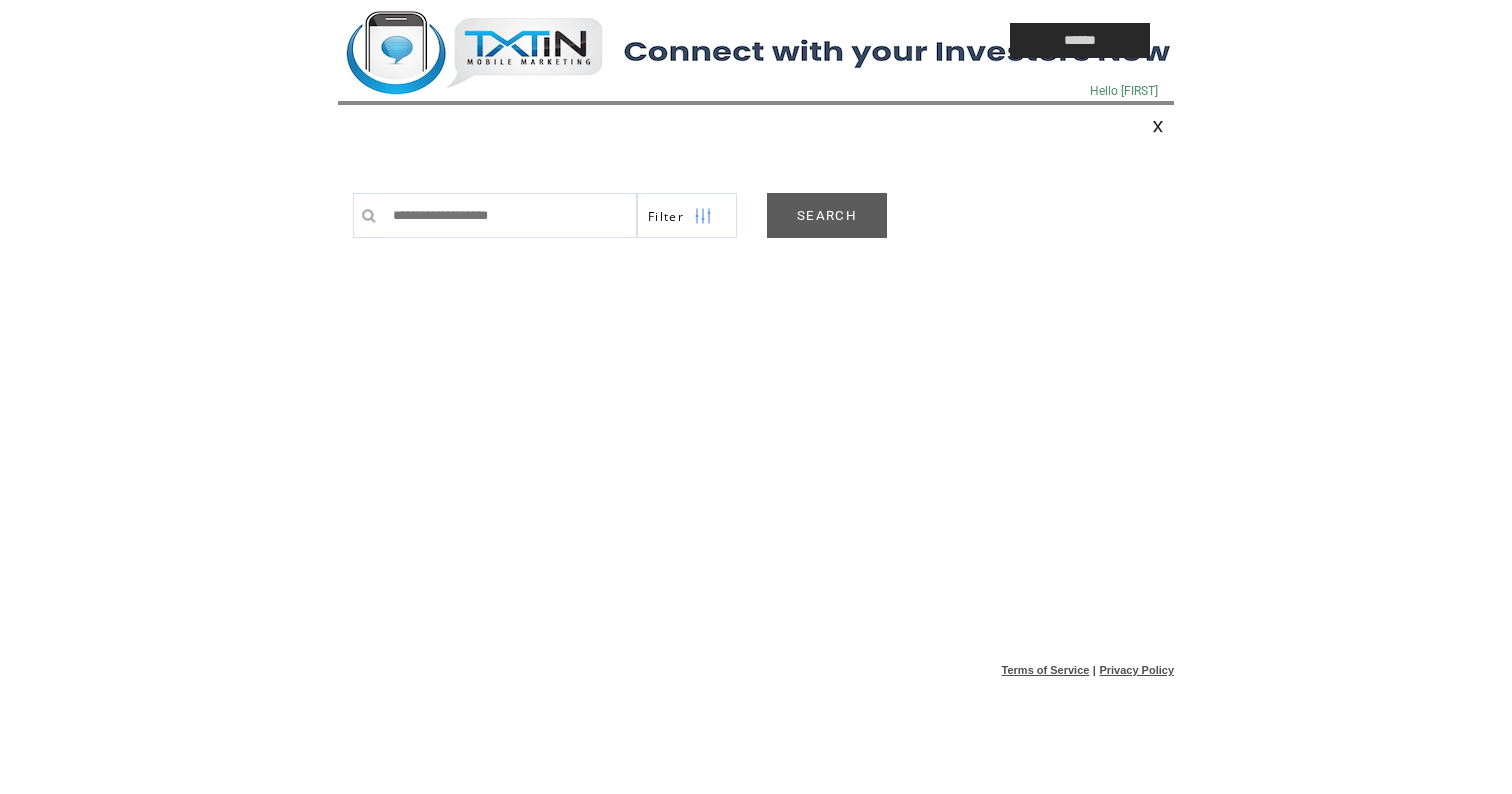 scroll, scrollTop: 0, scrollLeft: 0, axis: both 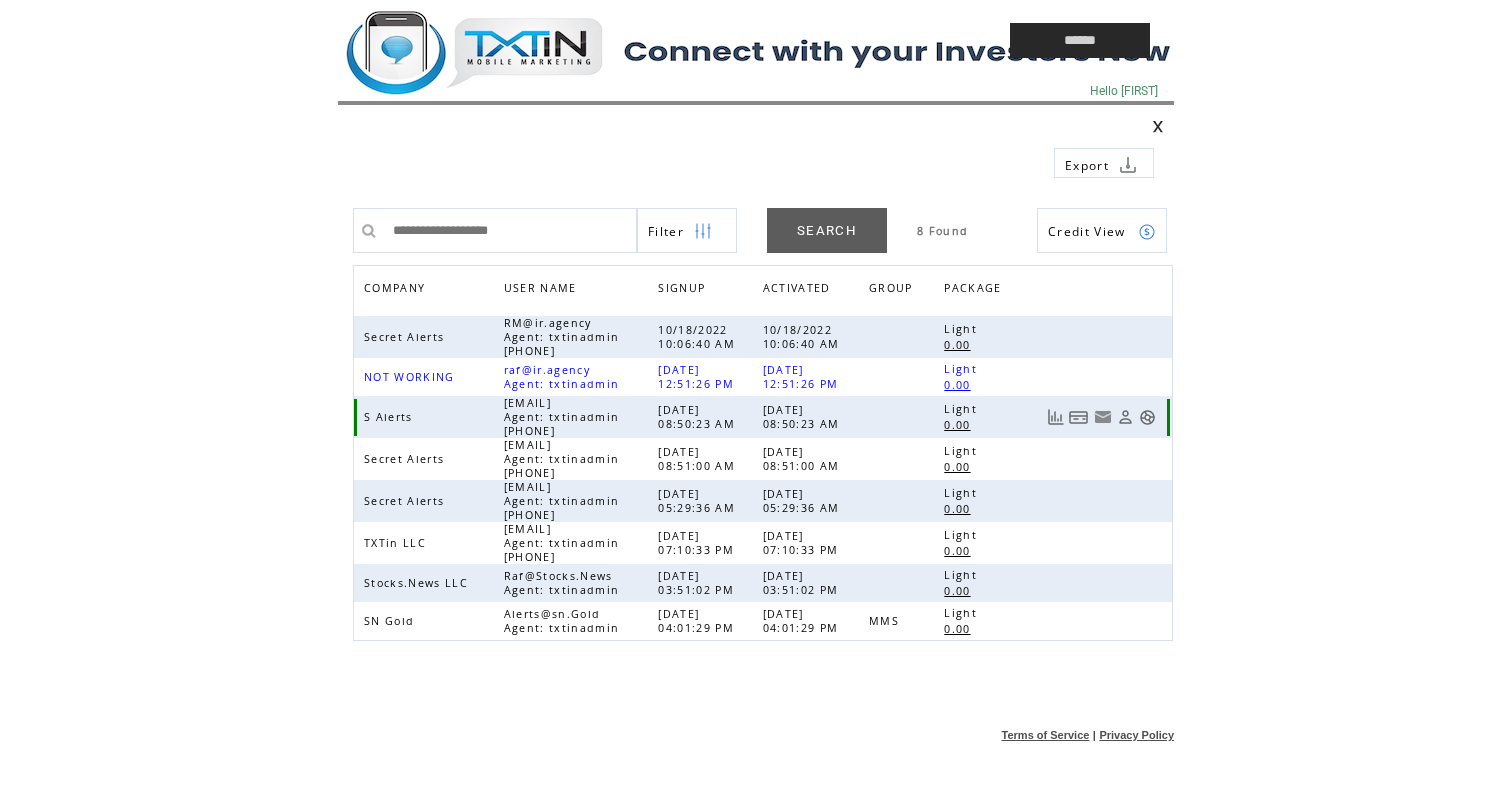 click at bounding box center [1147, 417] 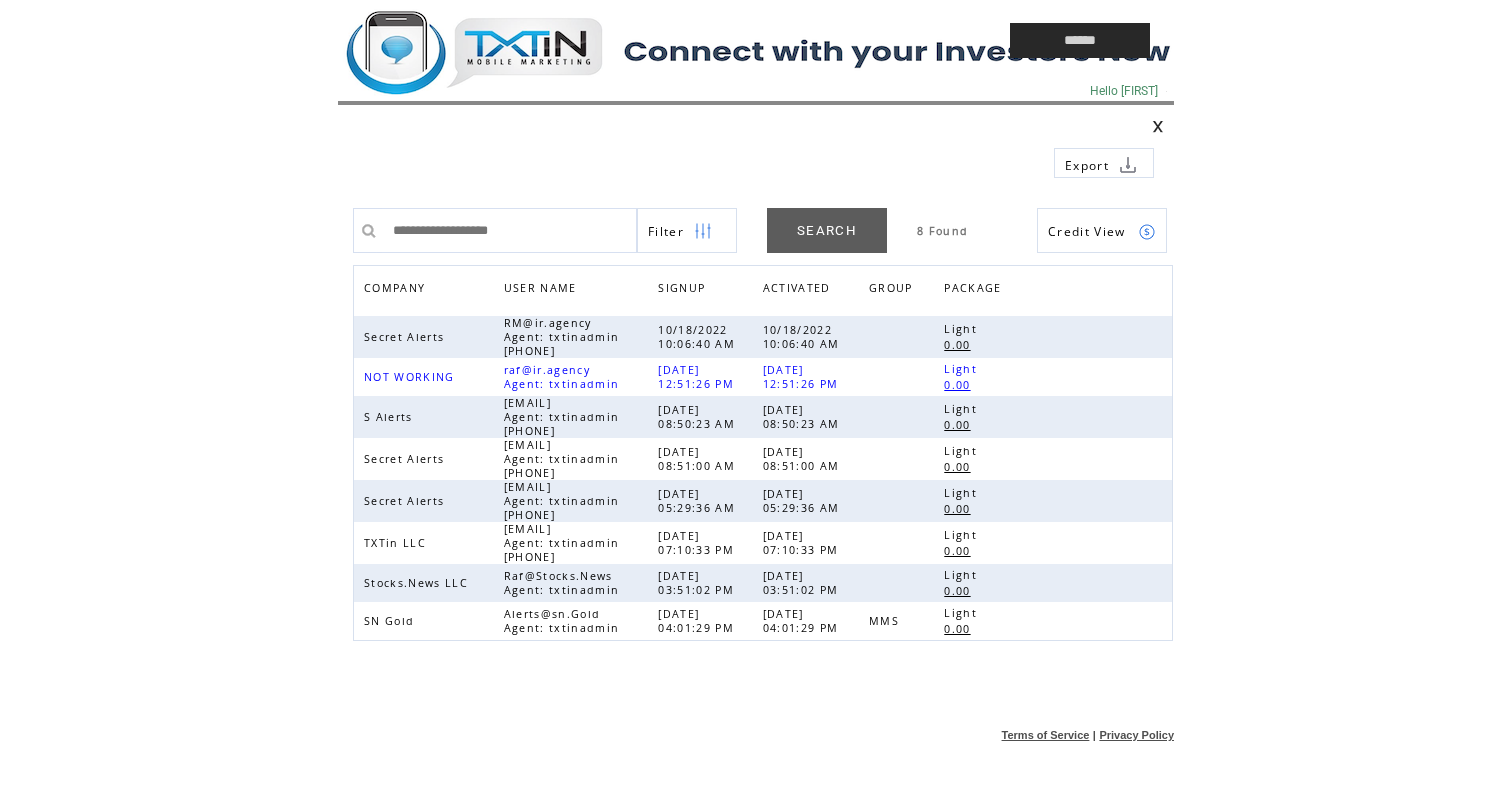 click at bounding box center (628, 40) 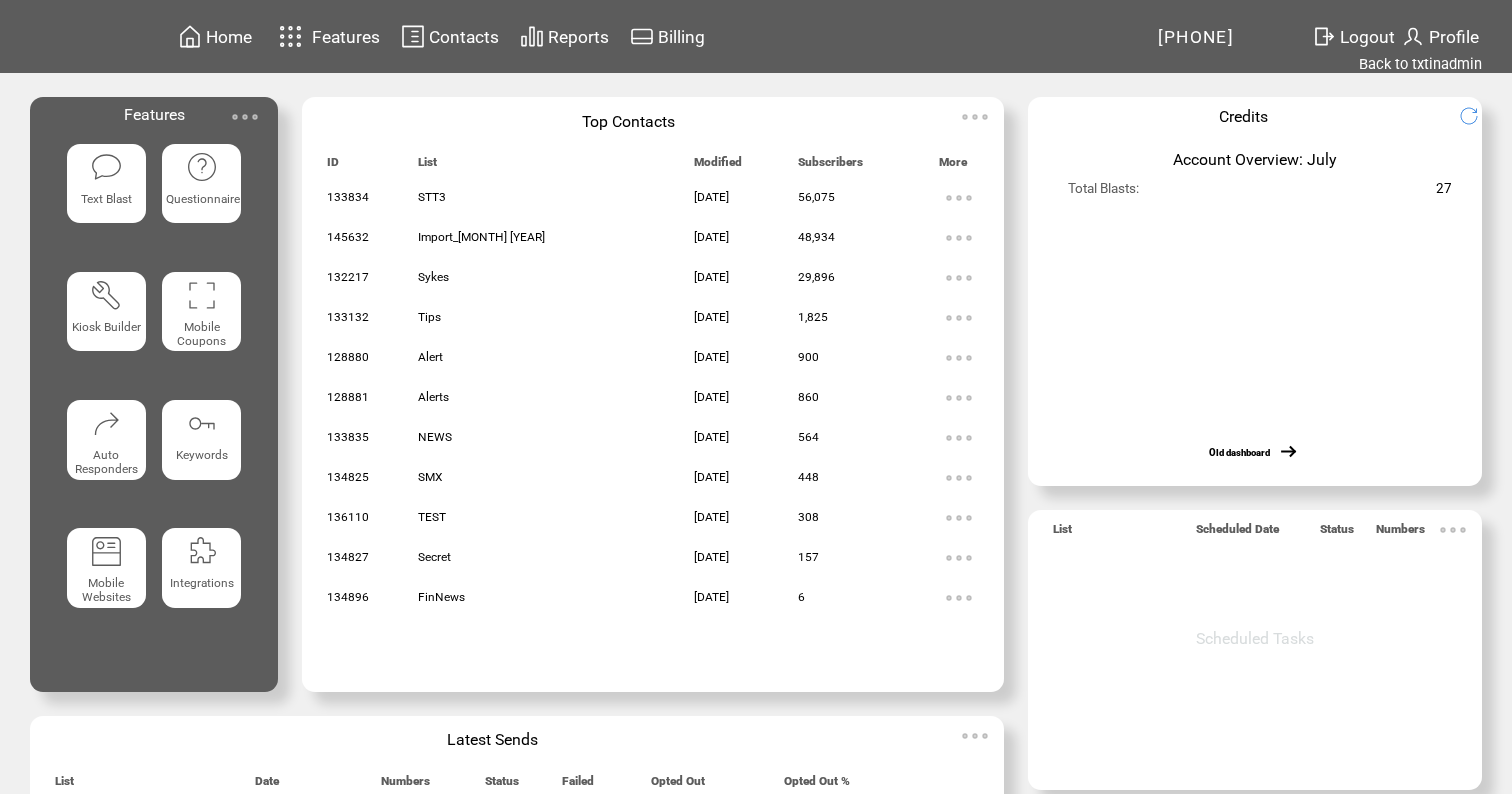 scroll, scrollTop: 0, scrollLeft: 0, axis: both 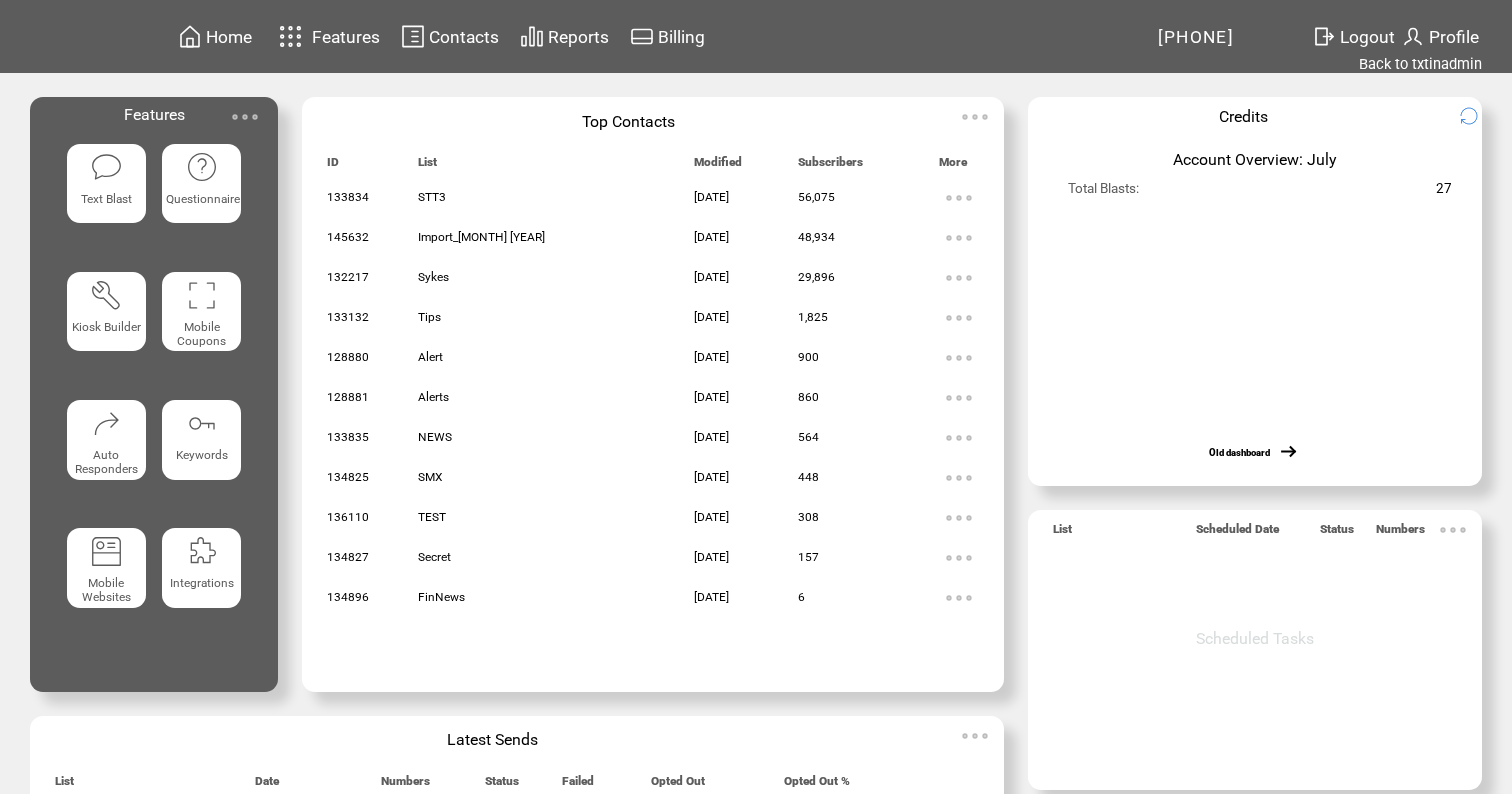 click at bounding box center (106, 167) 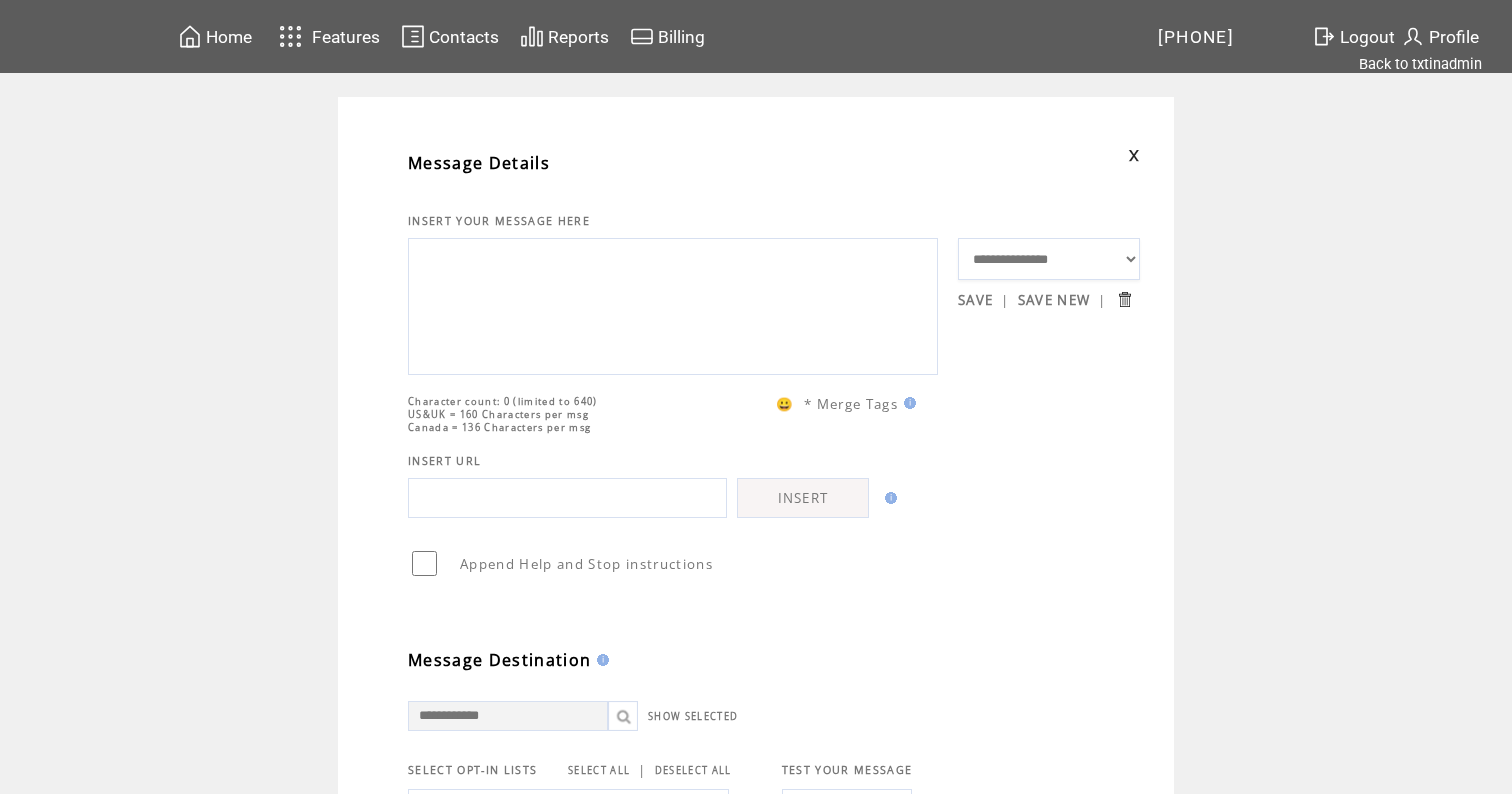 scroll, scrollTop: 0, scrollLeft: 0, axis: both 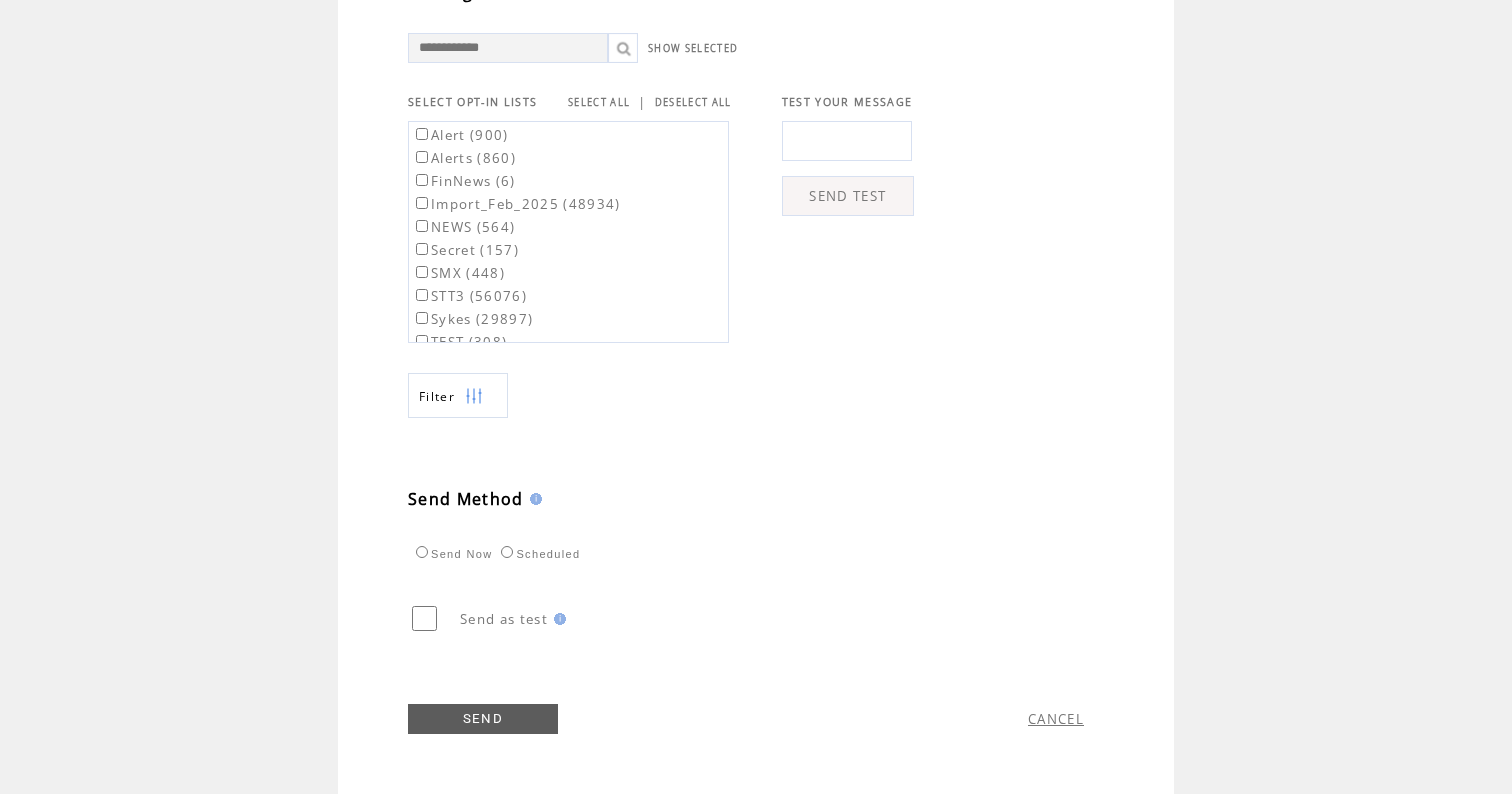 click on "SELECT ALL" at bounding box center [599, 102] 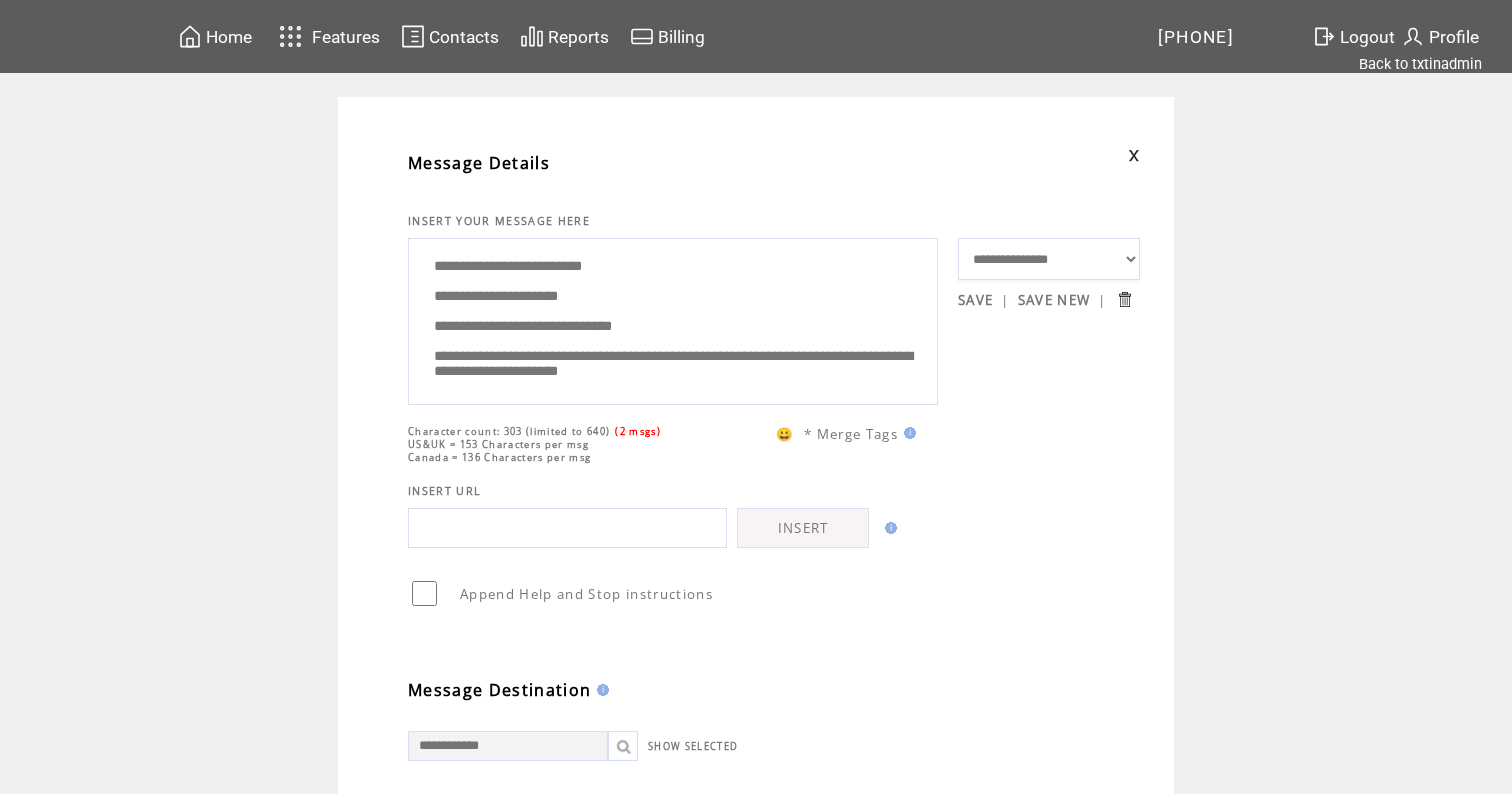 scroll, scrollTop: 0, scrollLeft: 0, axis: both 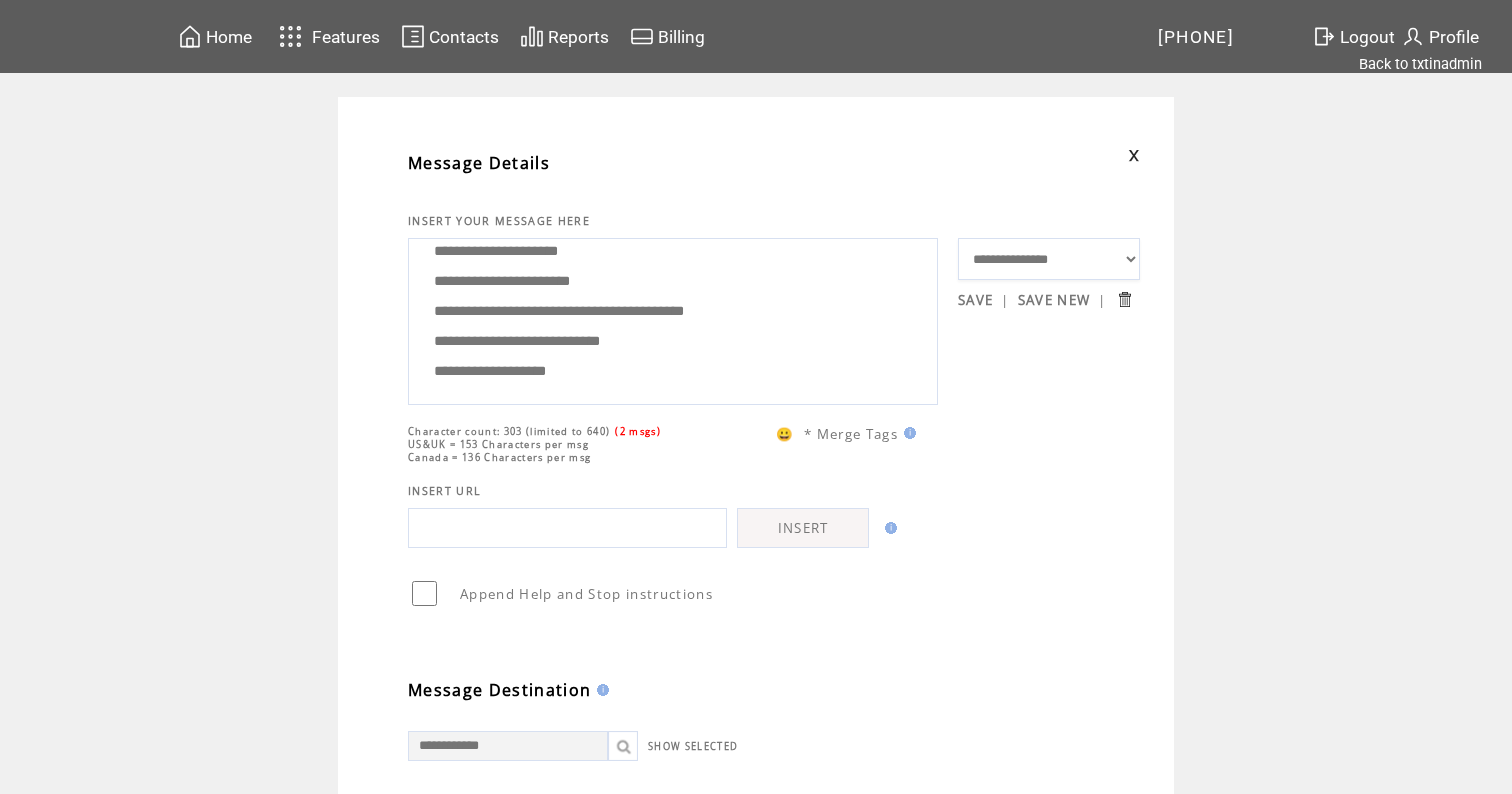 click on "**********" at bounding box center [673, 319] 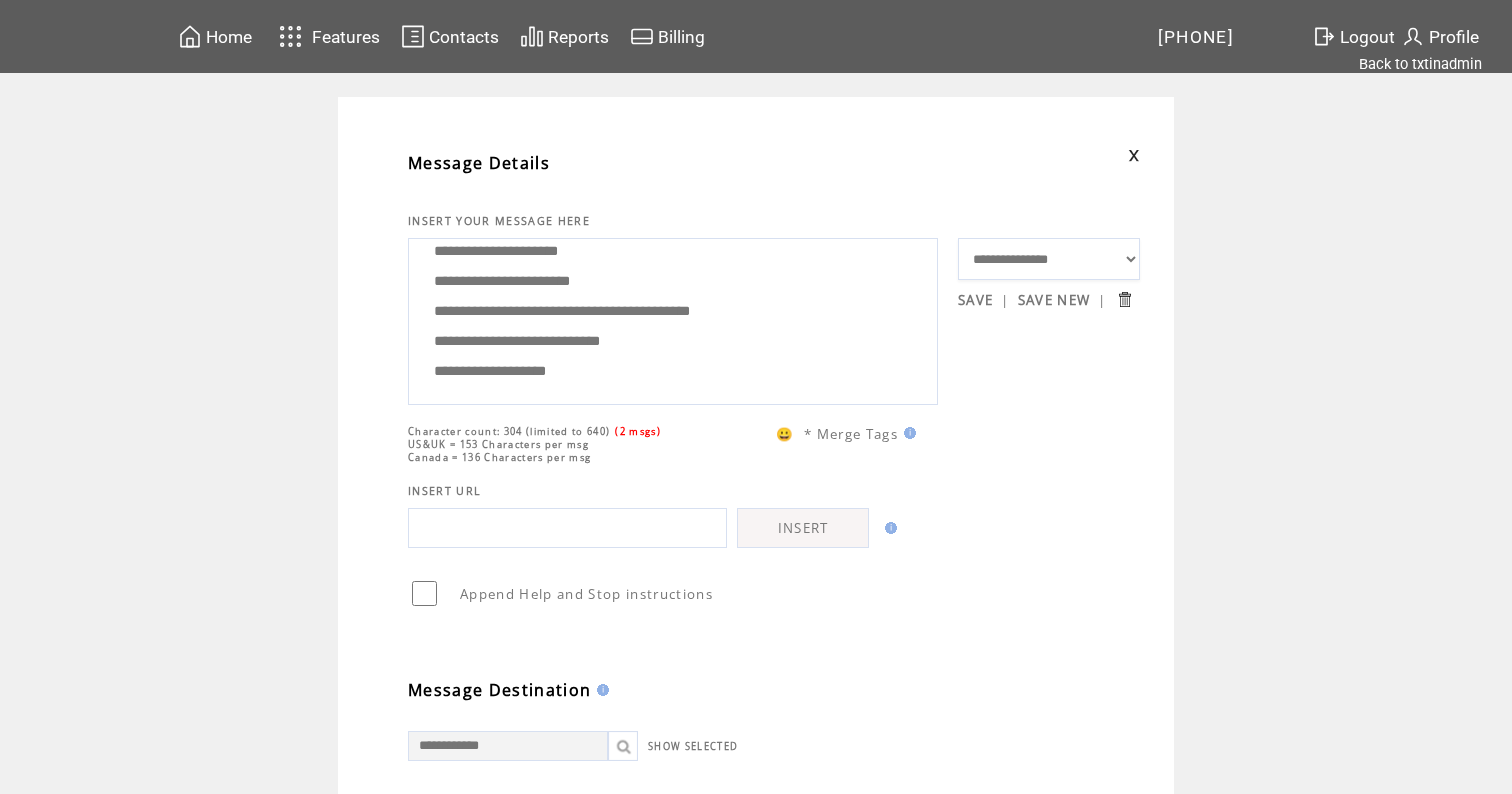 click on "**********" at bounding box center (673, 319) 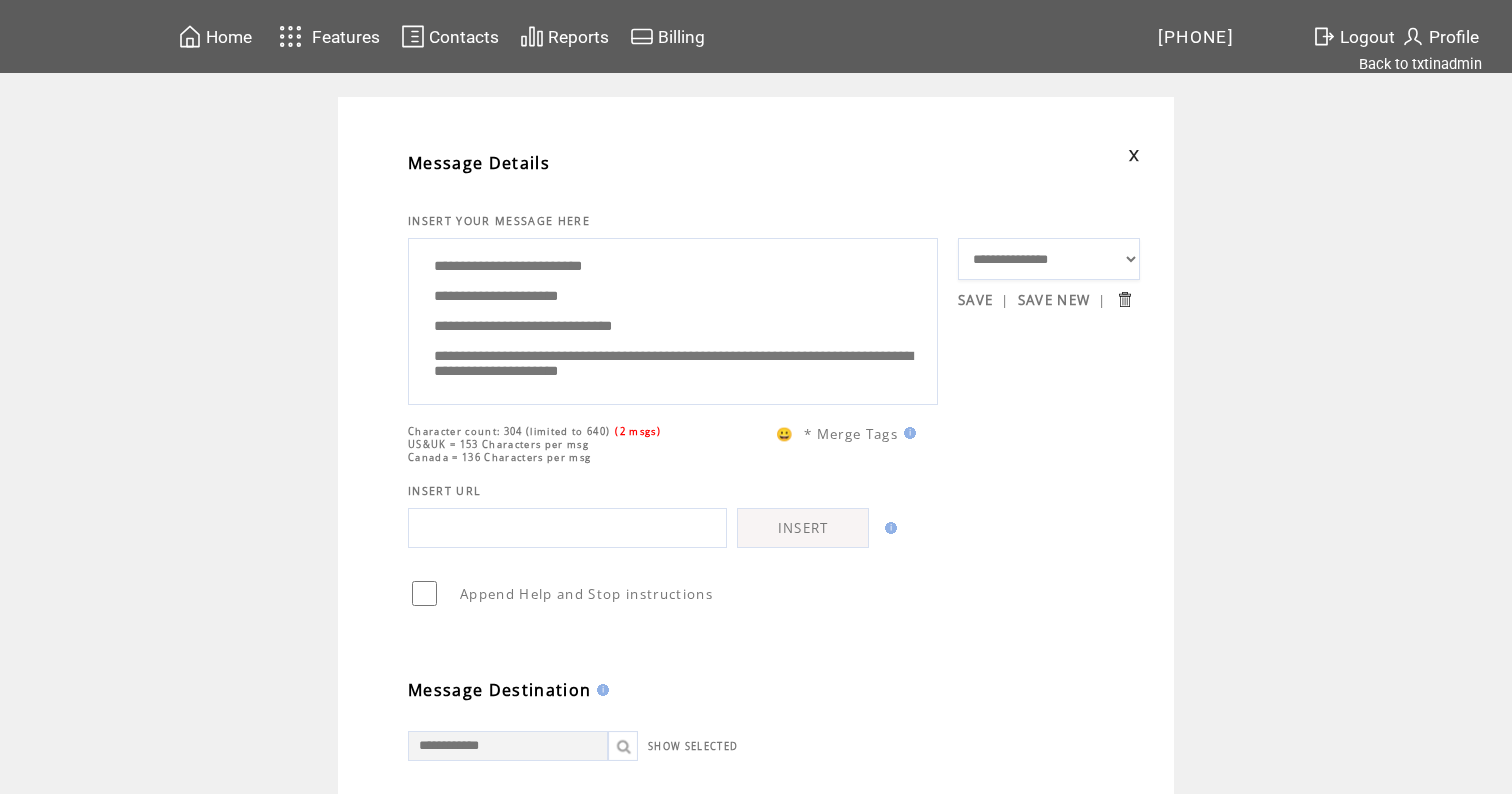scroll, scrollTop: 0, scrollLeft: 0, axis: both 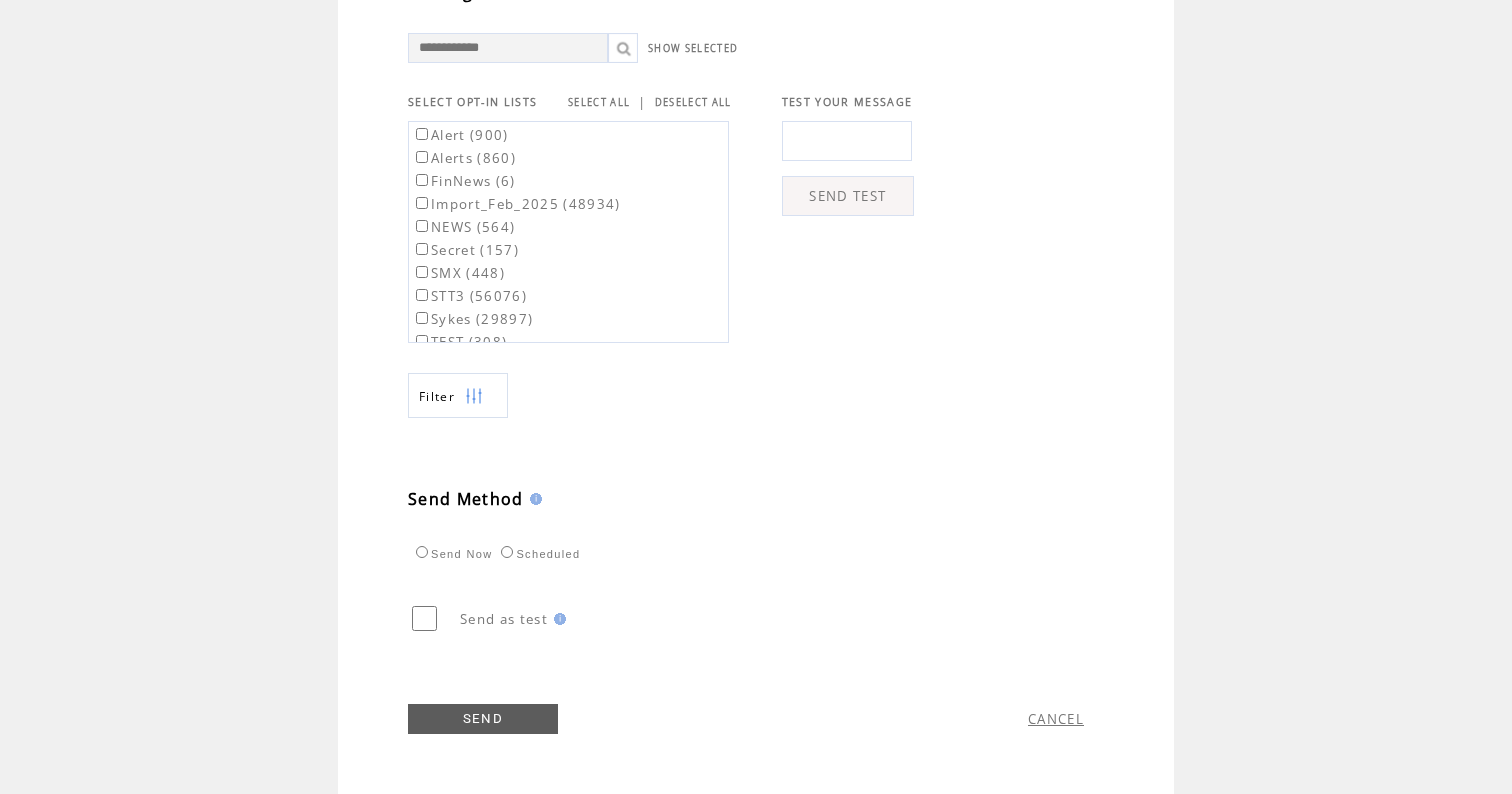 type on "**********" 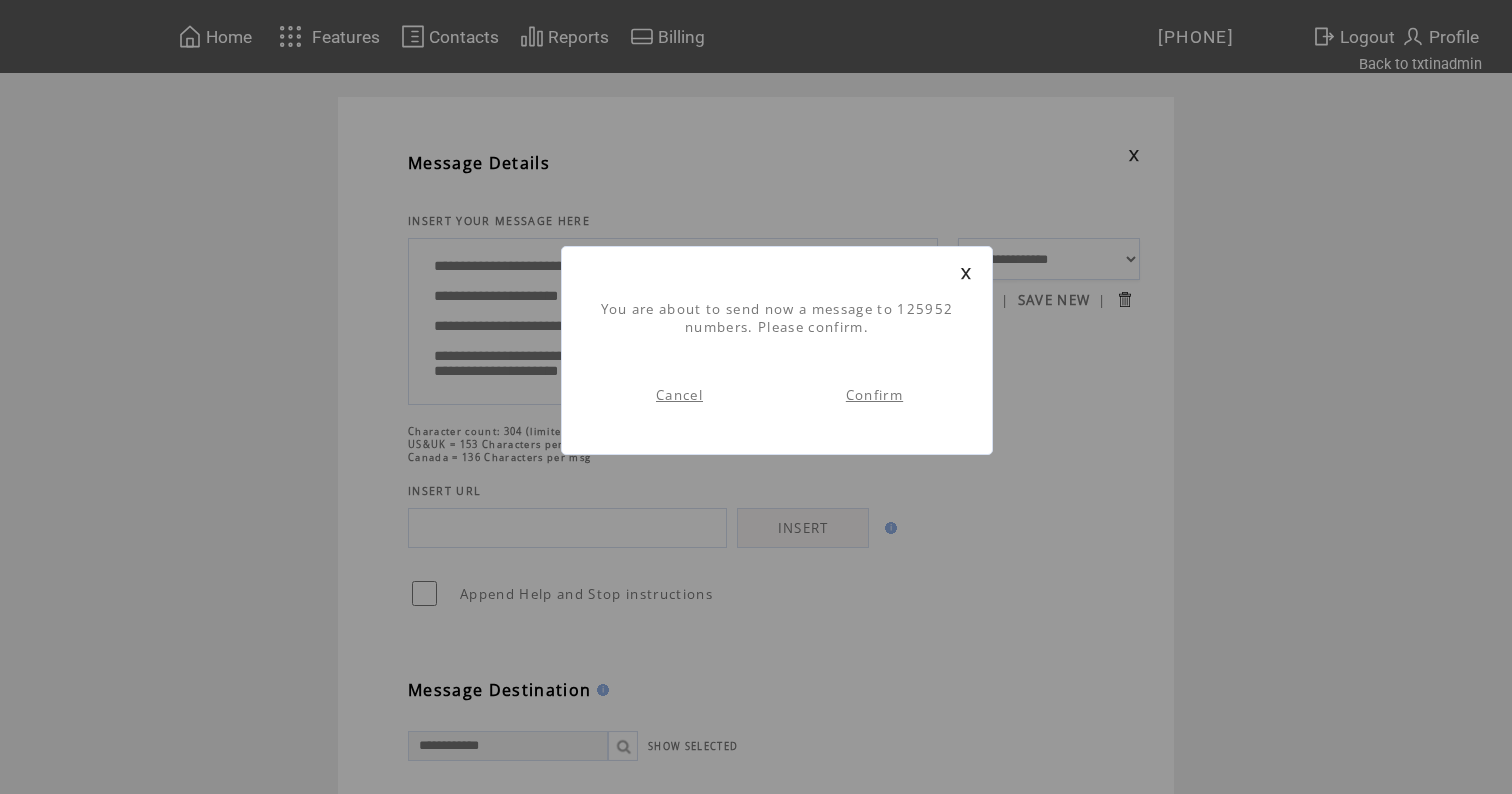 scroll, scrollTop: 1, scrollLeft: 0, axis: vertical 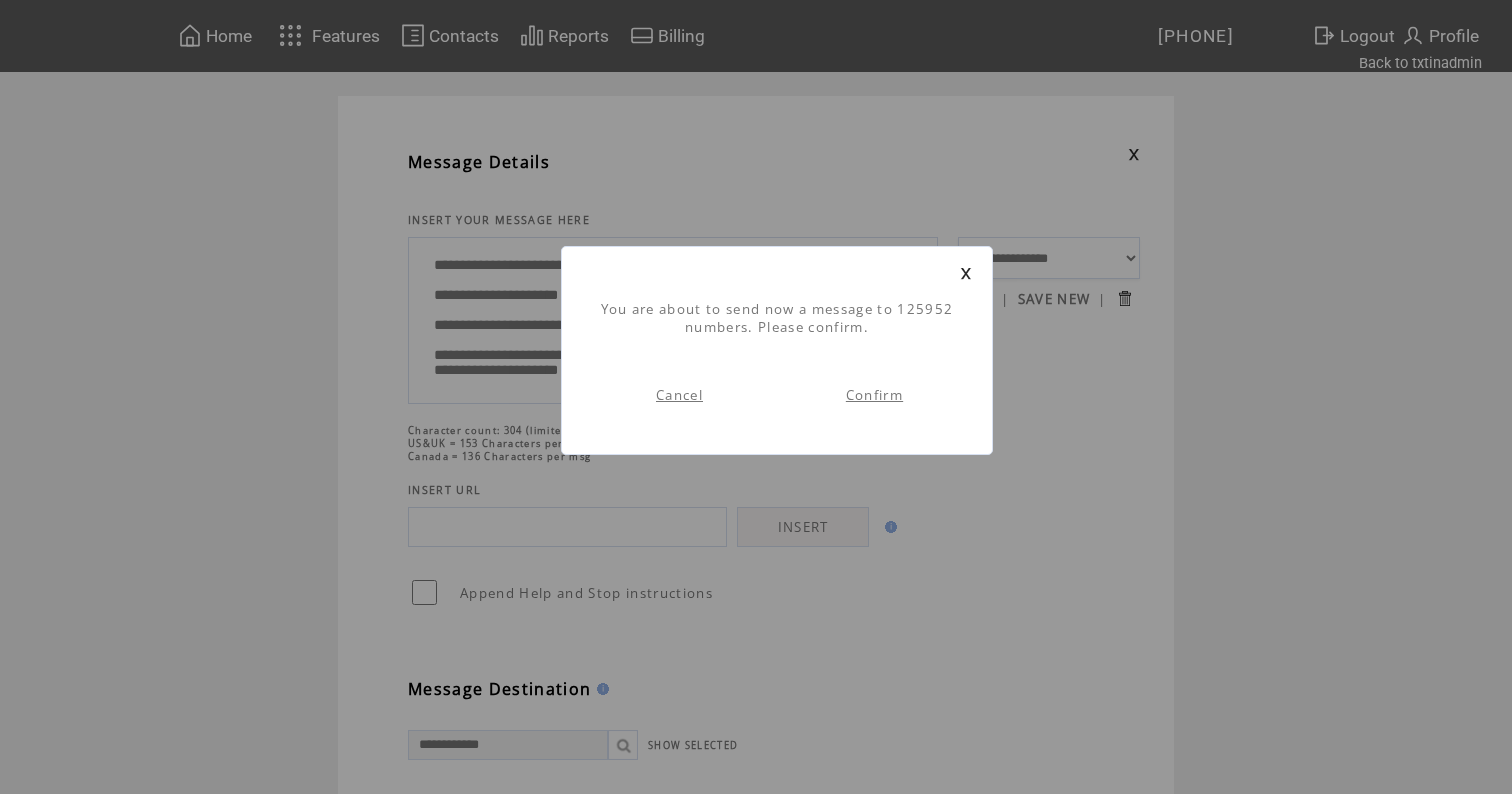 click on "Confirm" at bounding box center (874, 395) 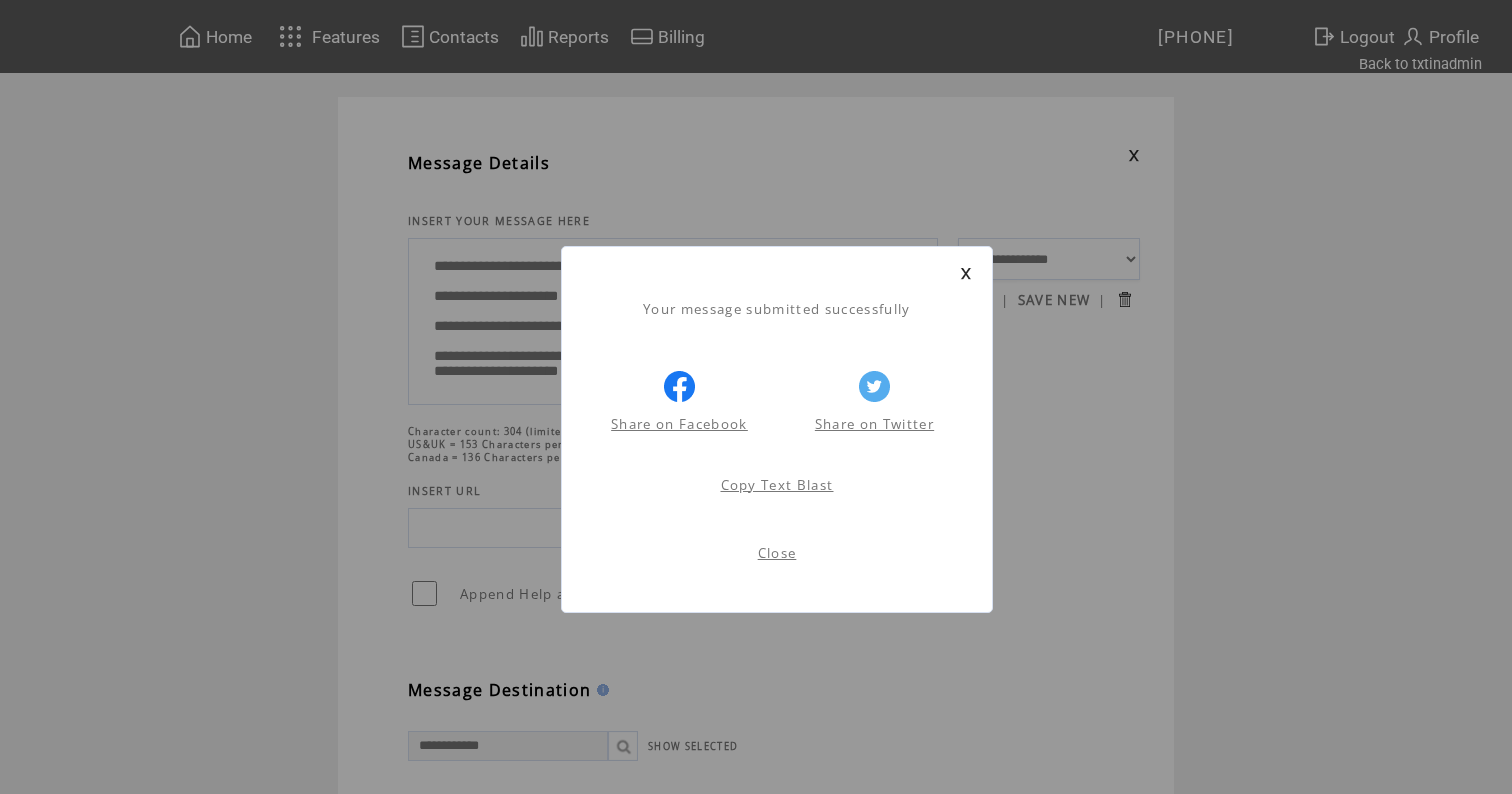 scroll, scrollTop: 1, scrollLeft: 0, axis: vertical 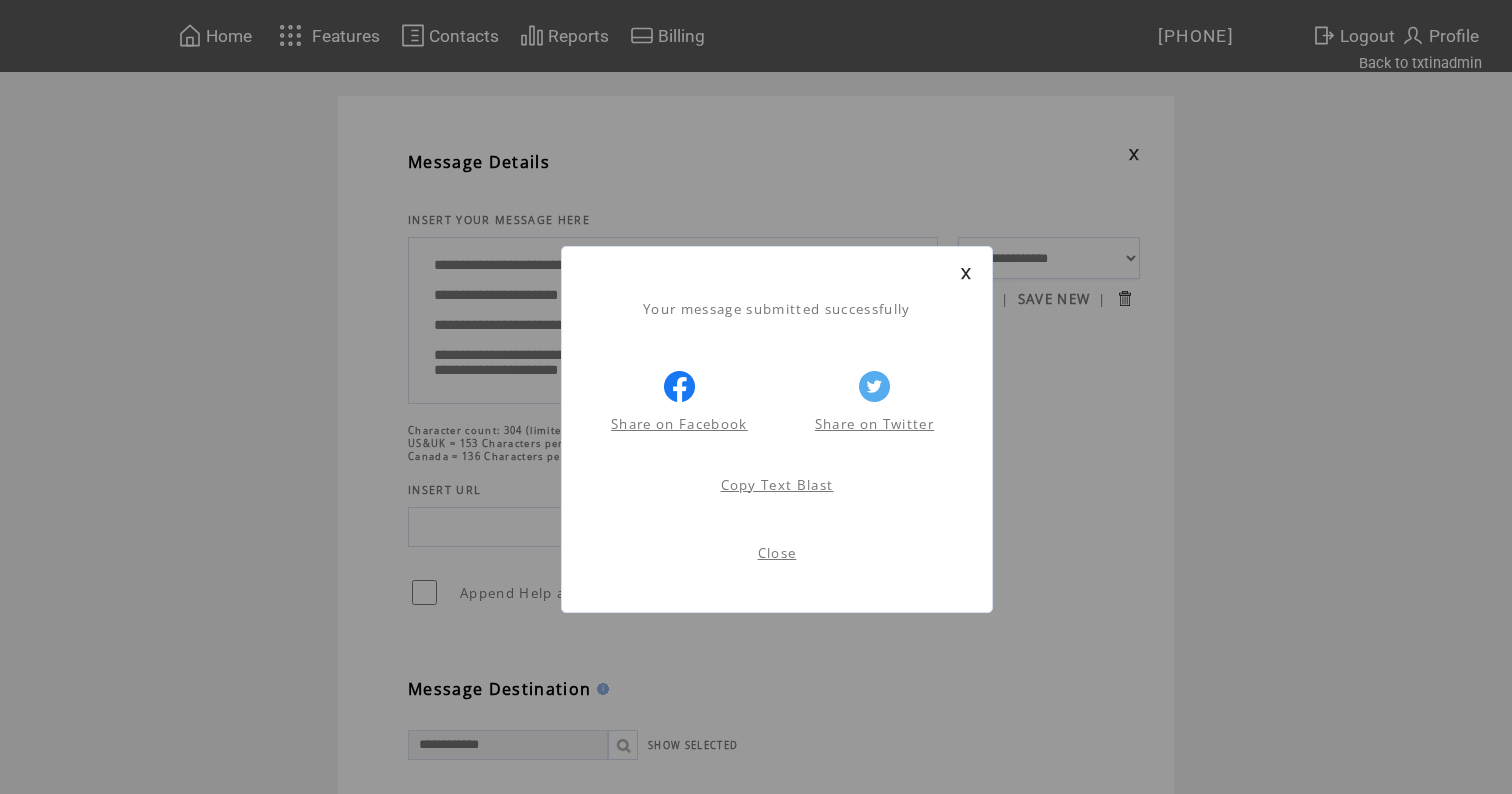 click at bounding box center [966, 273] 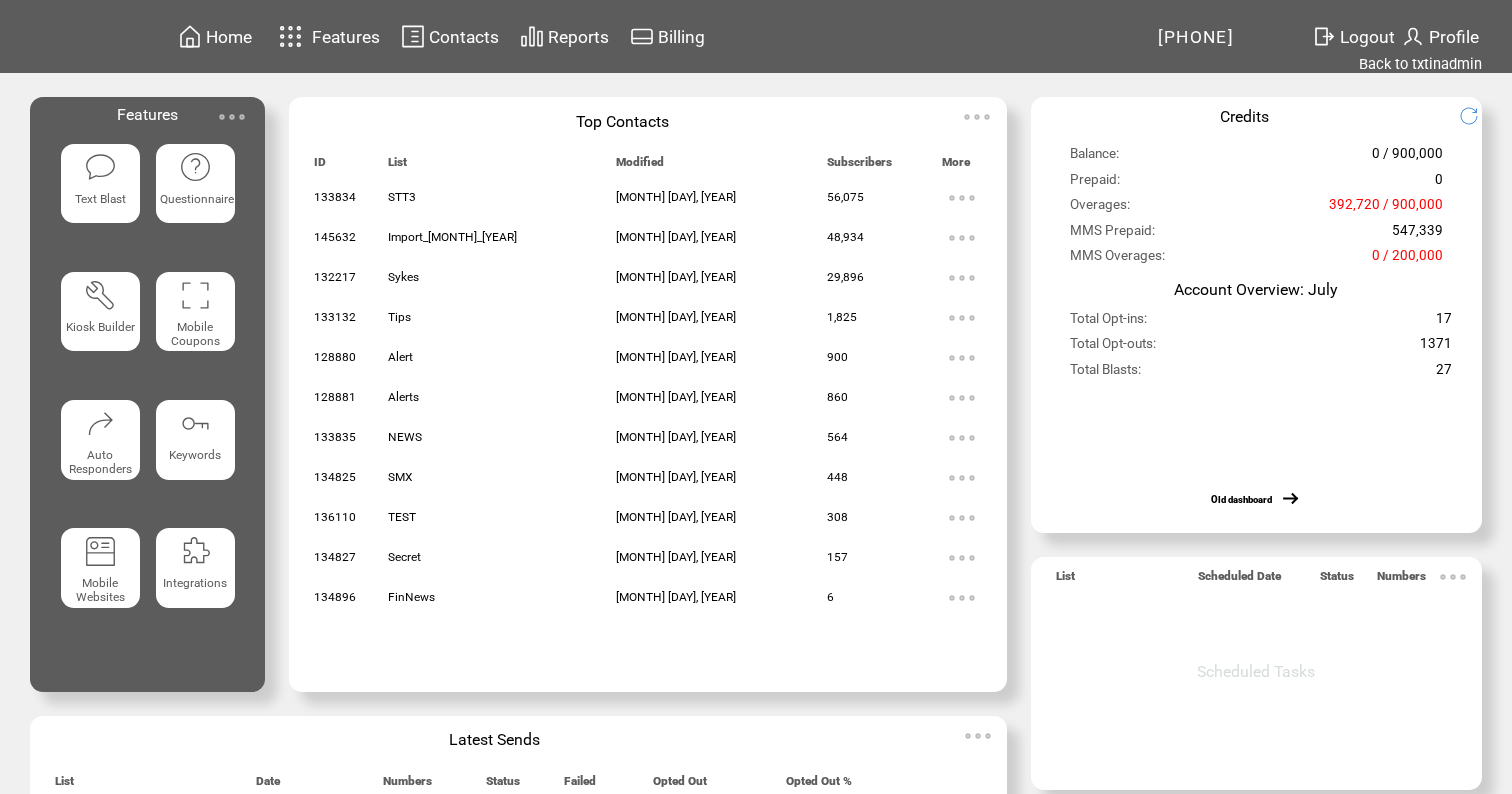 scroll, scrollTop: 0, scrollLeft: 0, axis: both 